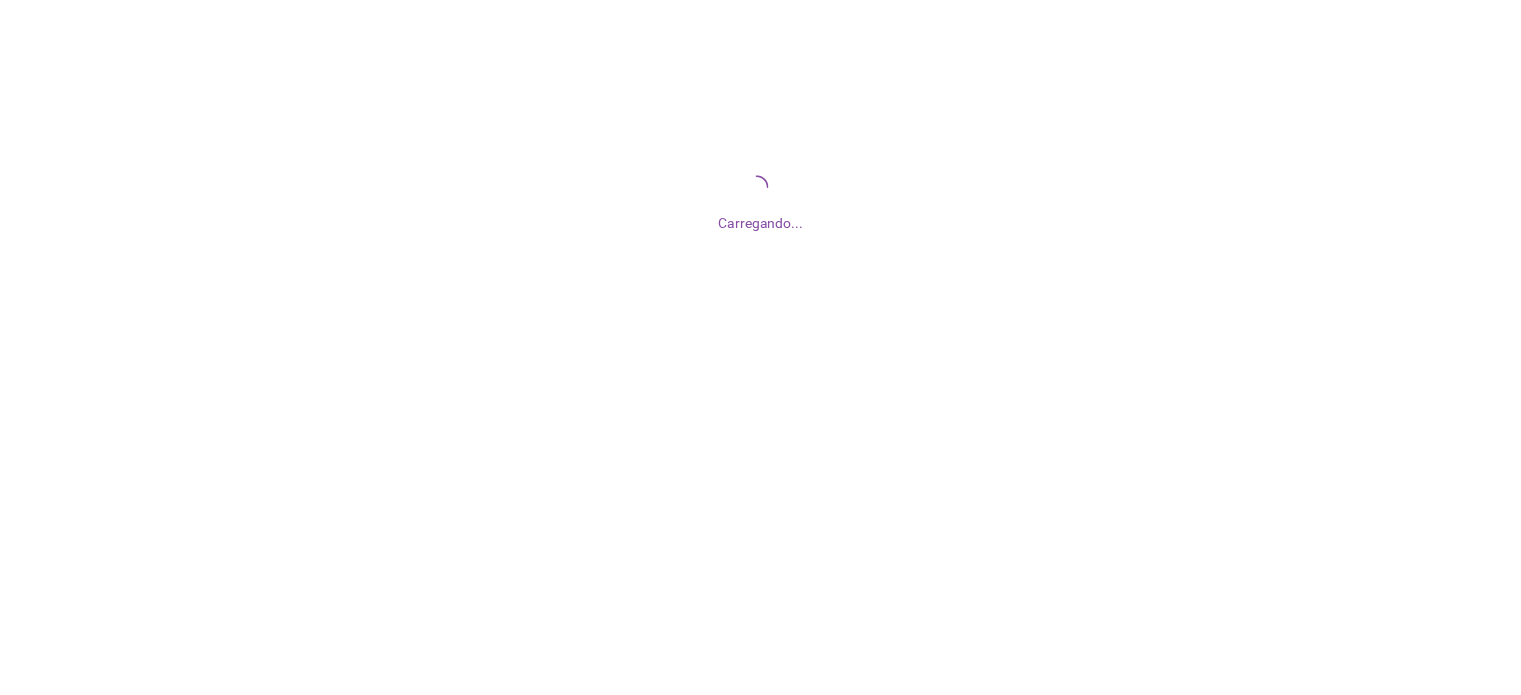 scroll, scrollTop: 0, scrollLeft: 0, axis: both 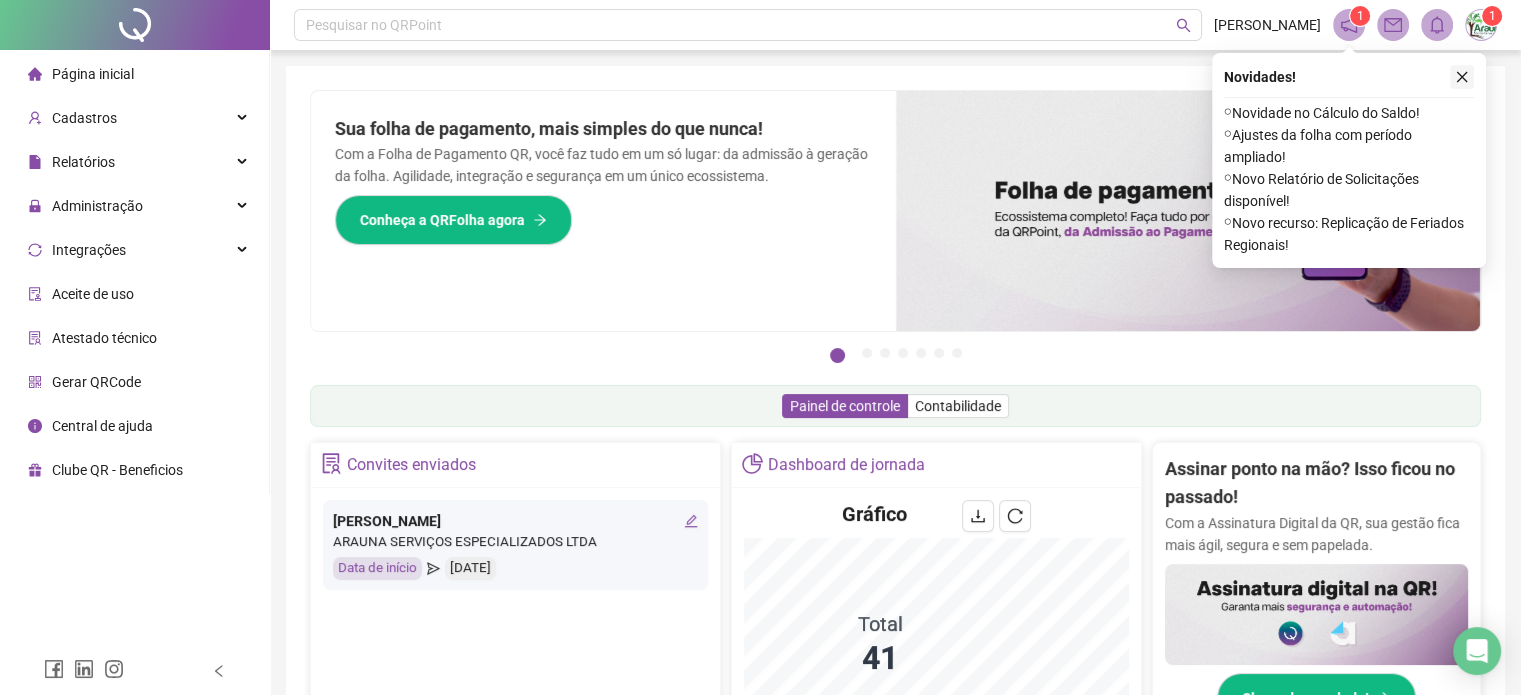 click 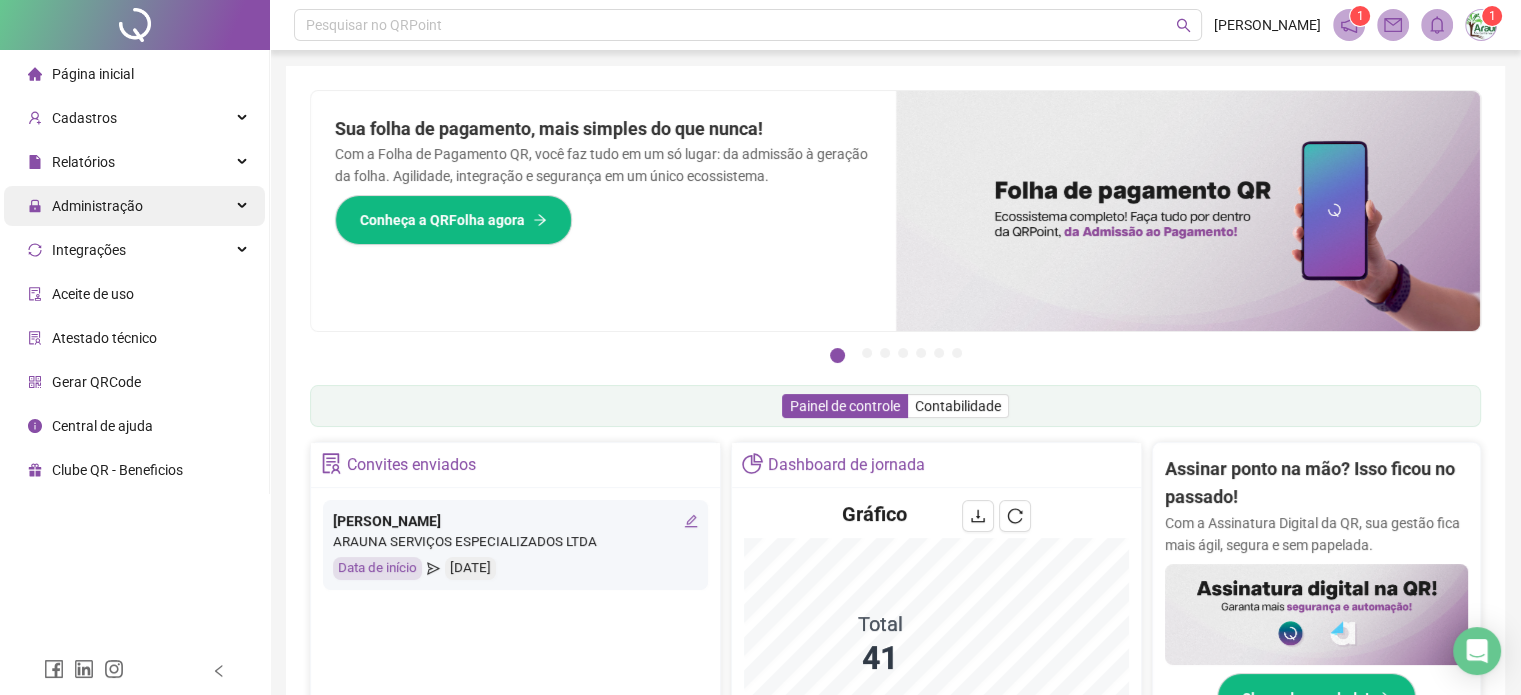click on "Administração" at bounding box center [85, 206] 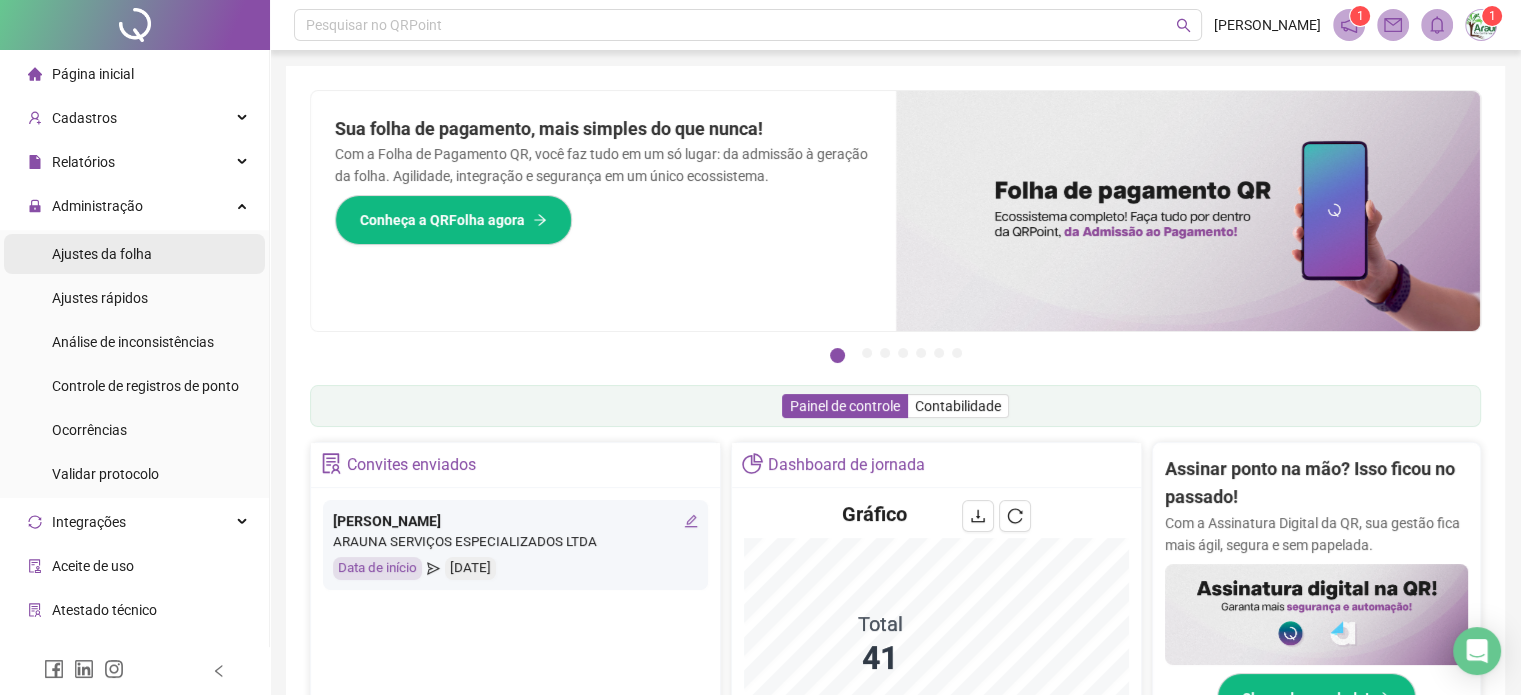 click on "Ajustes da folha" at bounding box center (102, 254) 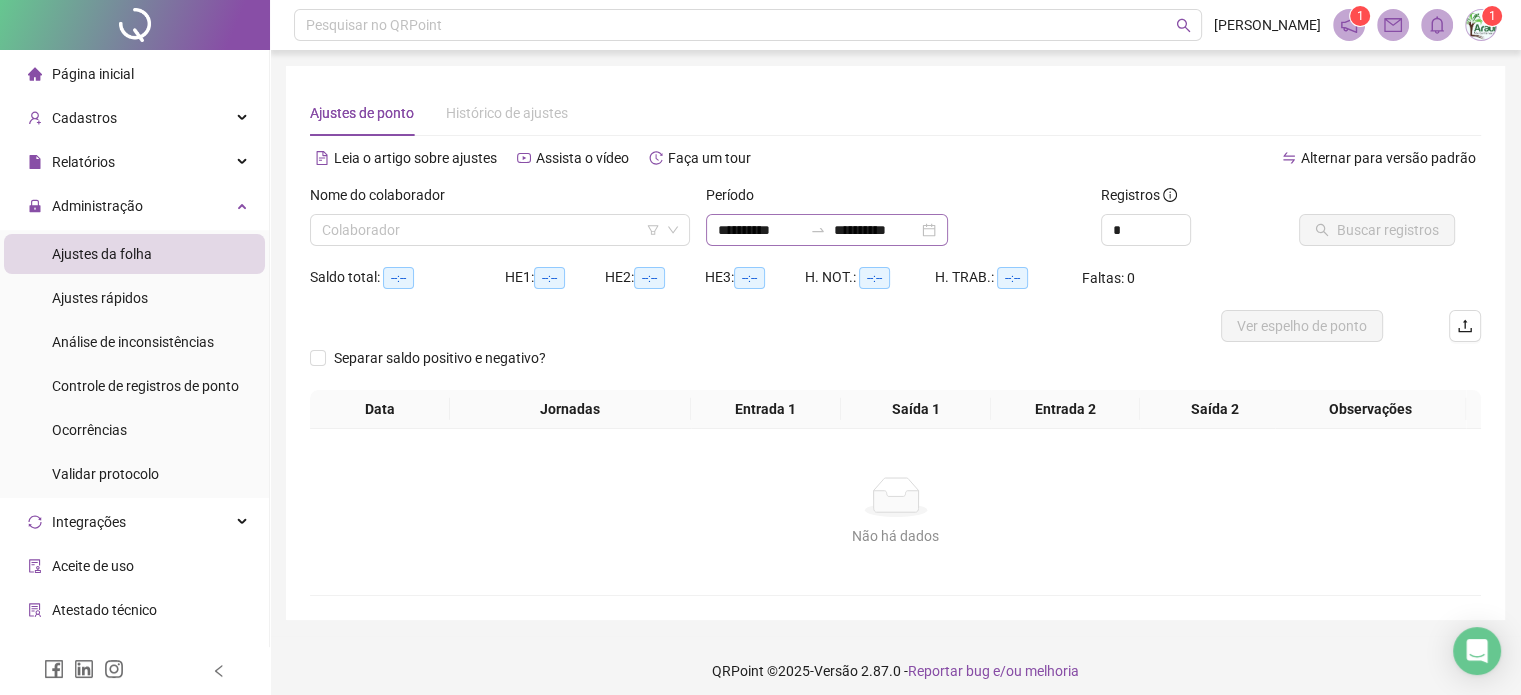 click at bounding box center [818, 230] 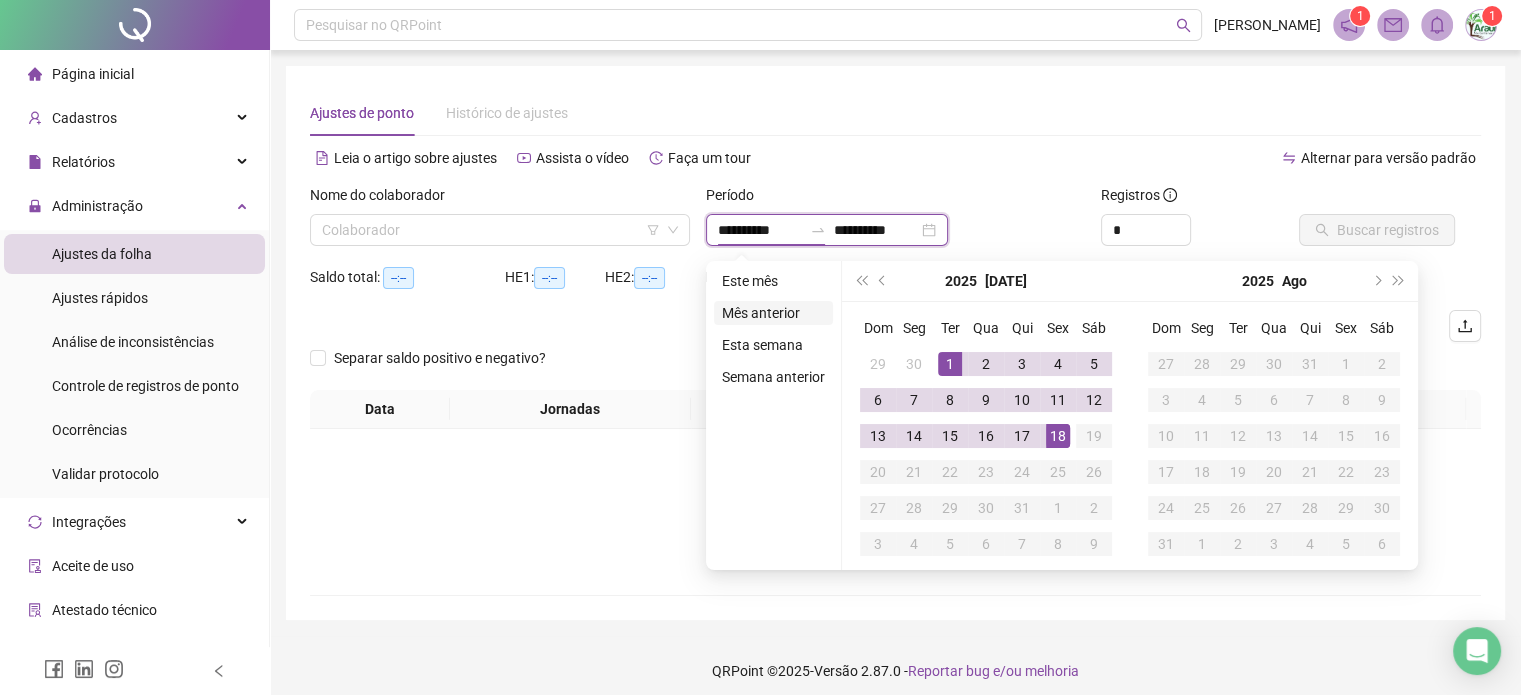 type on "**********" 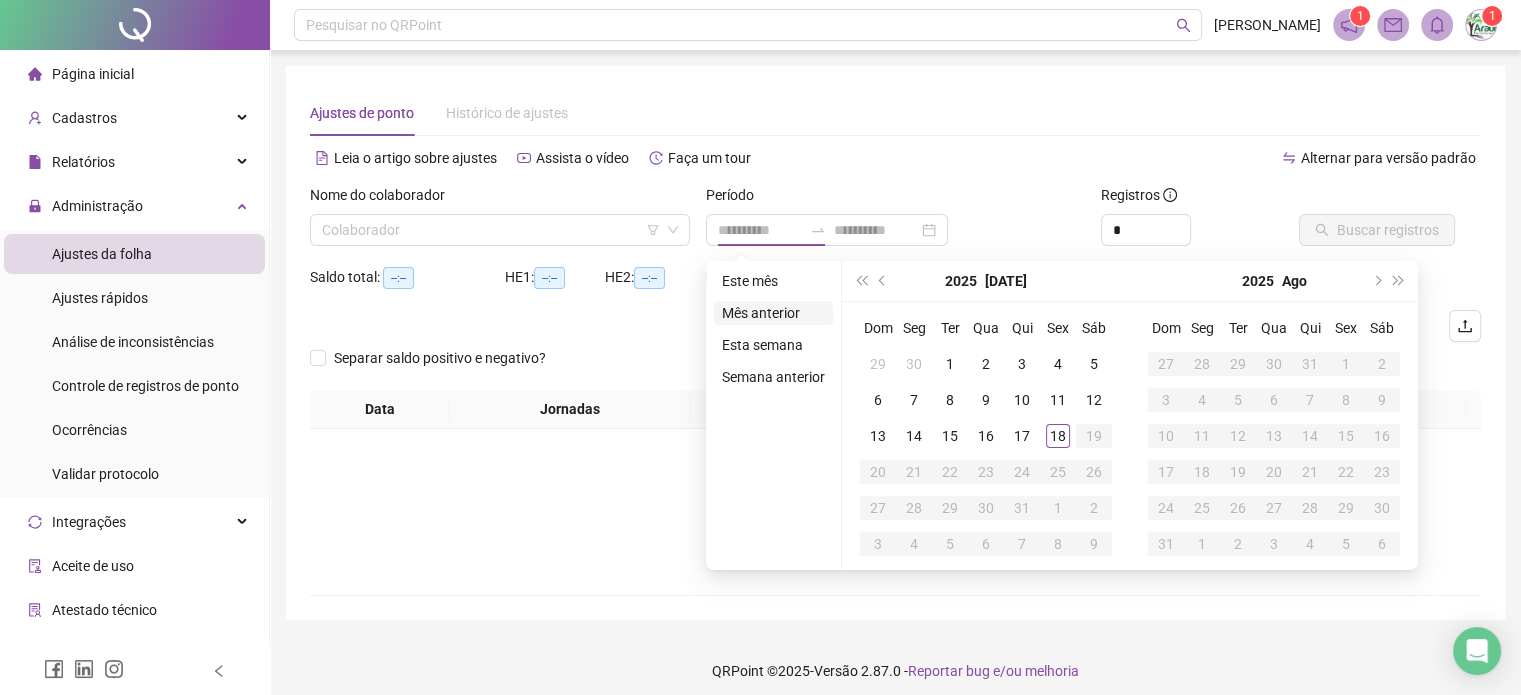 click on "Mês anterior" at bounding box center [773, 313] 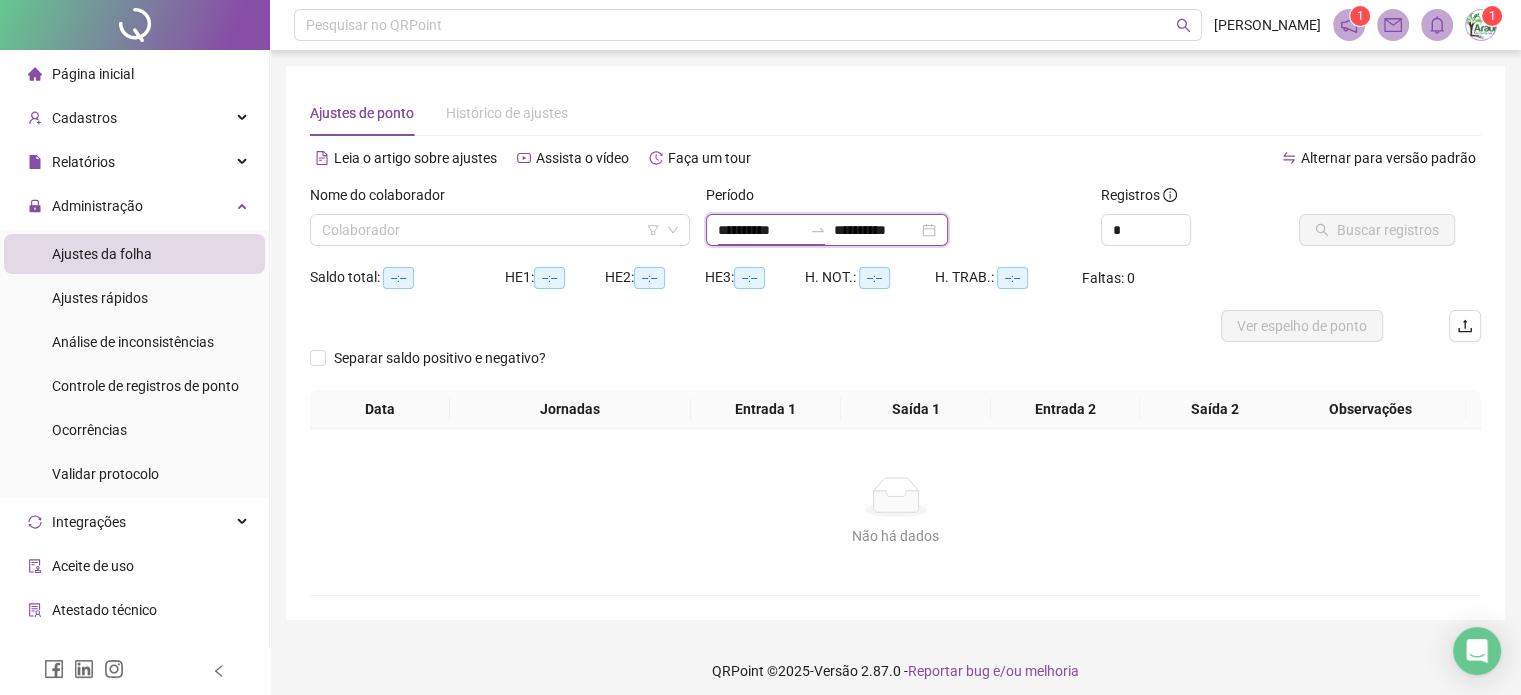 click on "**********" at bounding box center [760, 230] 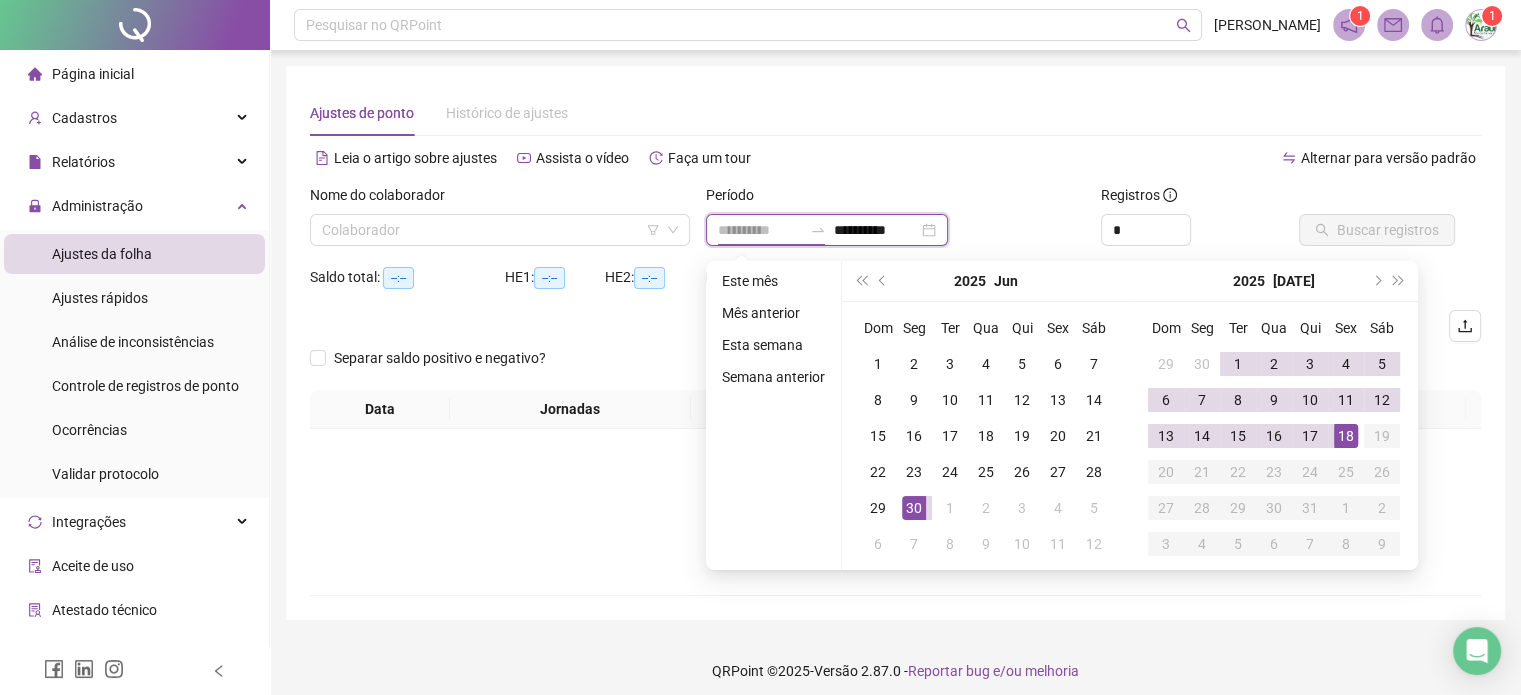 type on "**********" 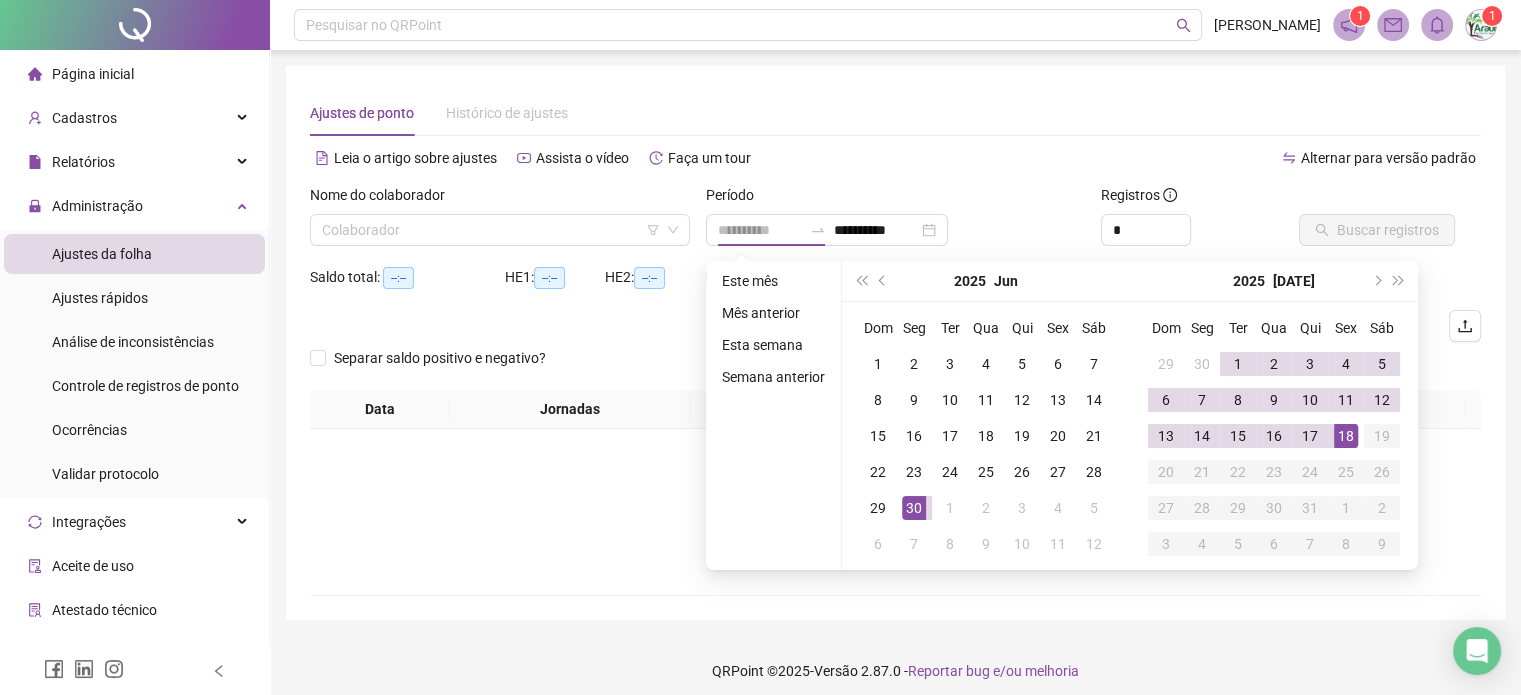 click on "18" at bounding box center [1346, 436] 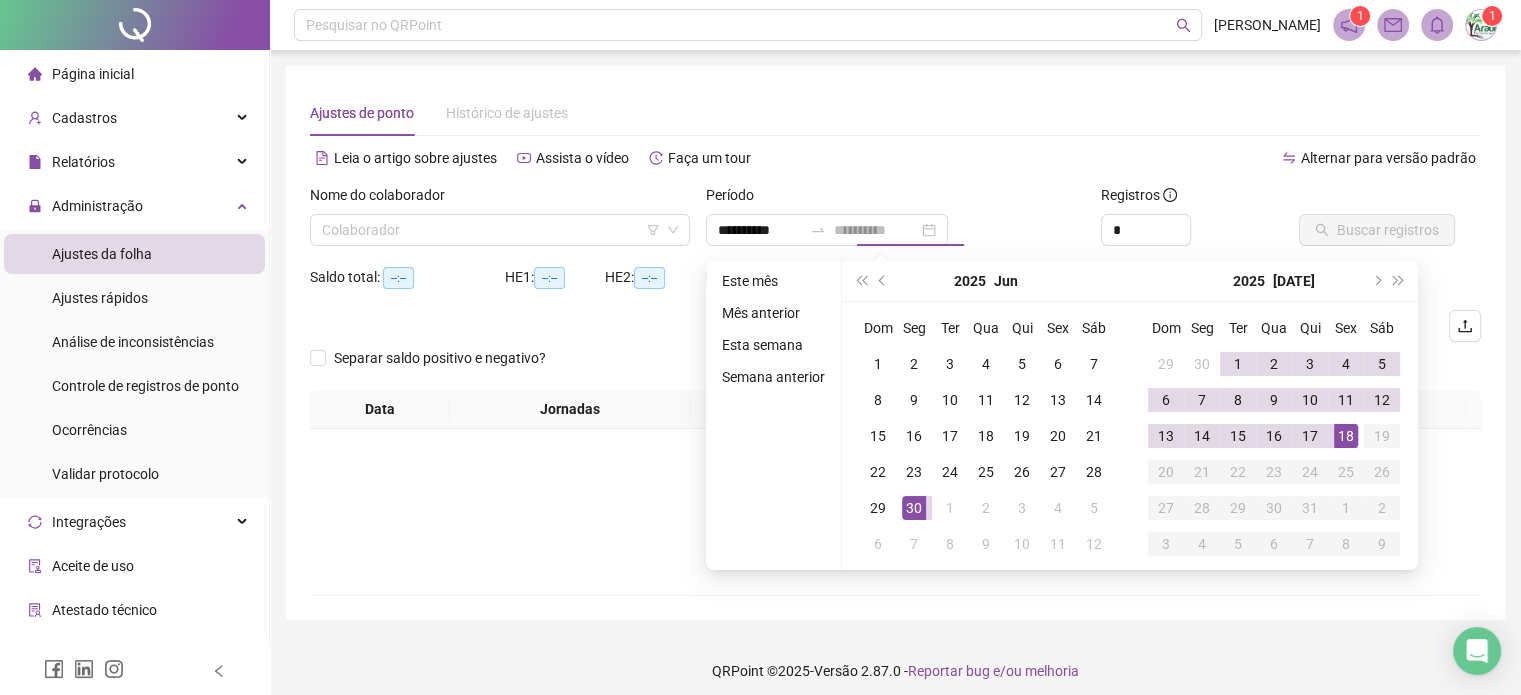 click on "18" at bounding box center (1346, 436) 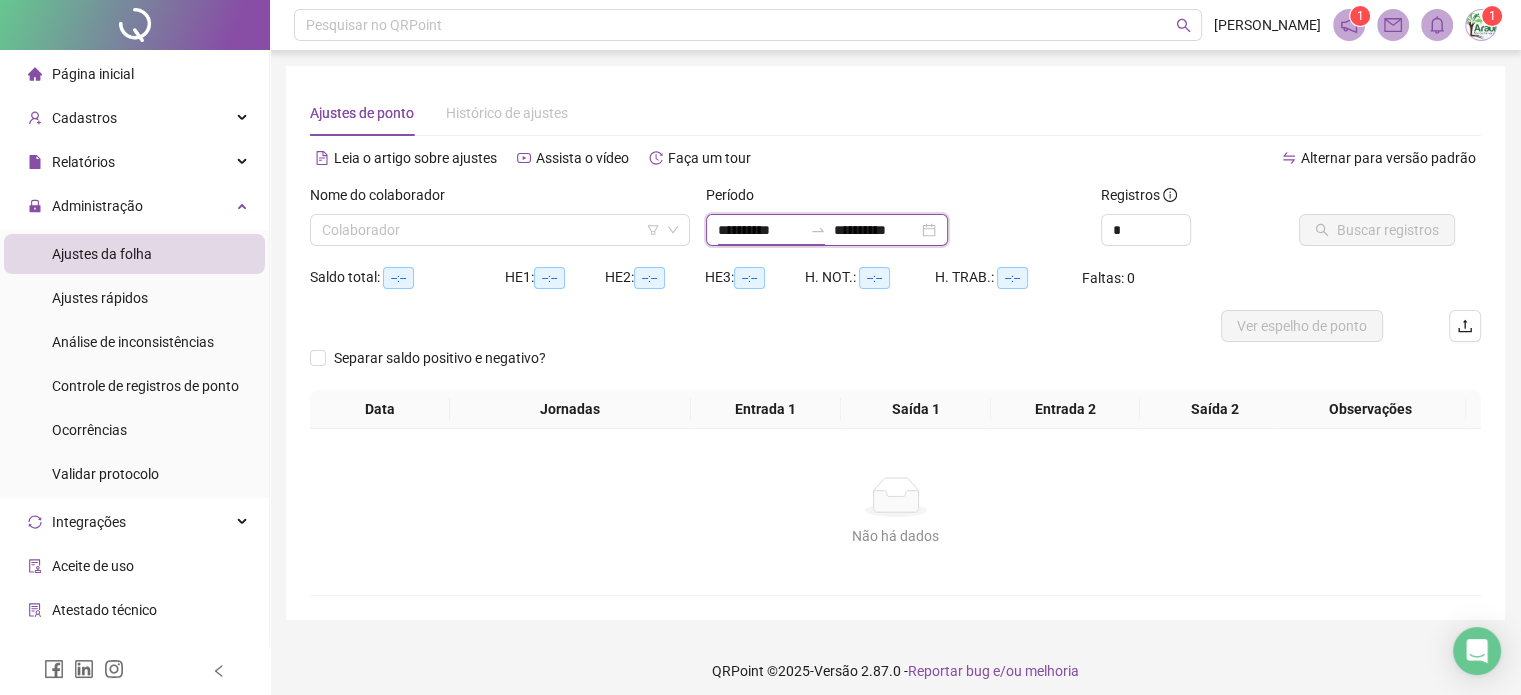 click on "**********" at bounding box center (760, 230) 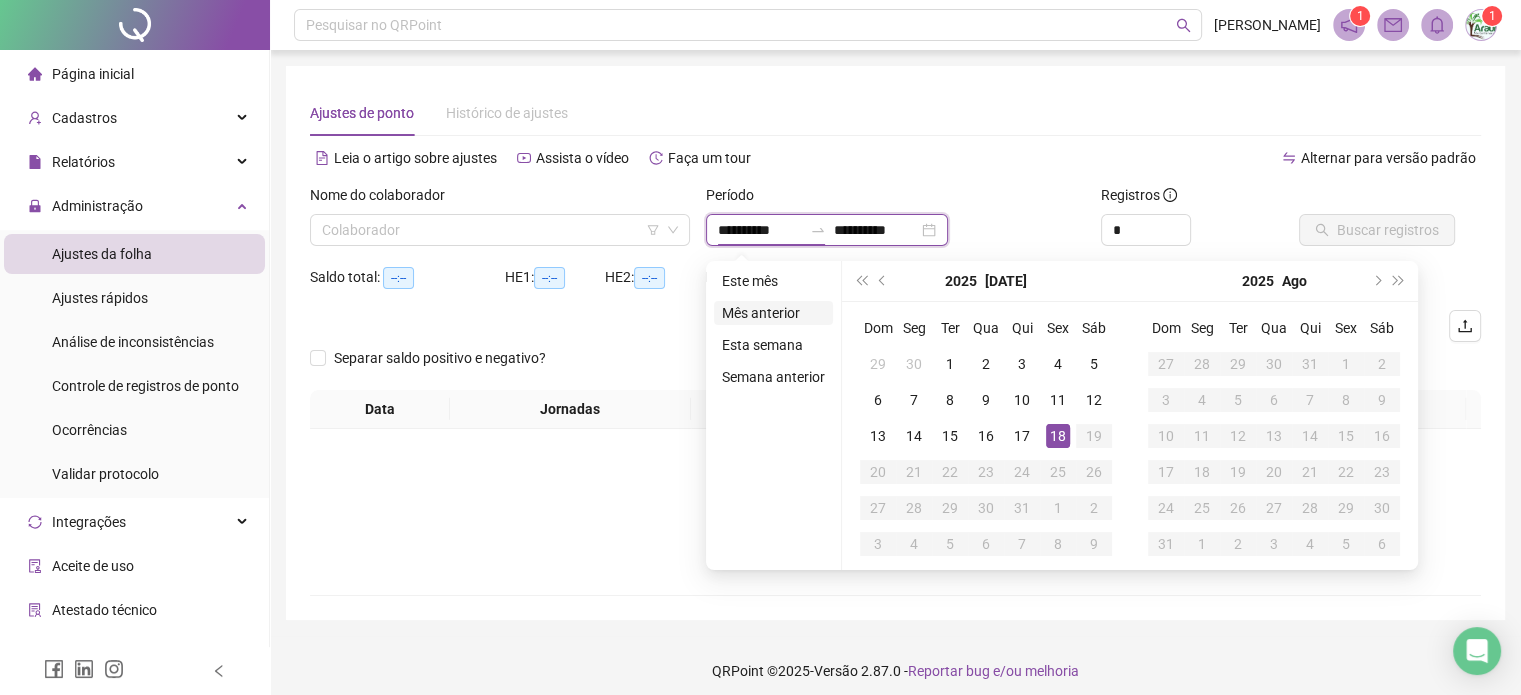 type on "**********" 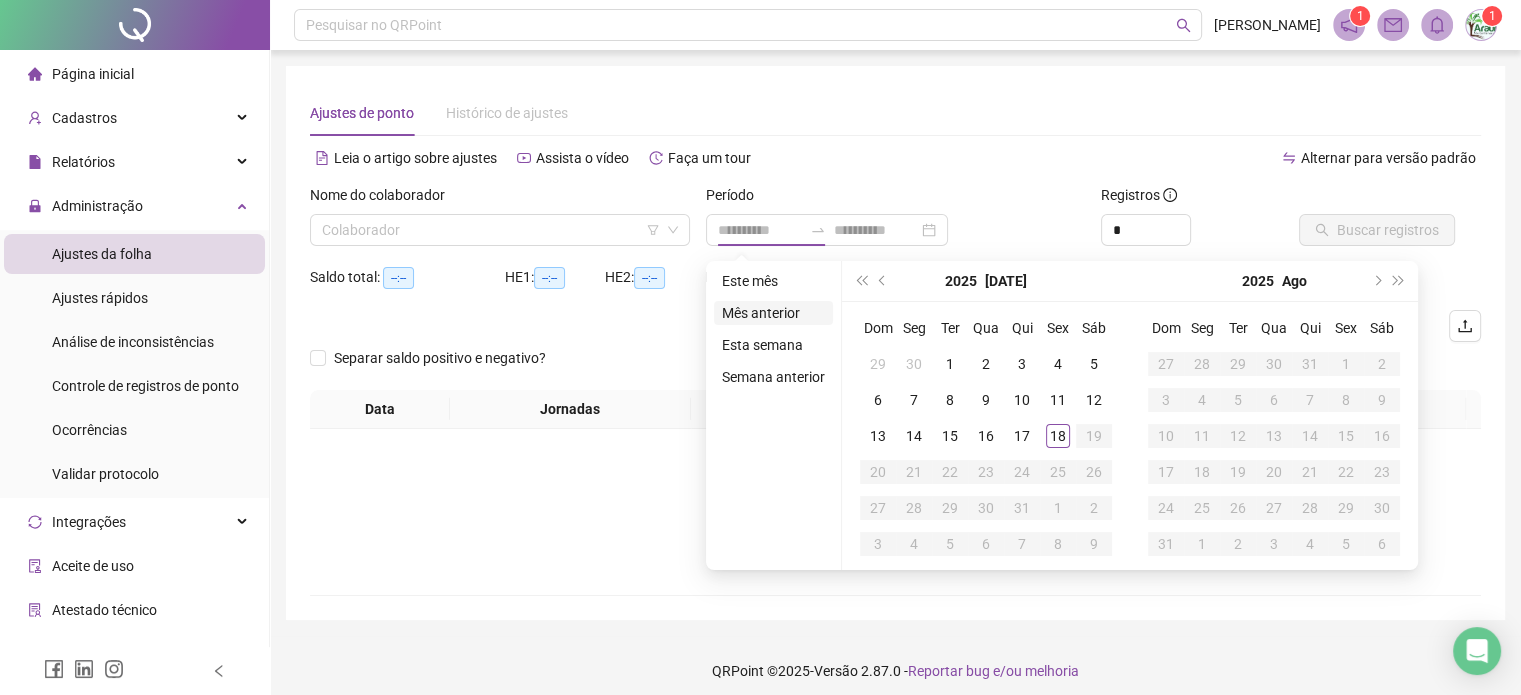 click on "Mês anterior" at bounding box center (773, 313) 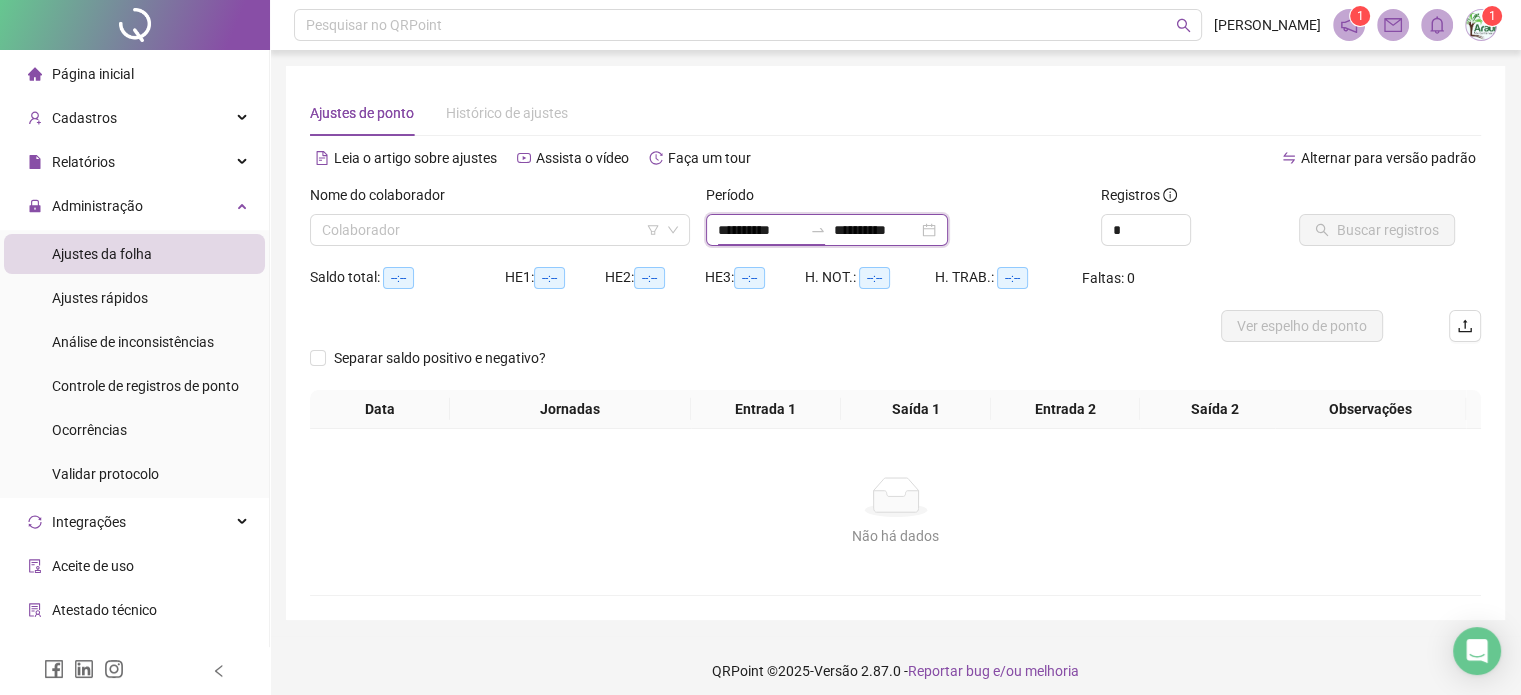 click on "**********" at bounding box center (760, 230) 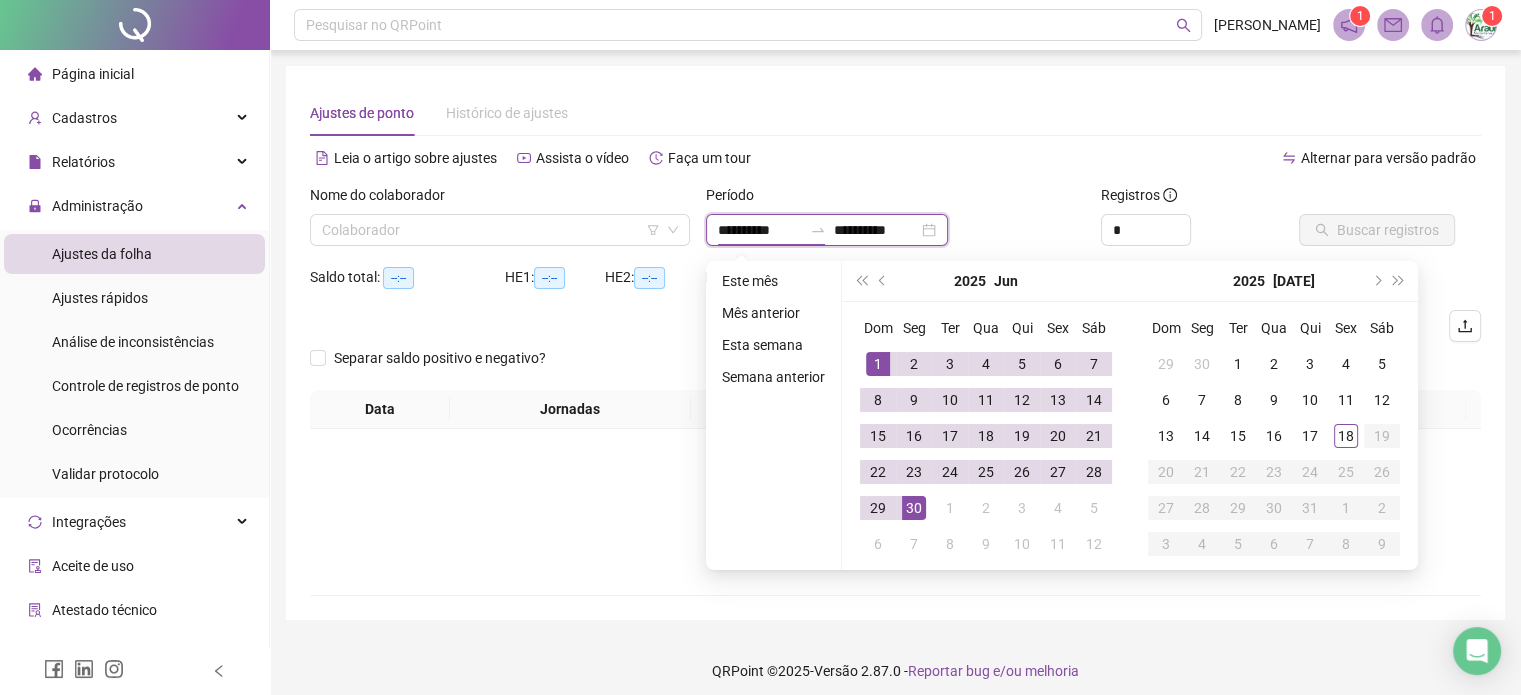 type on "**********" 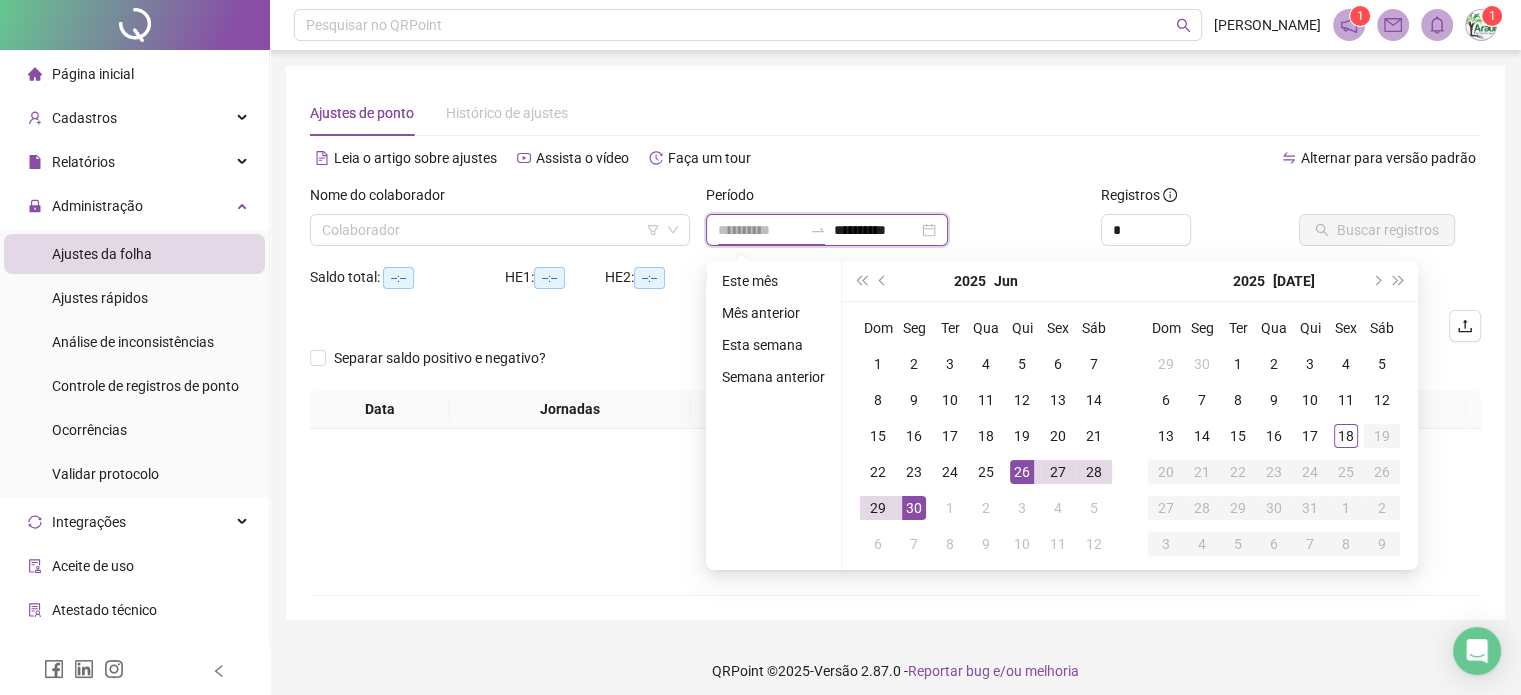 type on "**********" 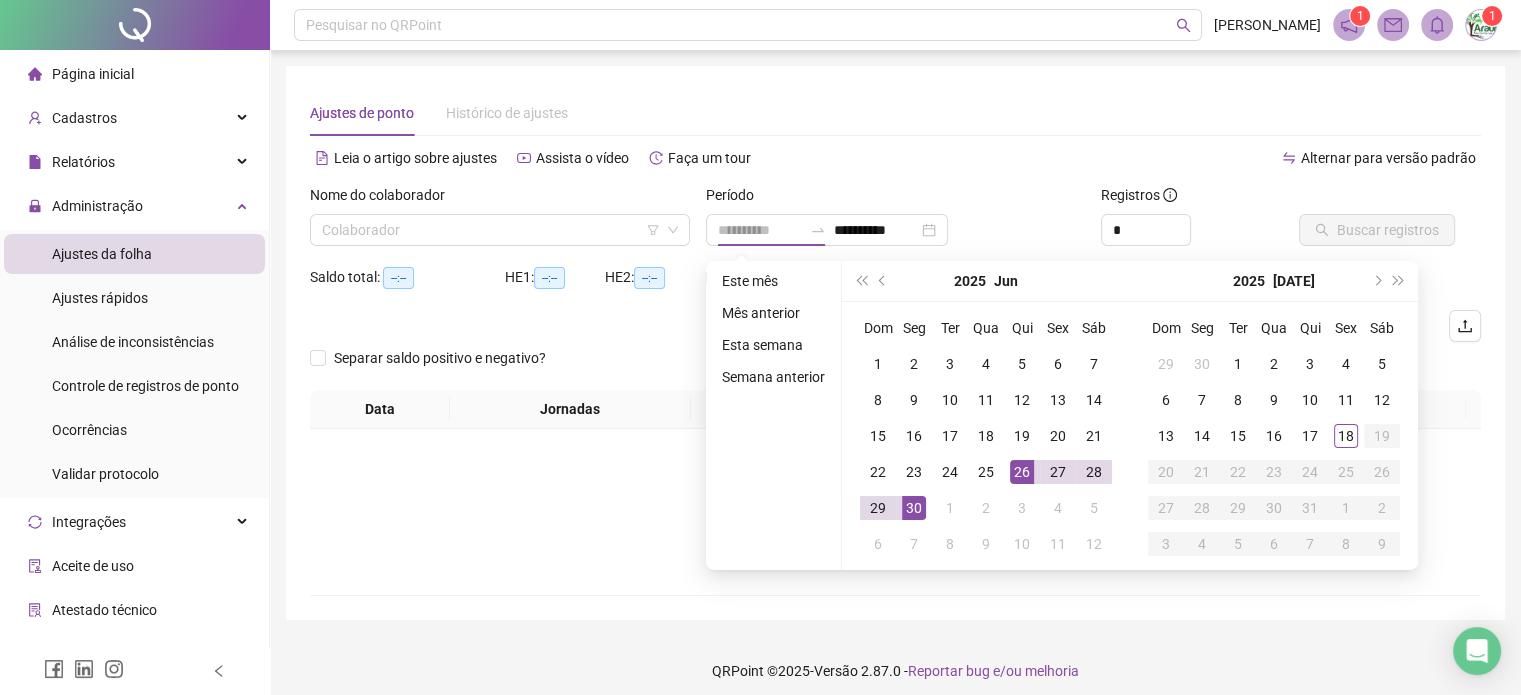 click on "26" at bounding box center (1022, 472) 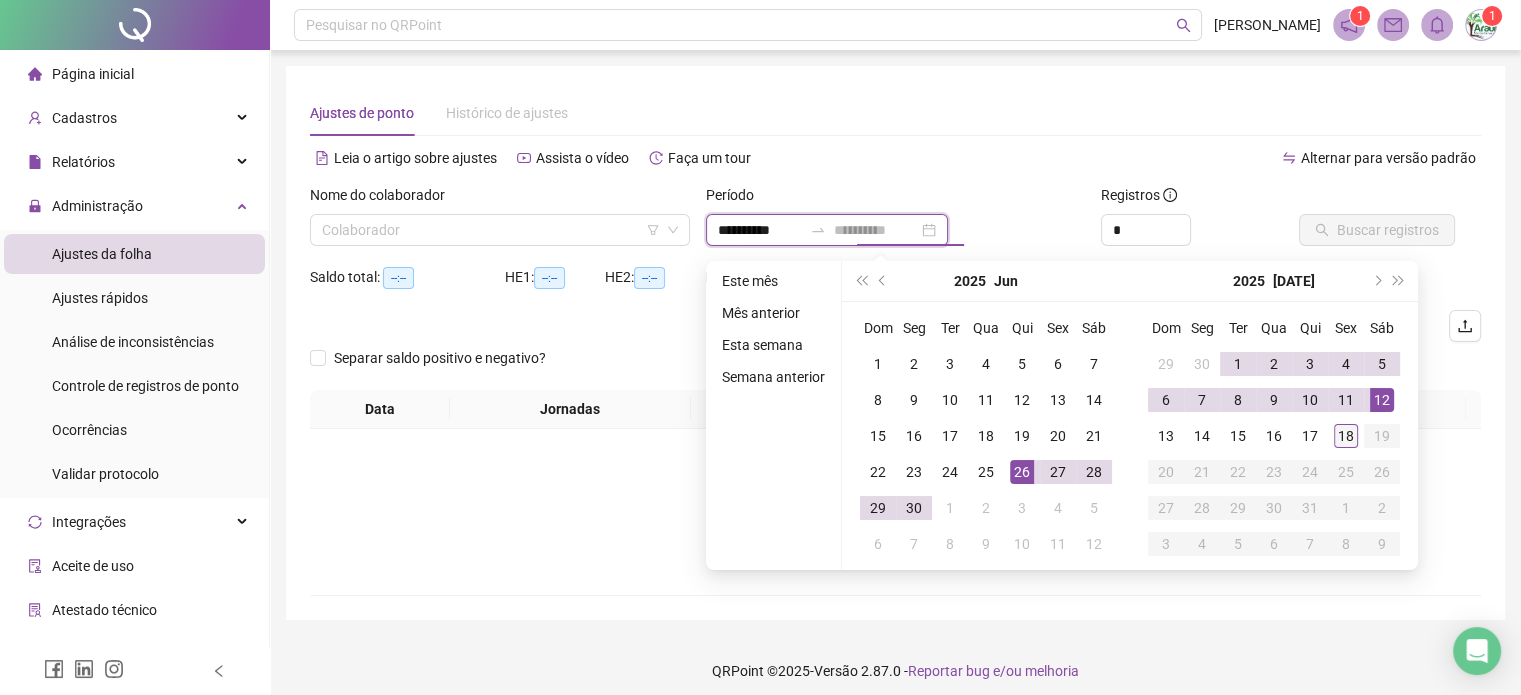 type on "**********" 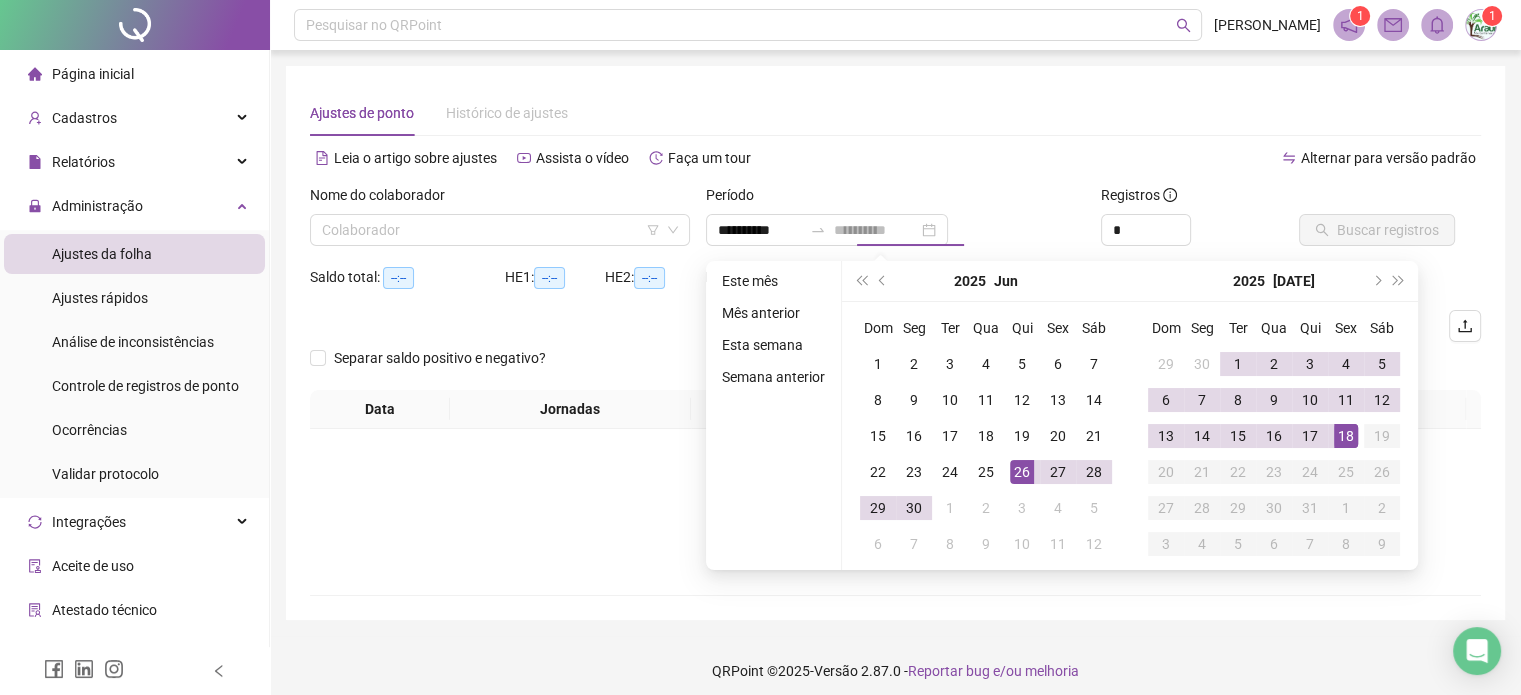 click on "18" at bounding box center (1346, 436) 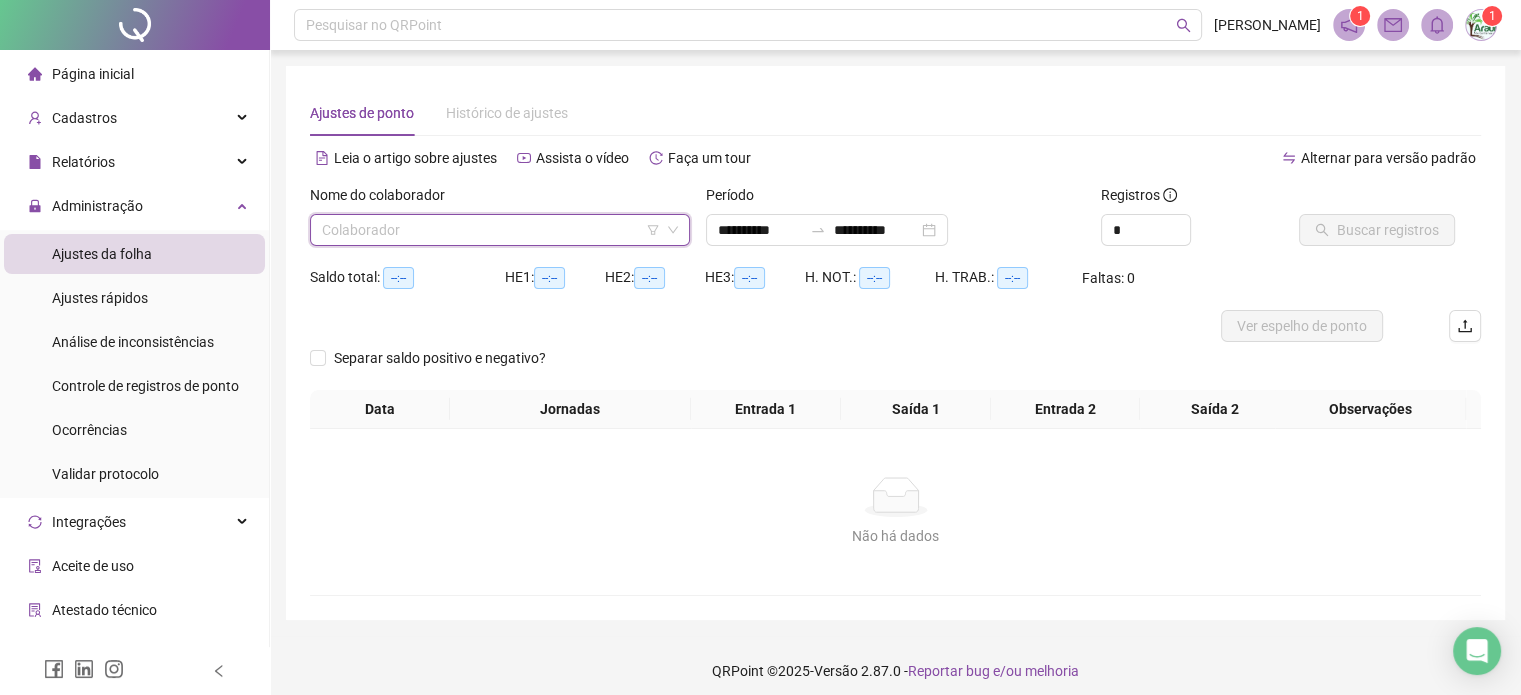 click at bounding box center (494, 230) 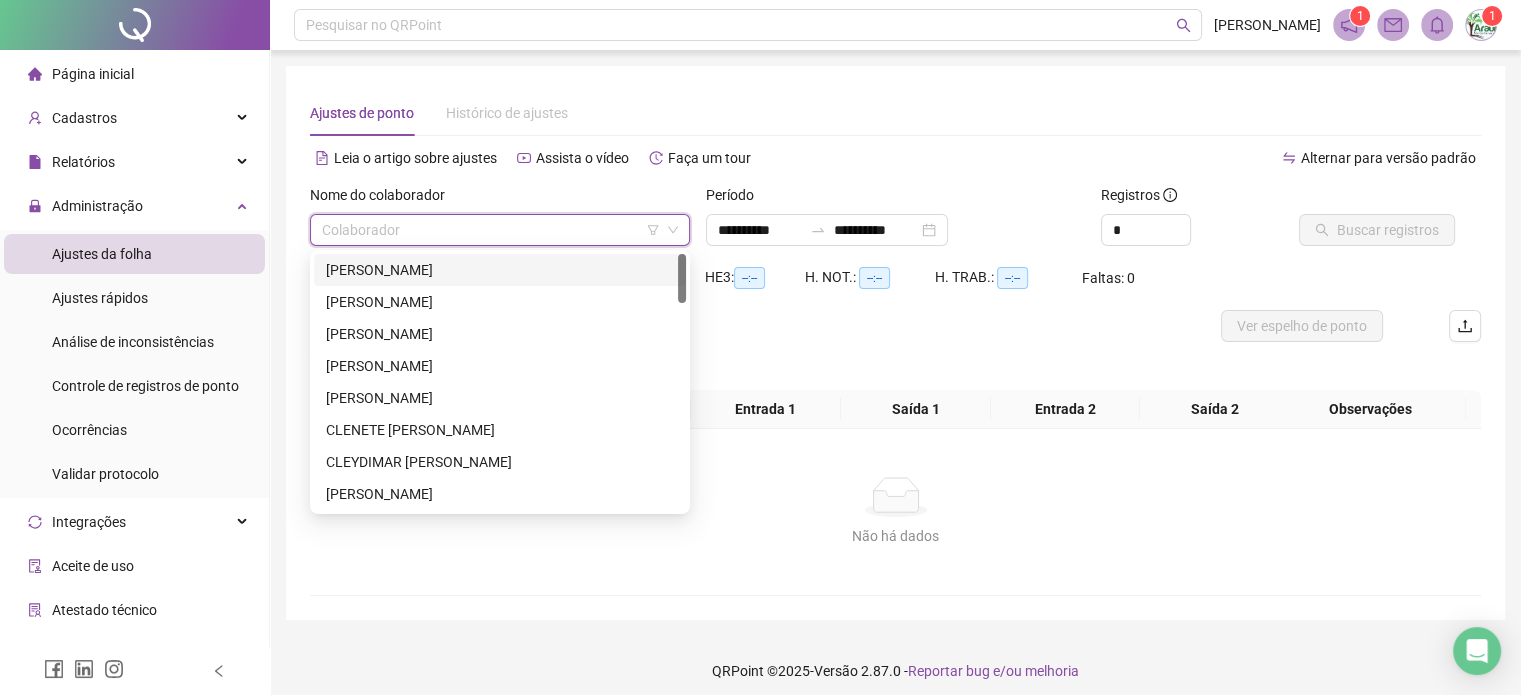 click on "[PERSON_NAME]" at bounding box center [500, 270] 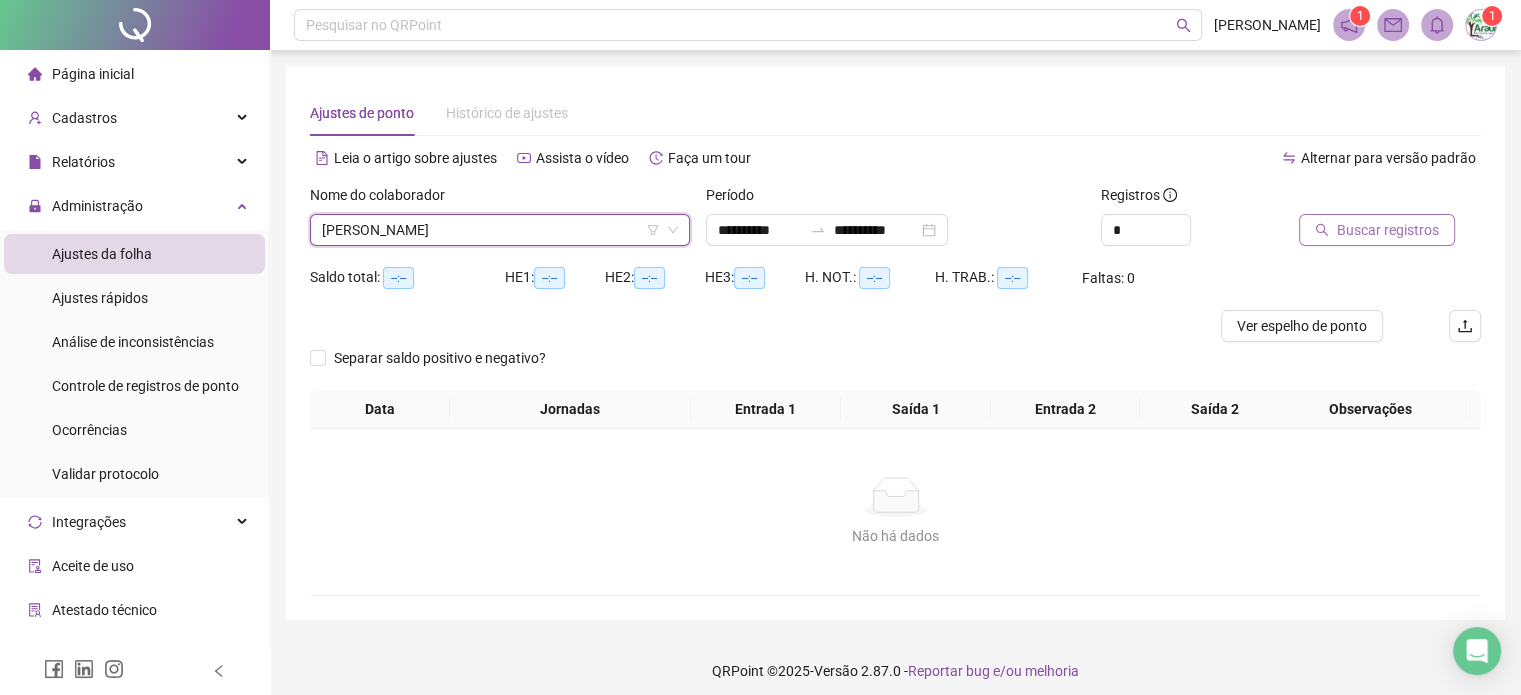 click on "Buscar registros" at bounding box center [1388, 230] 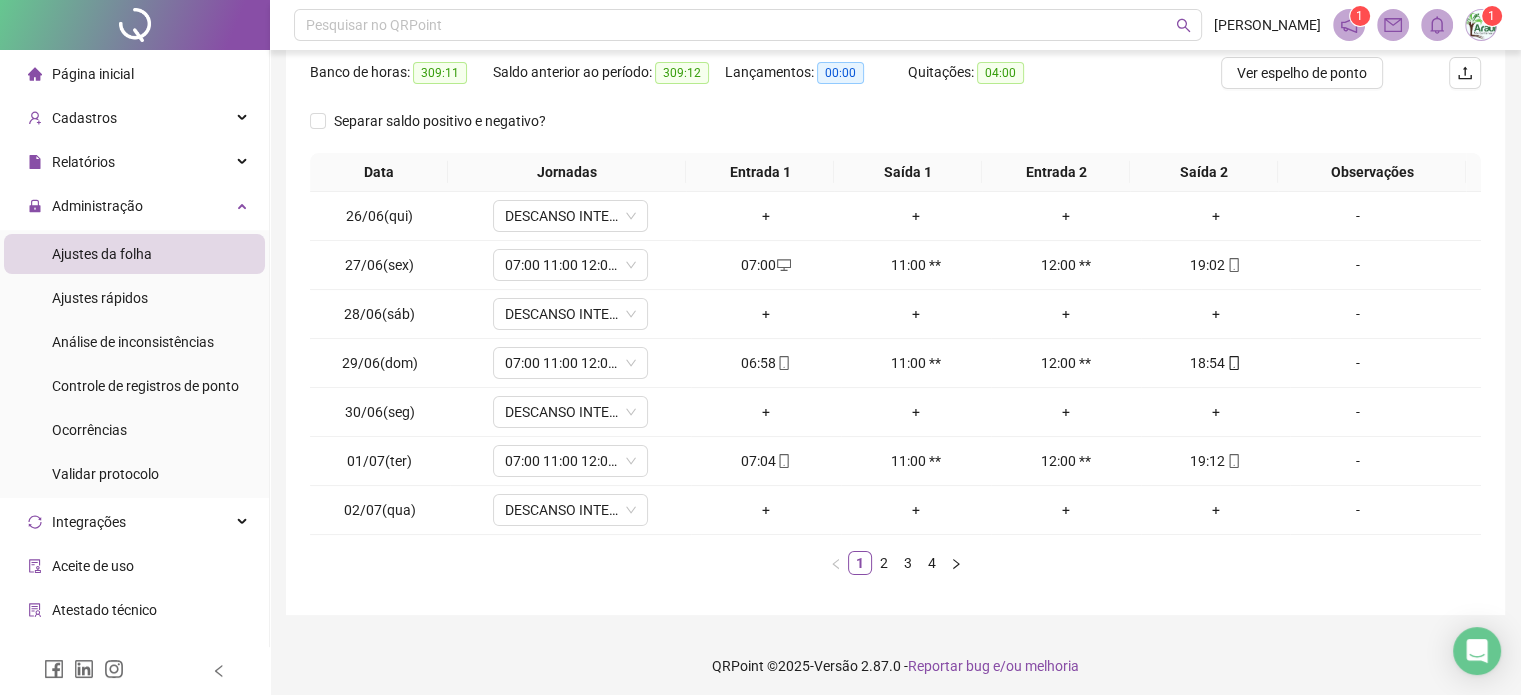 scroll, scrollTop: 257, scrollLeft: 0, axis: vertical 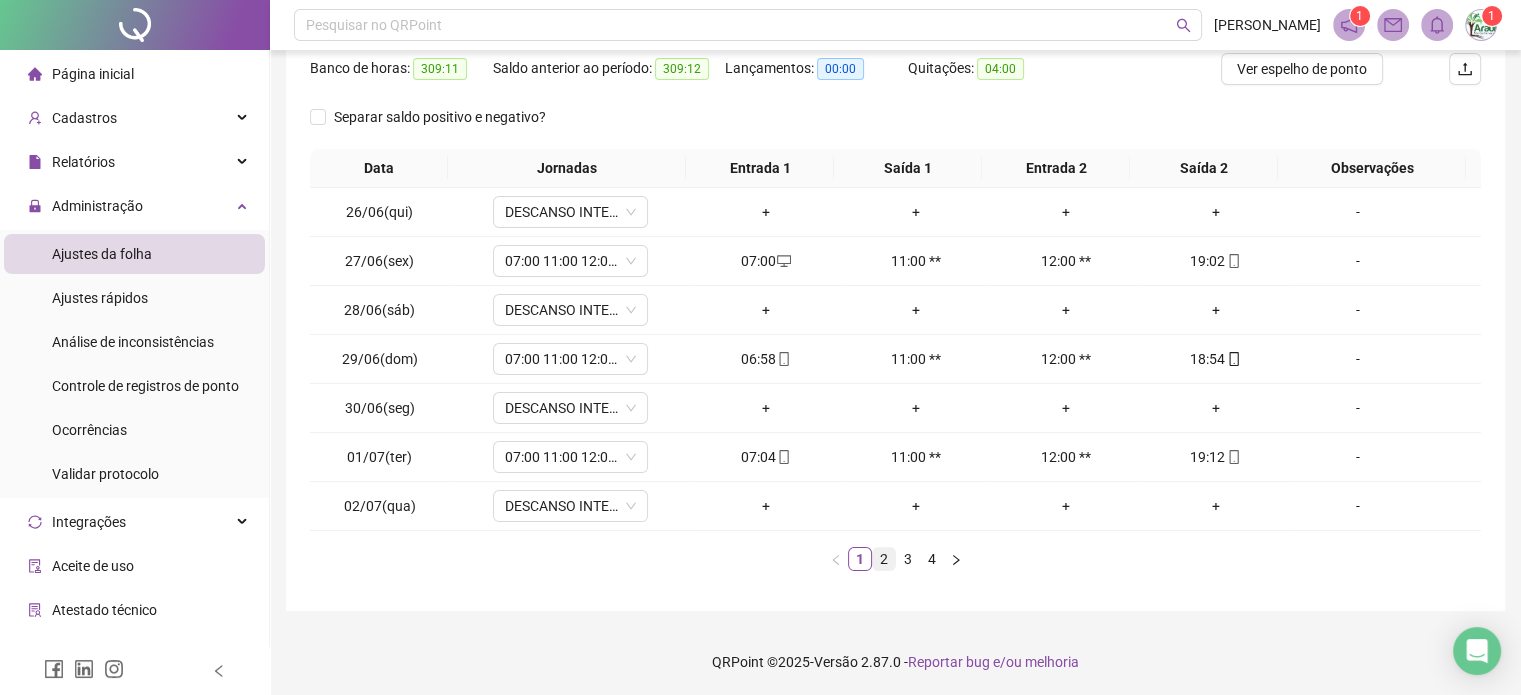 click on "2" at bounding box center [884, 559] 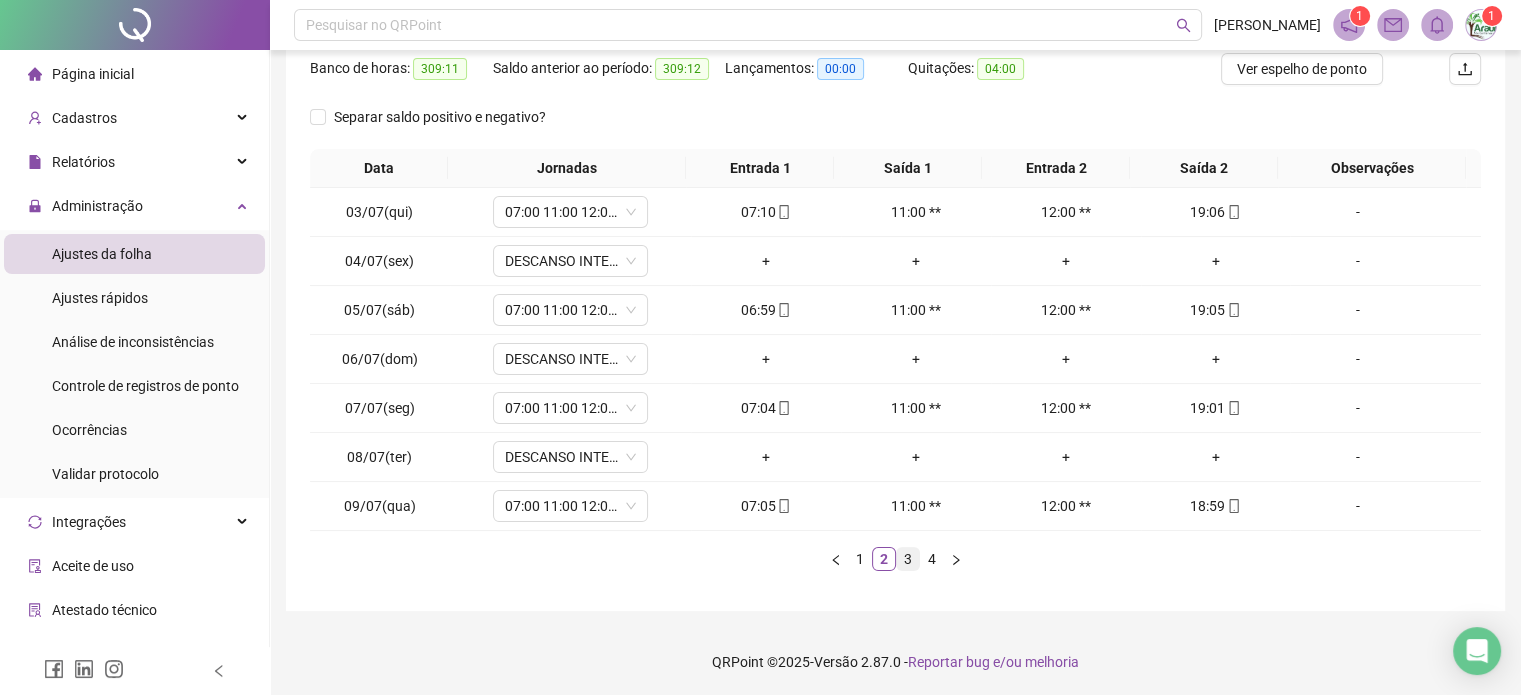 click on "3" at bounding box center [908, 559] 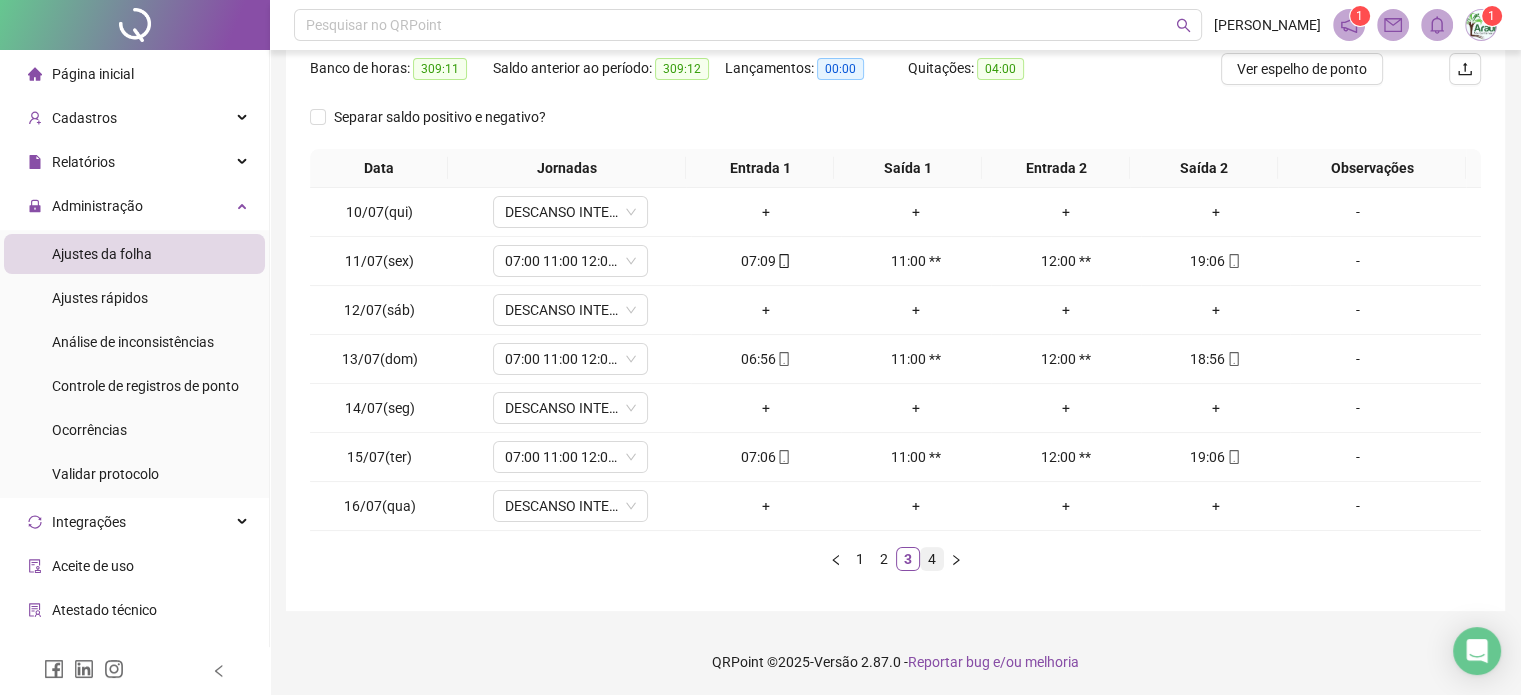 click on "4" at bounding box center [932, 559] 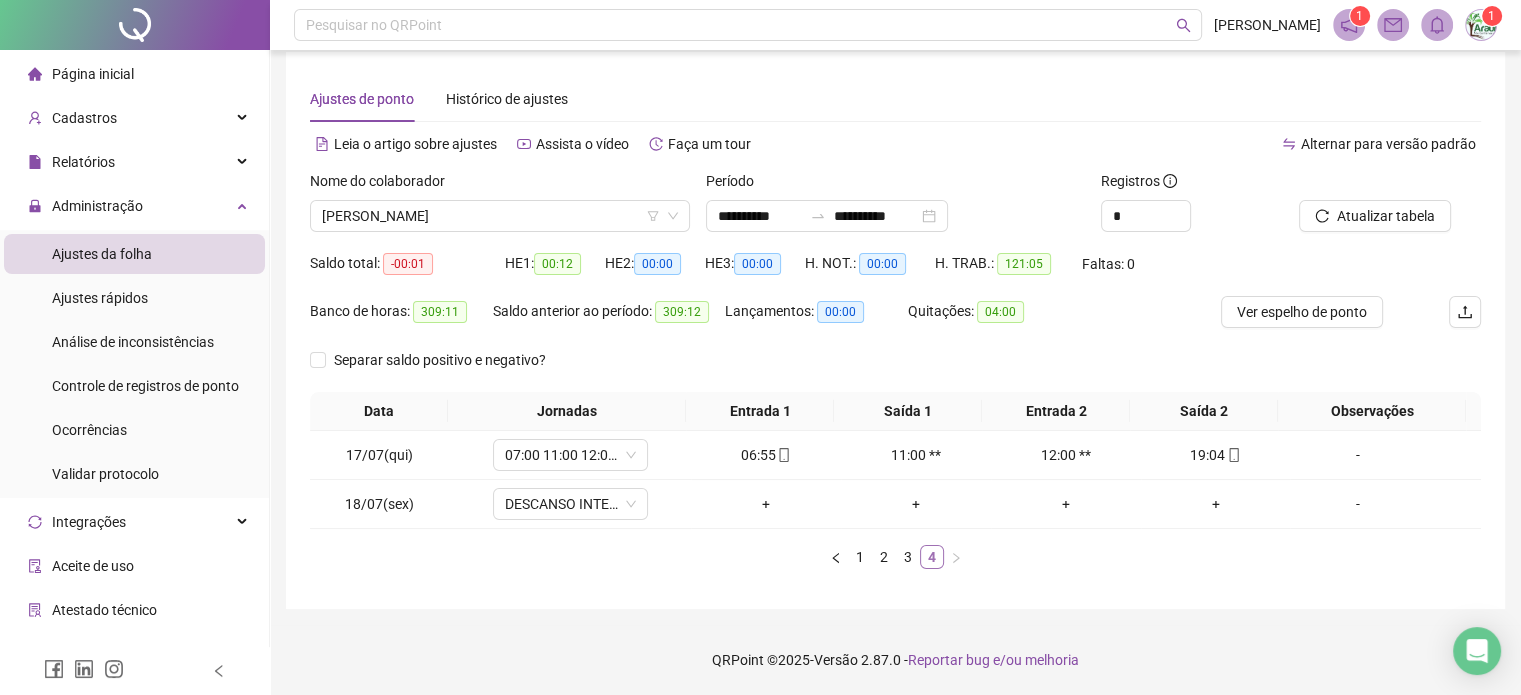 scroll, scrollTop: 13, scrollLeft: 0, axis: vertical 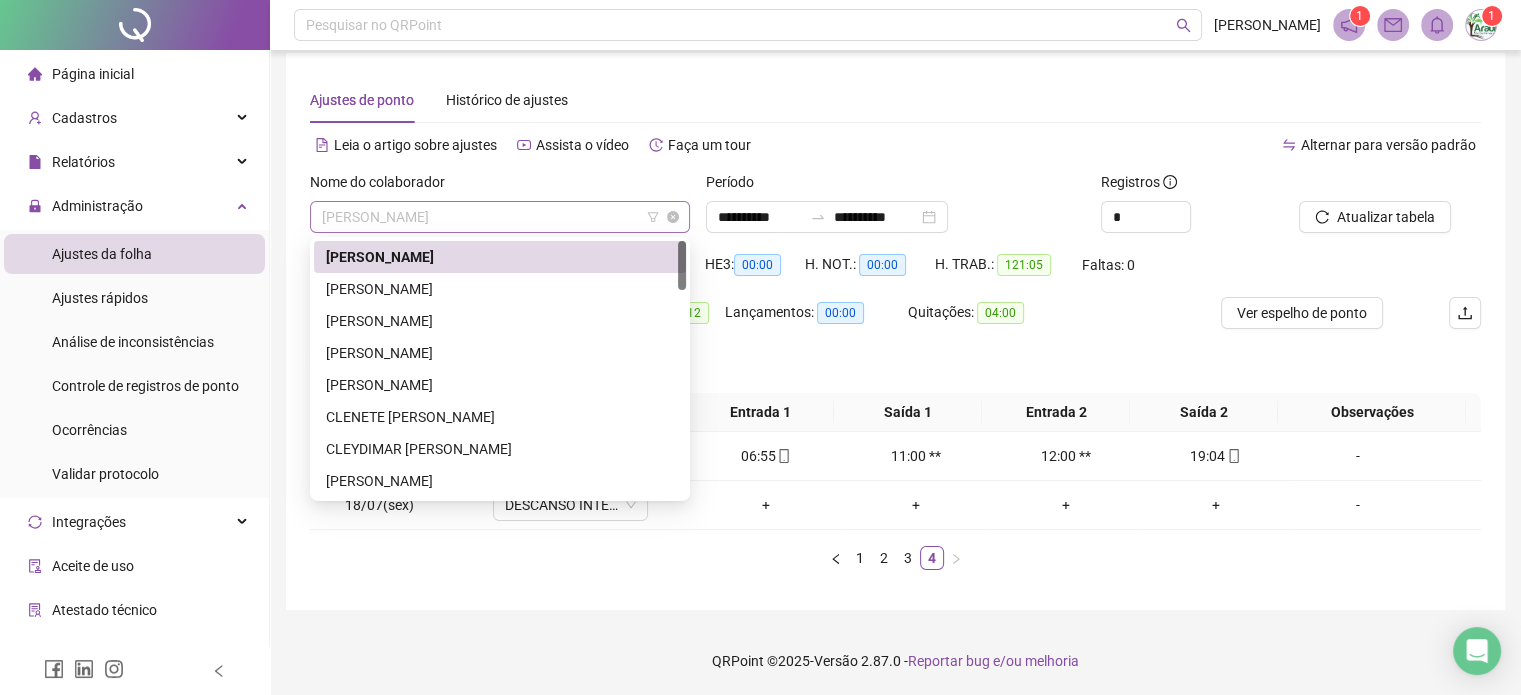 click on "[PERSON_NAME]" at bounding box center [500, 217] 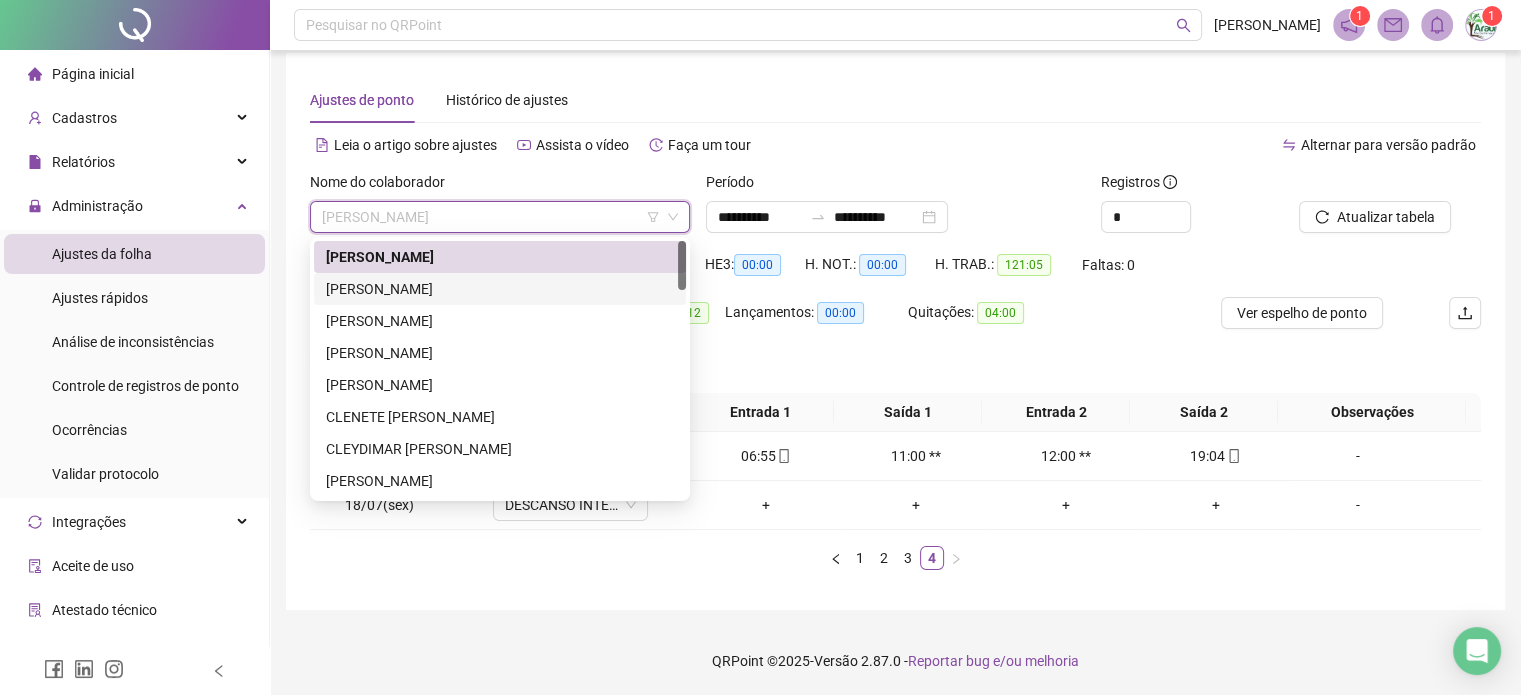 click on "[PERSON_NAME]" at bounding box center (500, 289) 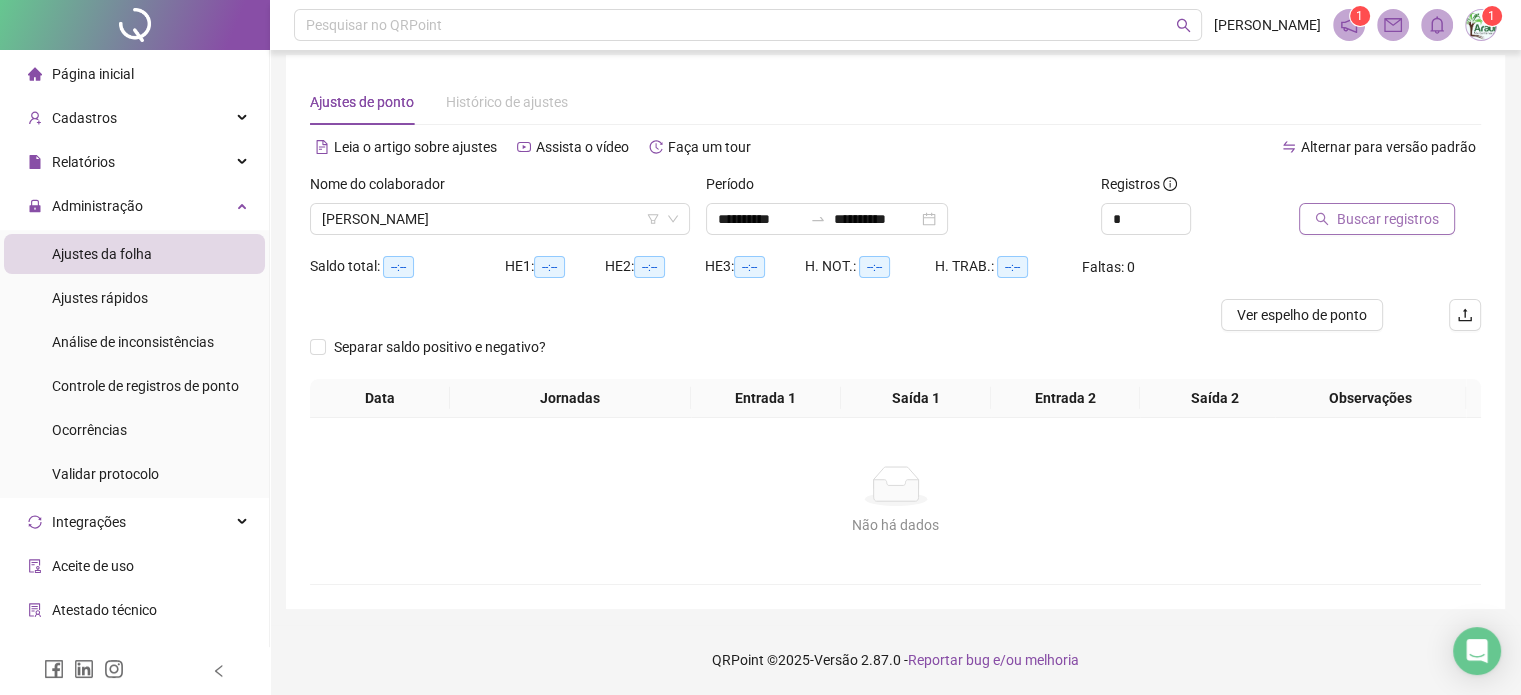 click on "Buscar registros" at bounding box center (1388, 219) 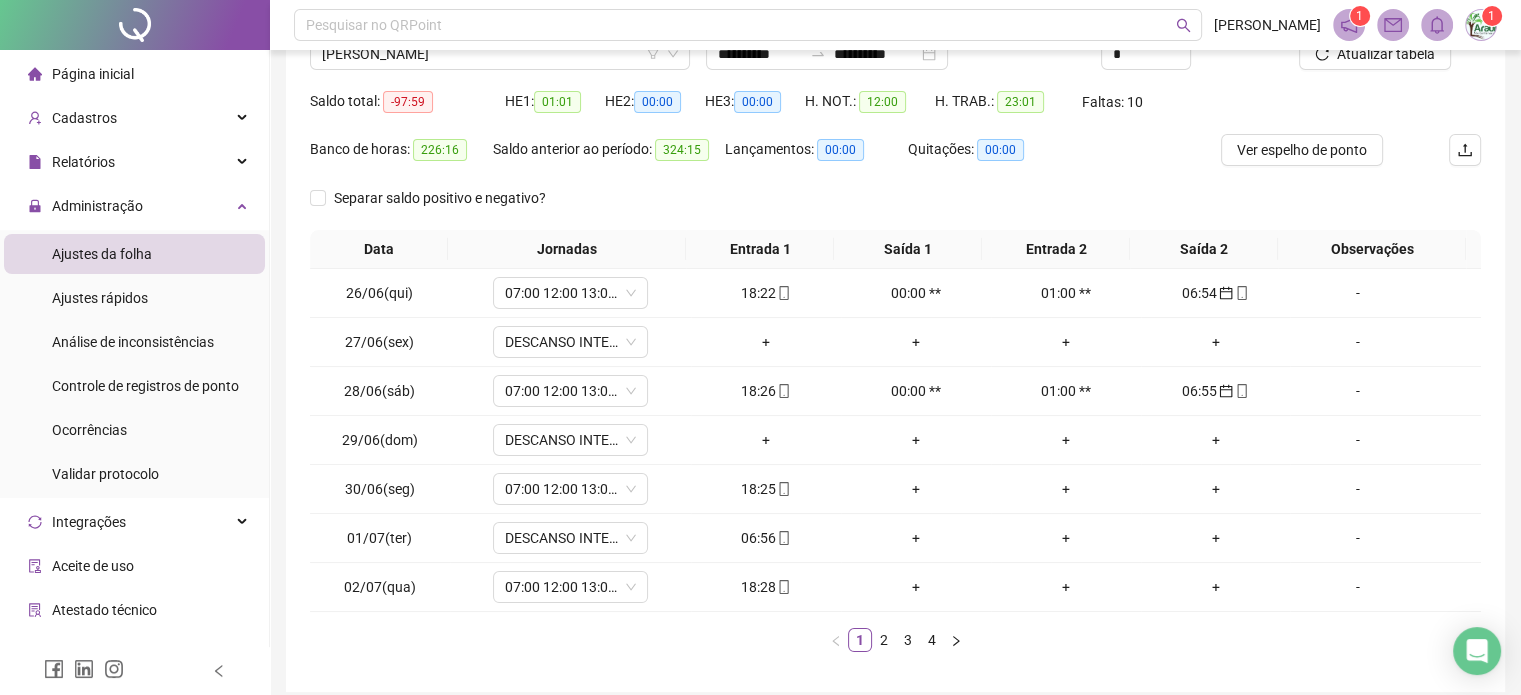 scroll, scrollTop: 210, scrollLeft: 0, axis: vertical 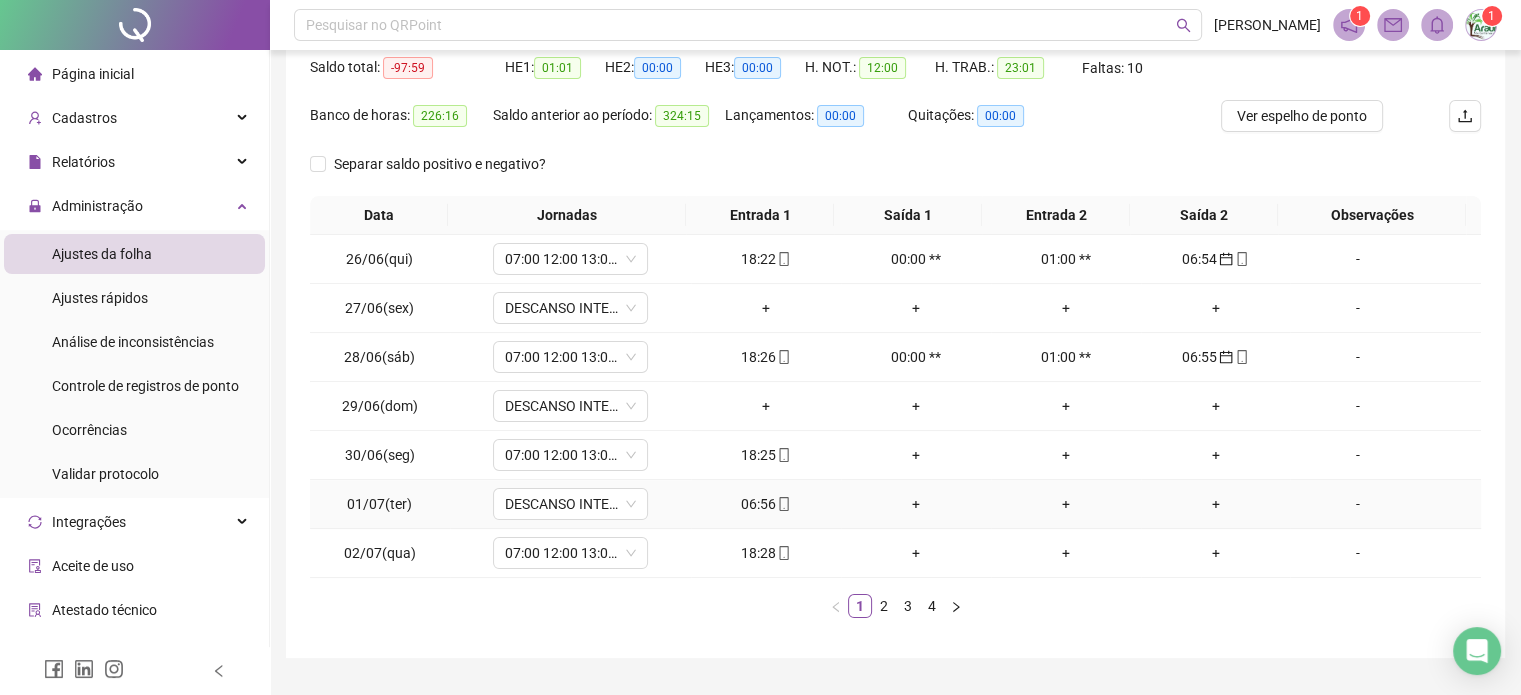 click on "06:56" at bounding box center (766, 504) 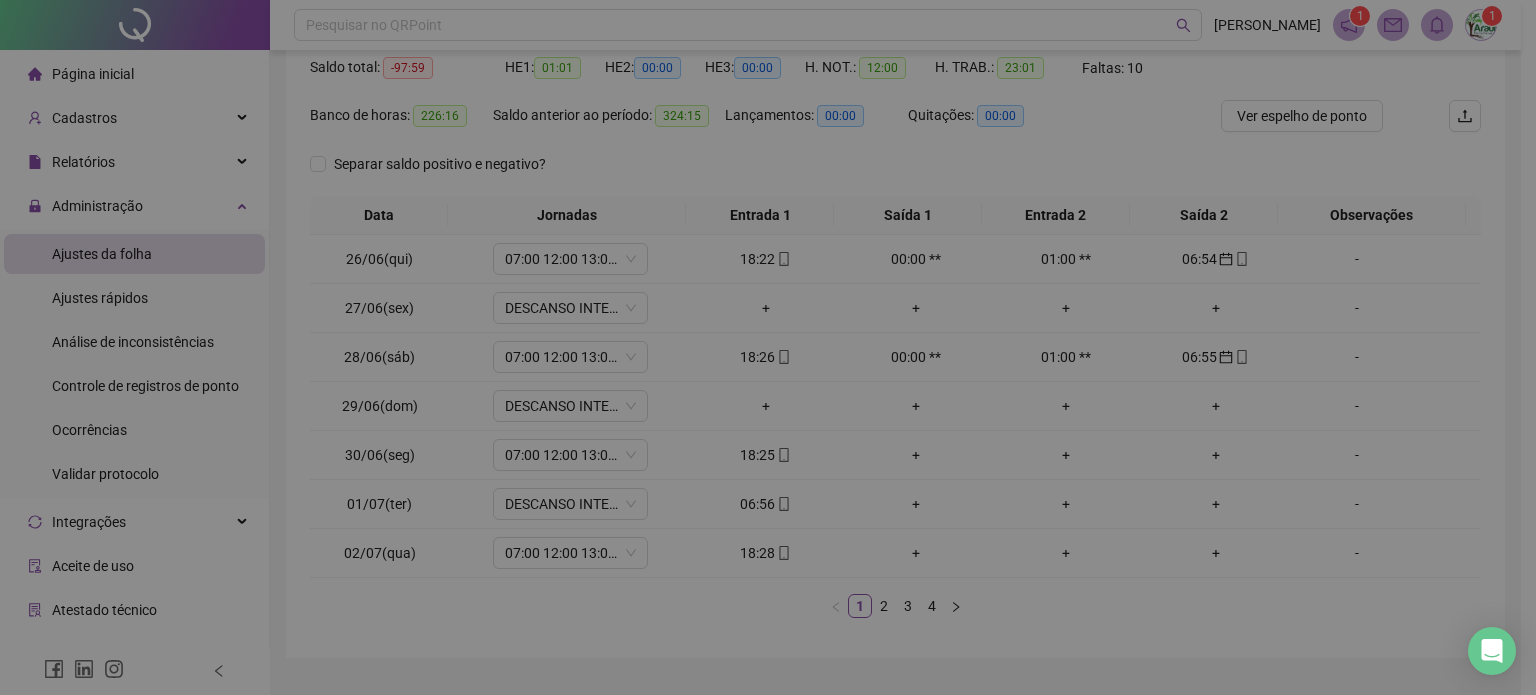 type on "**********" 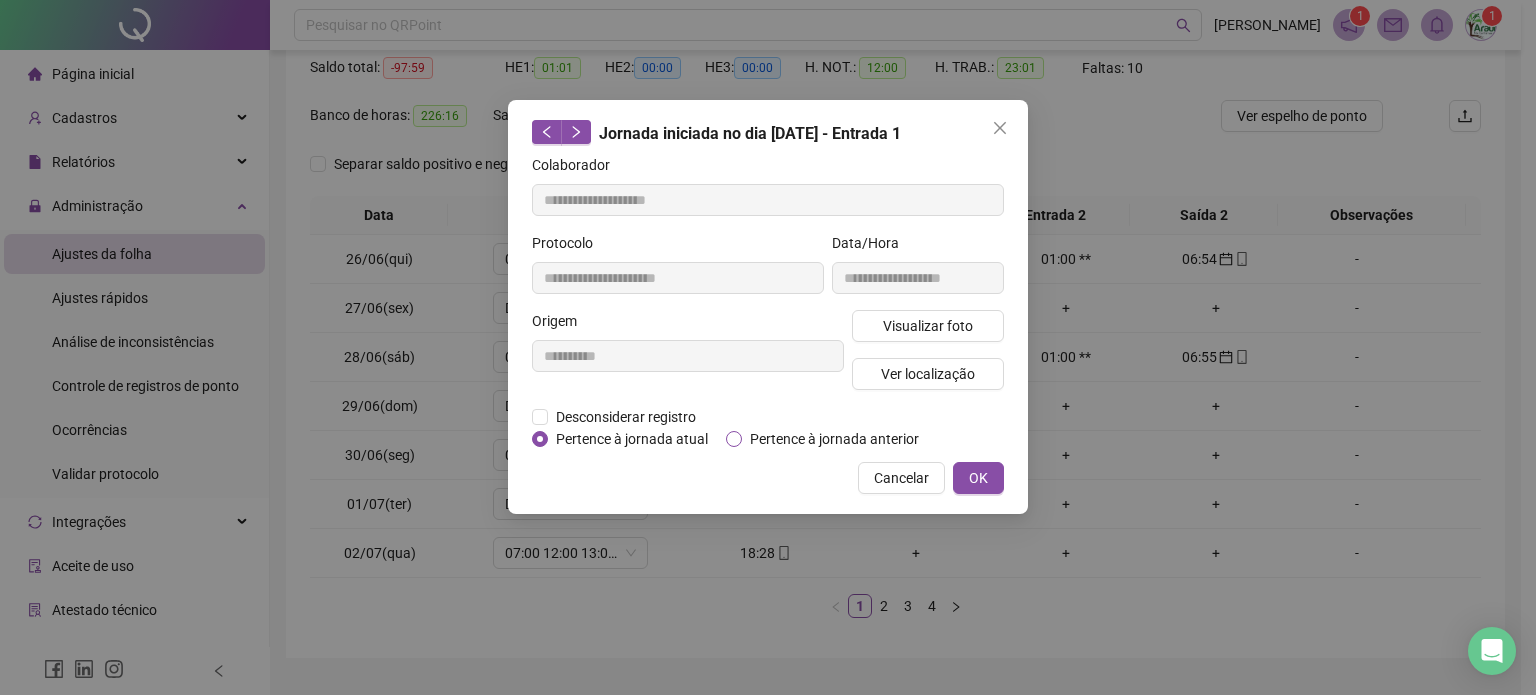 click on "Pertence à jornada anterior" at bounding box center (834, 439) 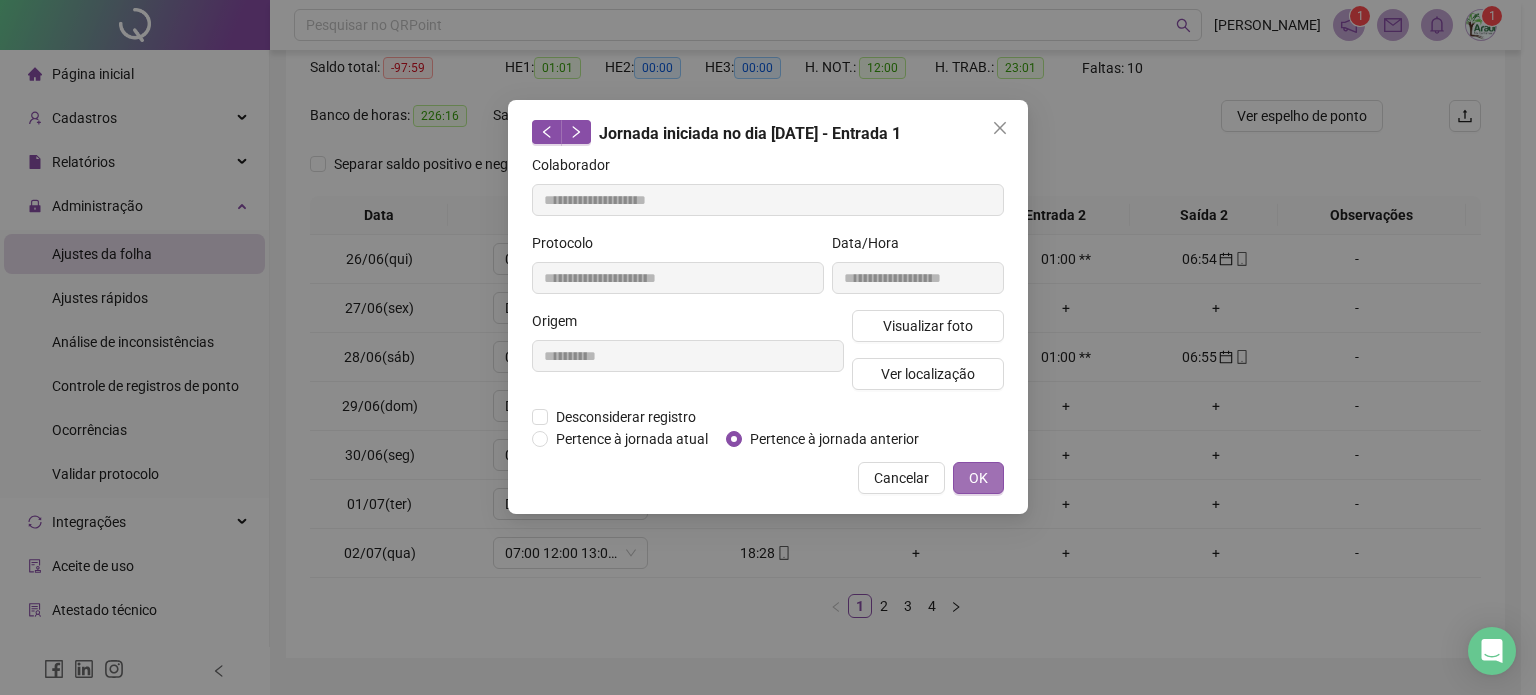 click on "OK" at bounding box center (978, 478) 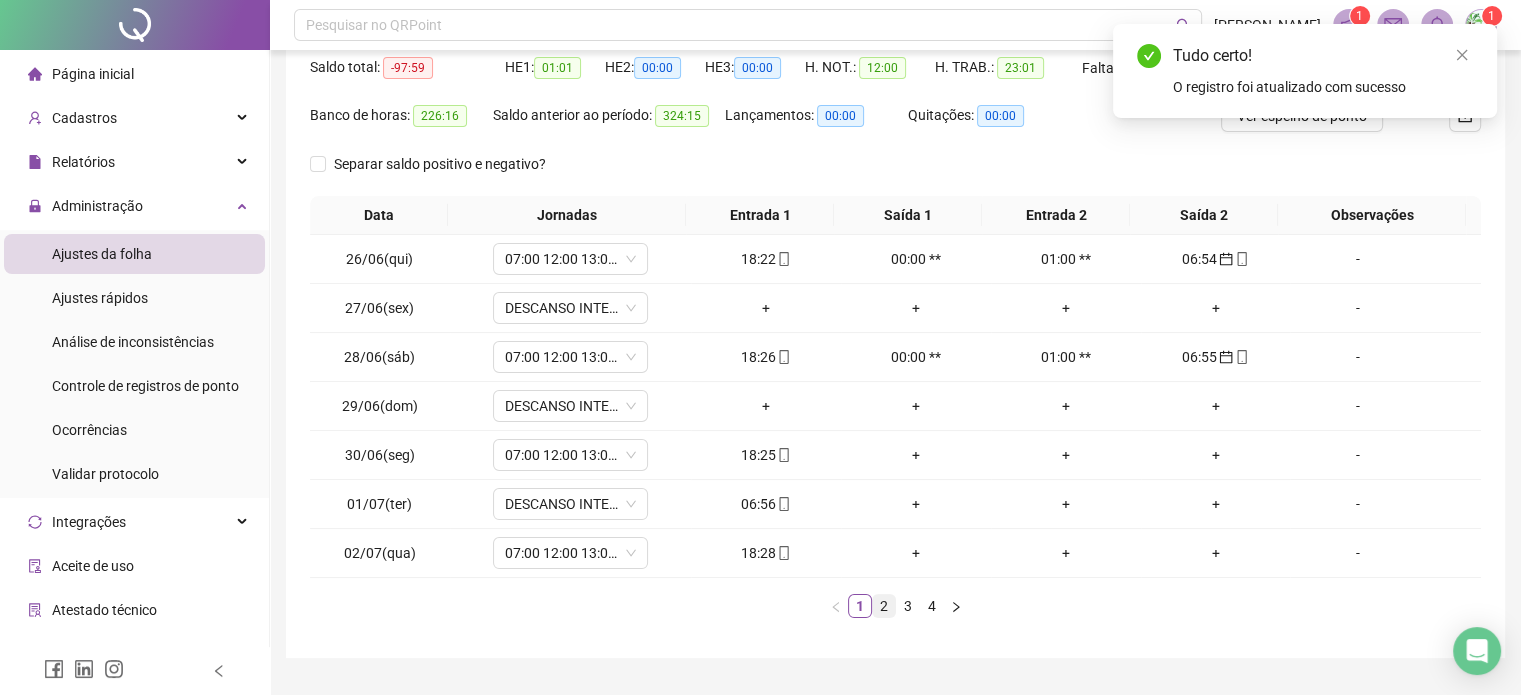 click on "2" at bounding box center (884, 606) 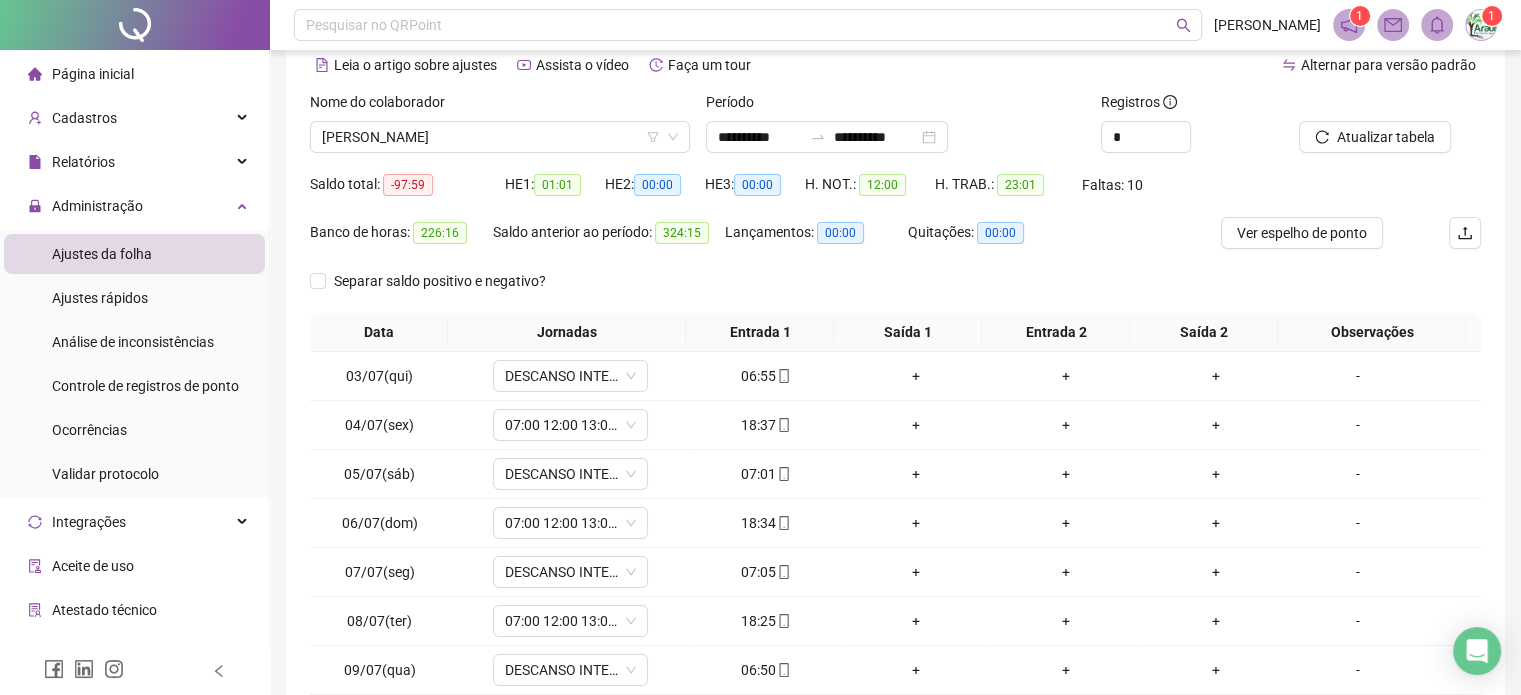 scroll, scrollTop: 90, scrollLeft: 0, axis: vertical 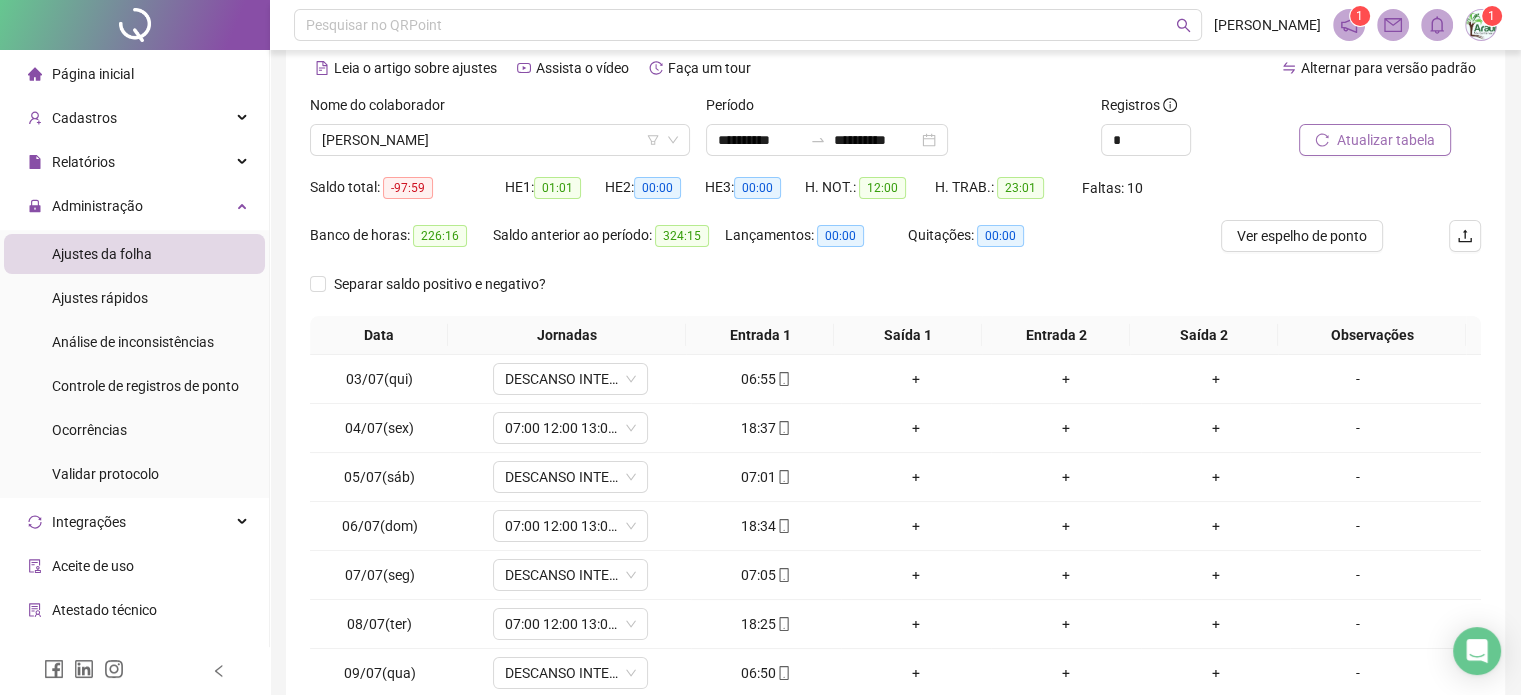 click on "Atualizar tabela" at bounding box center (1375, 140) 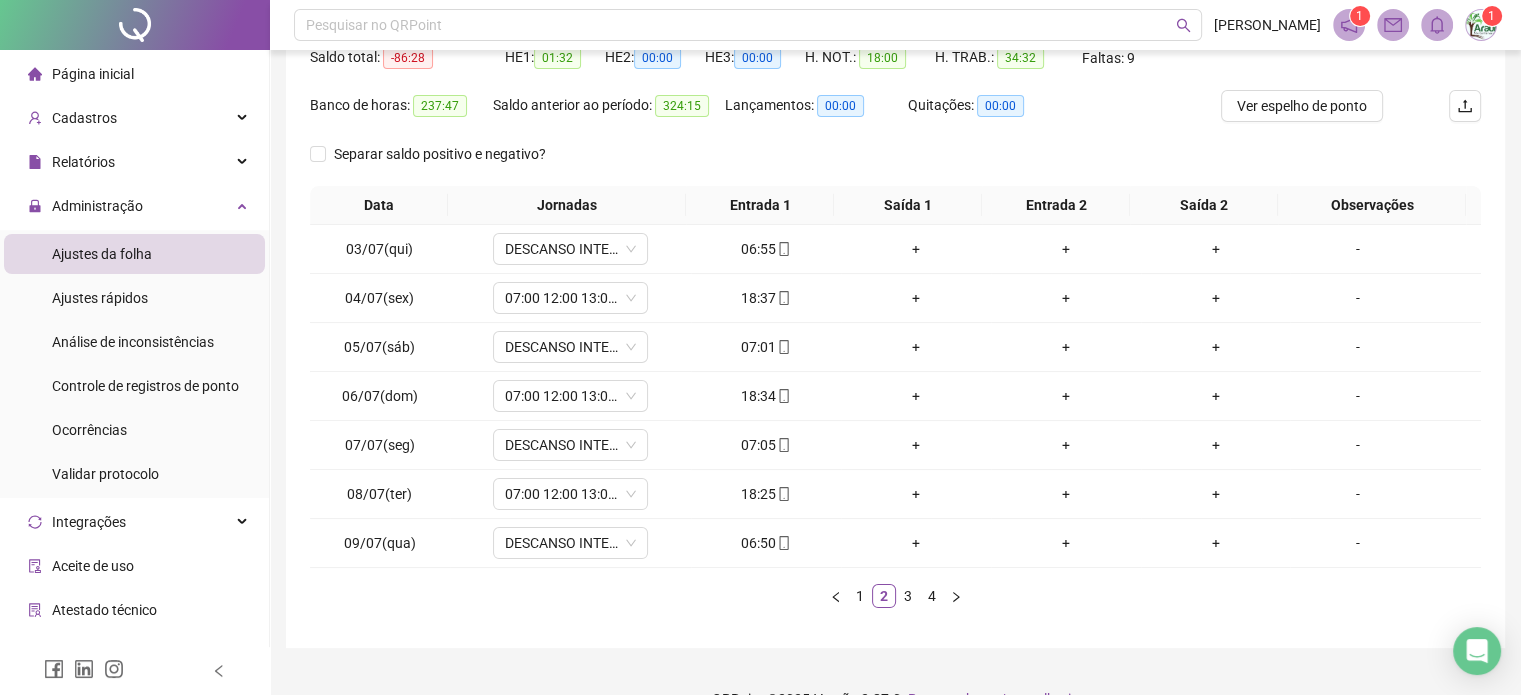 scroll, scrollTop: 250, scrollLeft: 0, axis: vertical 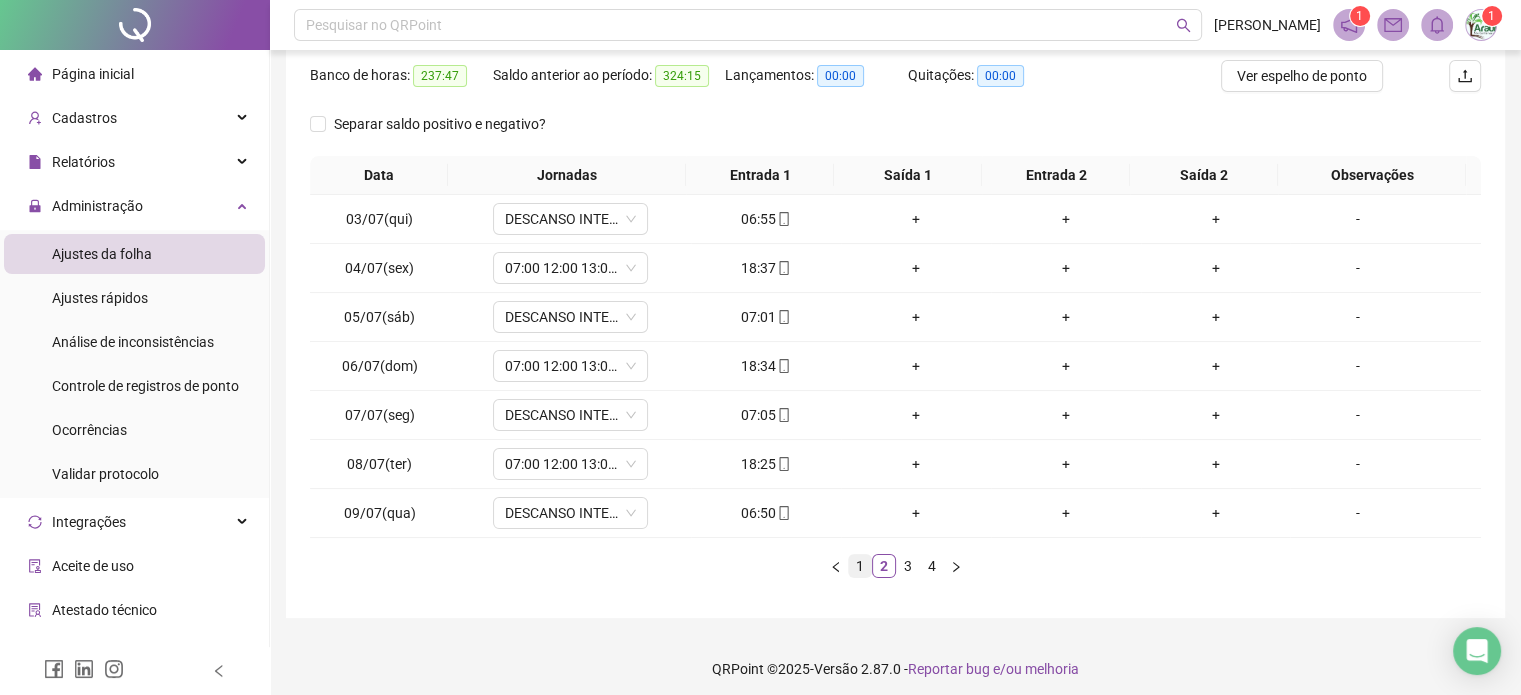click on "1" at bounding box center (860, 566) 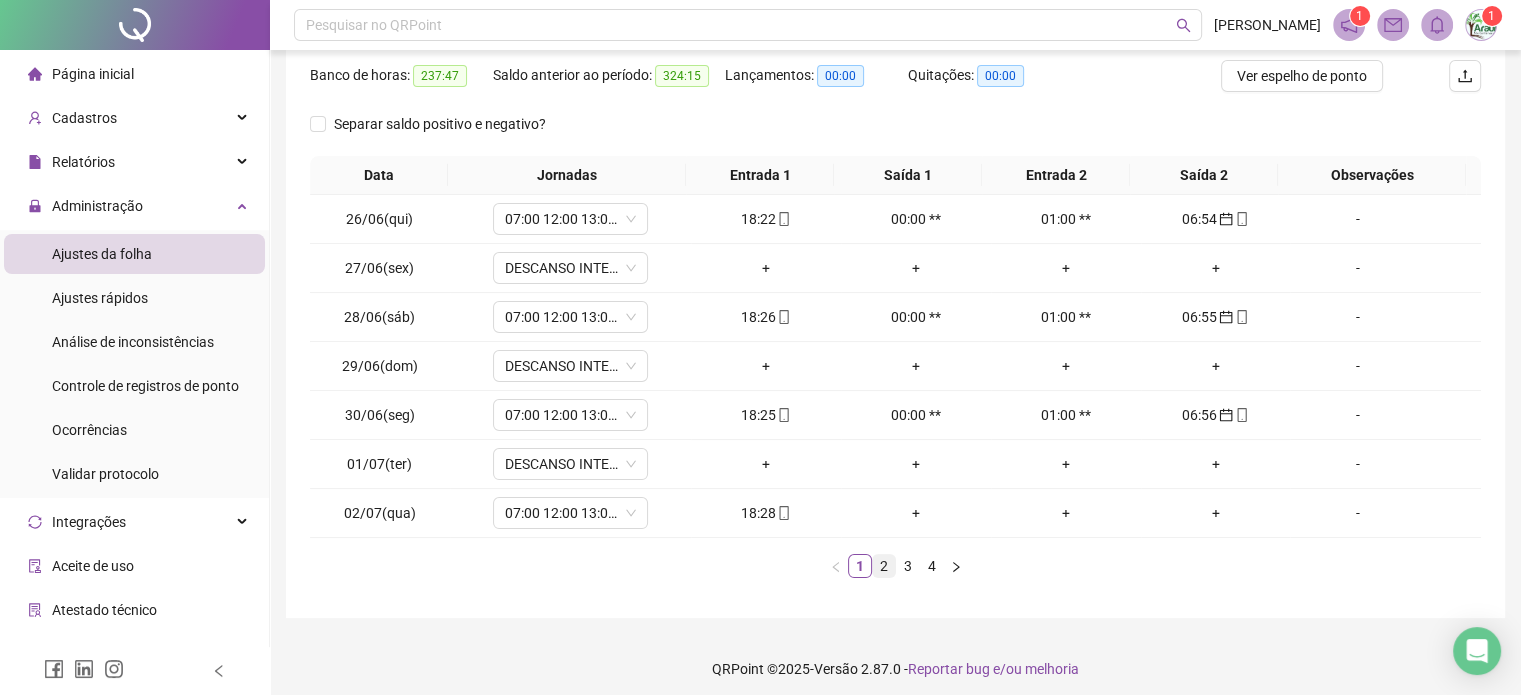 click on "2" at bounding box center (884, 566) 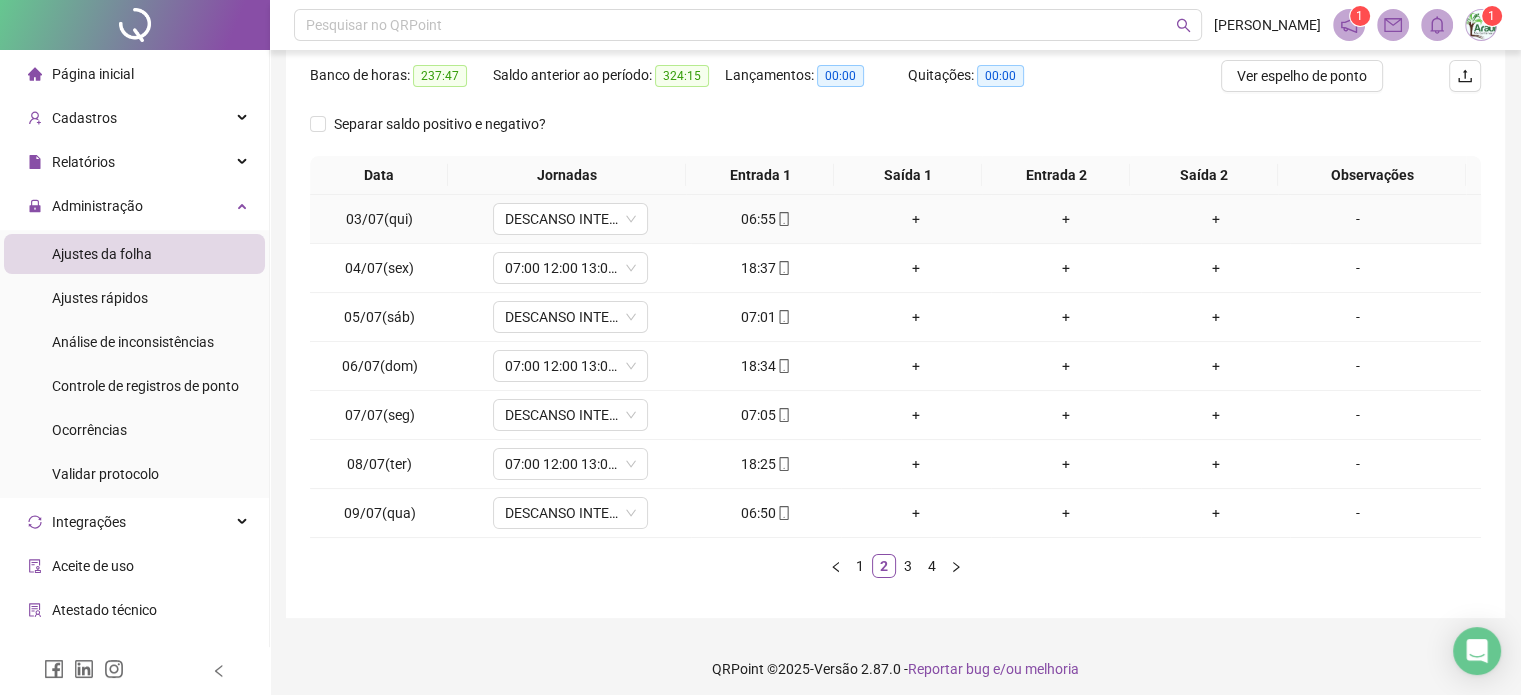 click on "06:55" at bounding box center (766, 219) 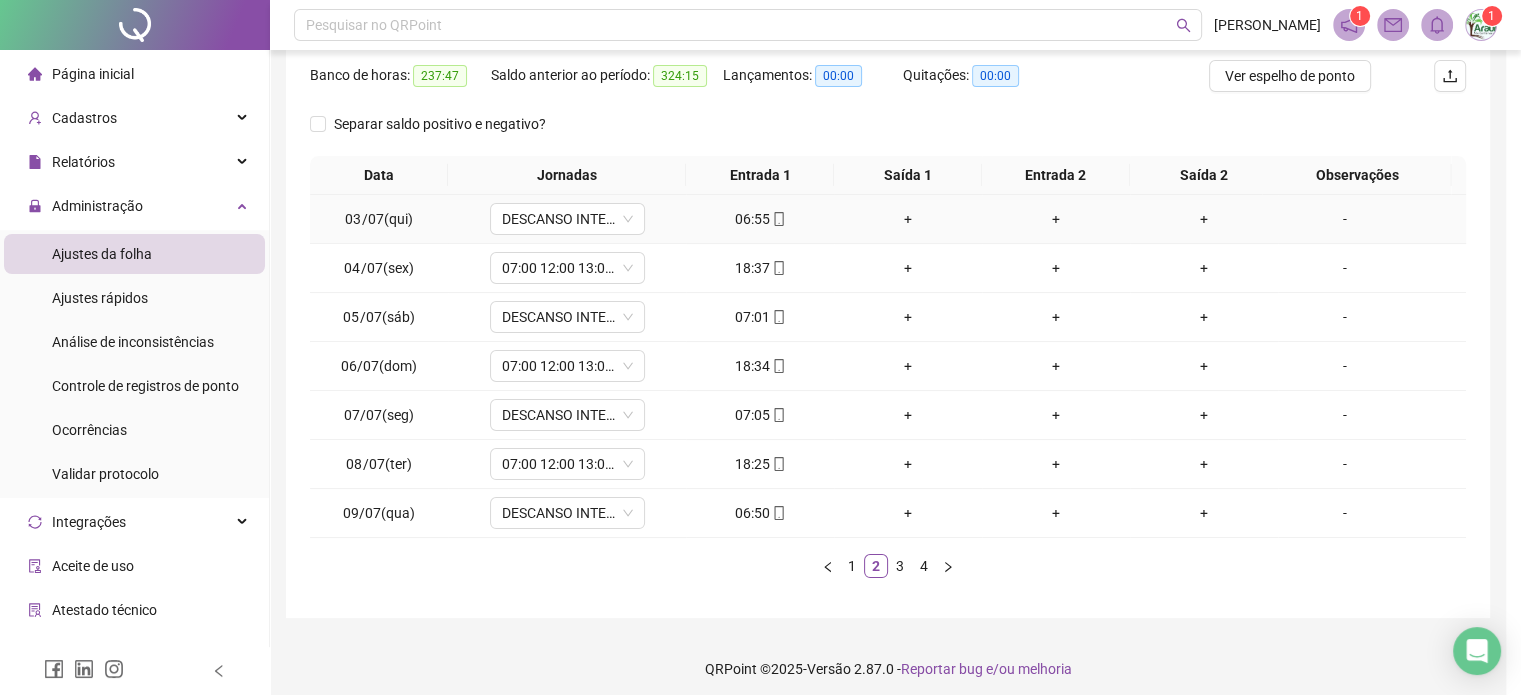 type on "**********" 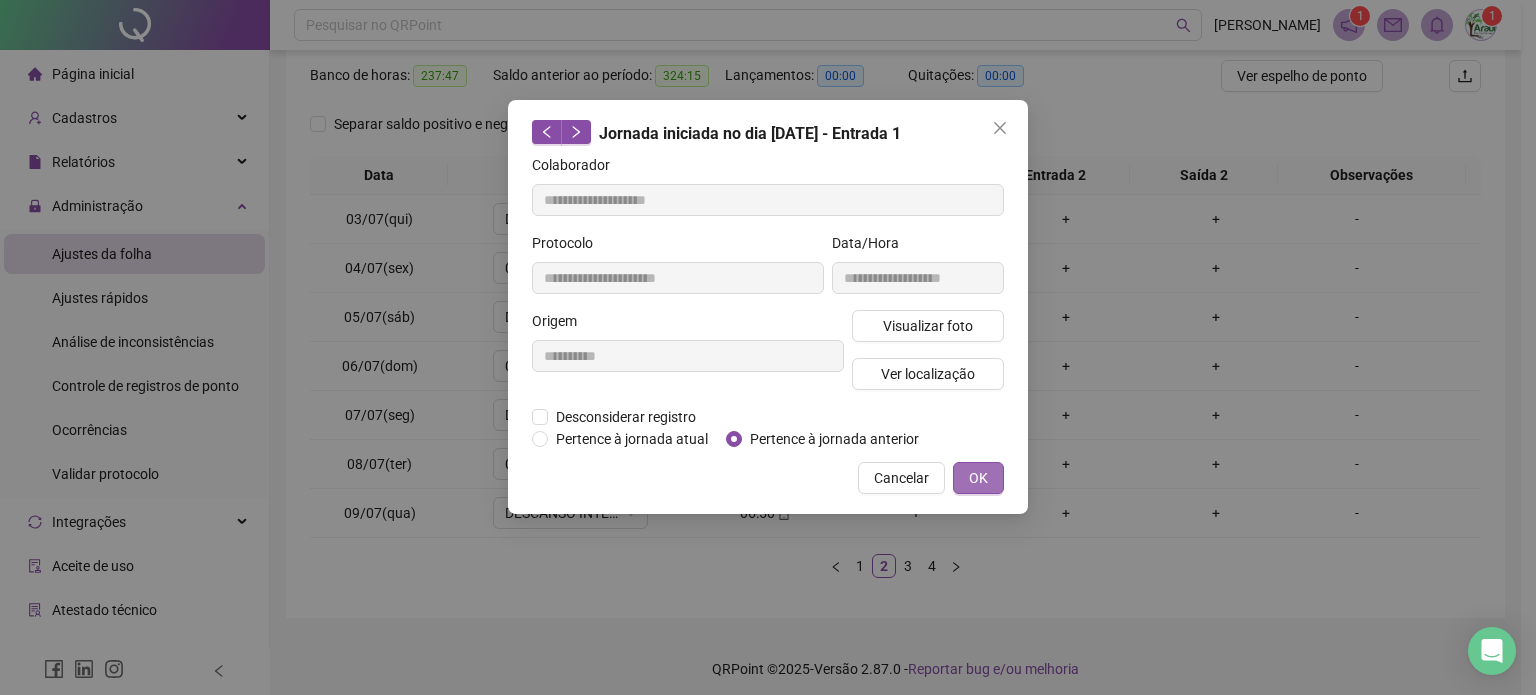 click on "OK" at bounding box center (978, 478) 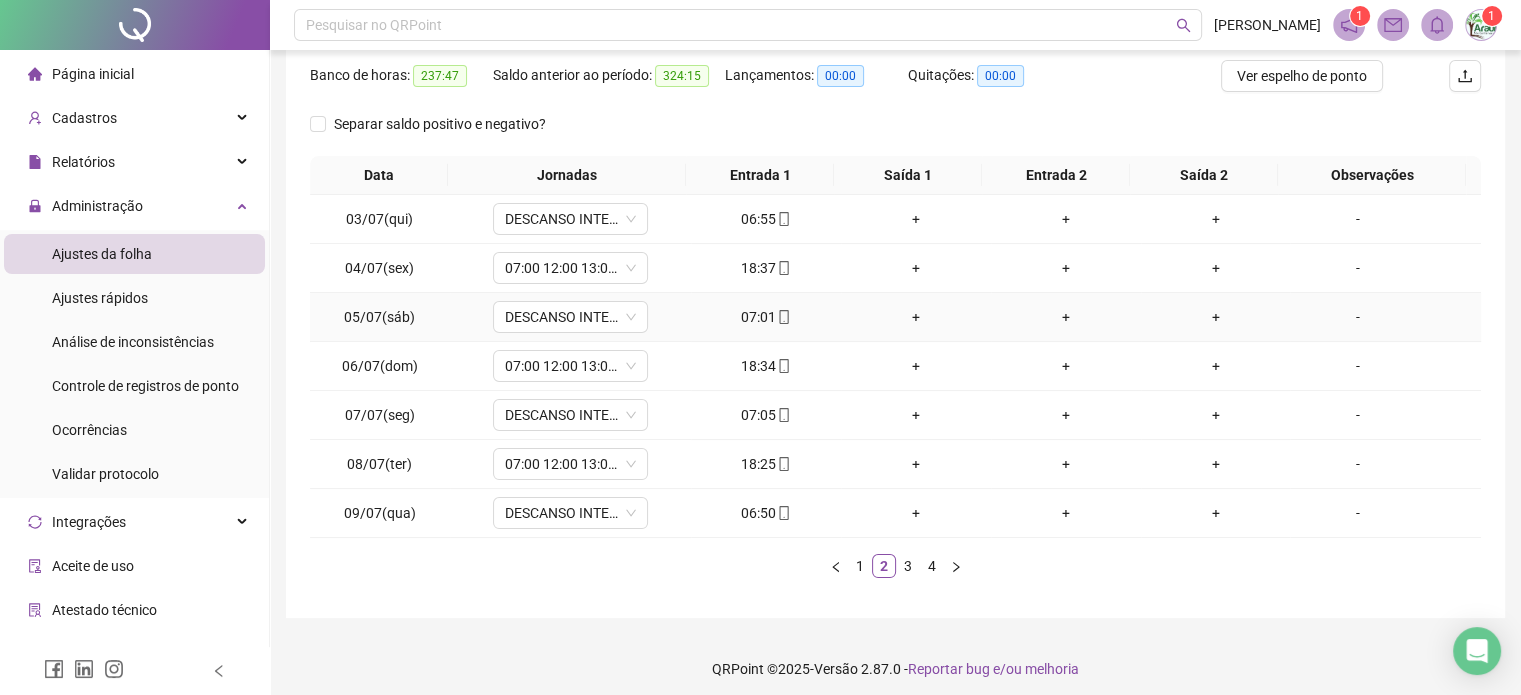 click on "07:01" at bounding box center [766, 317] 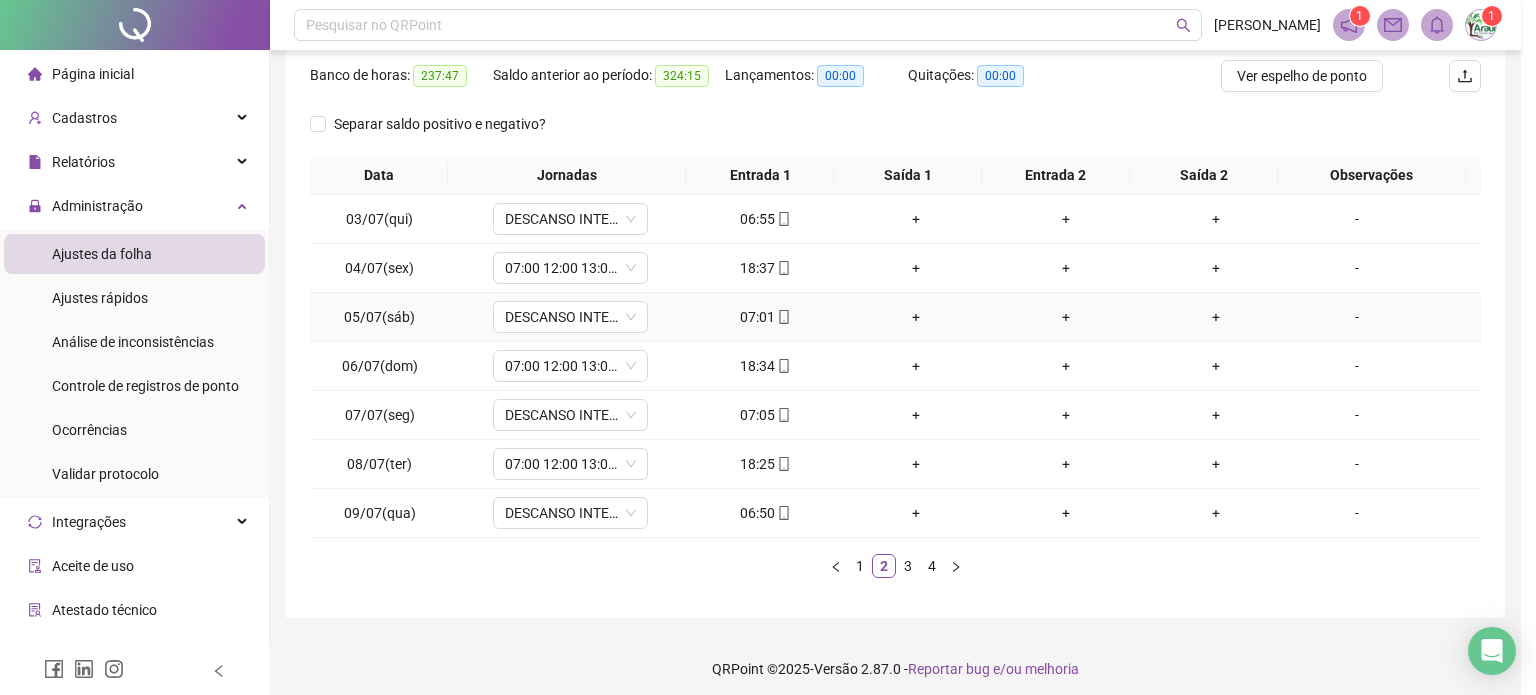 type on "**********" 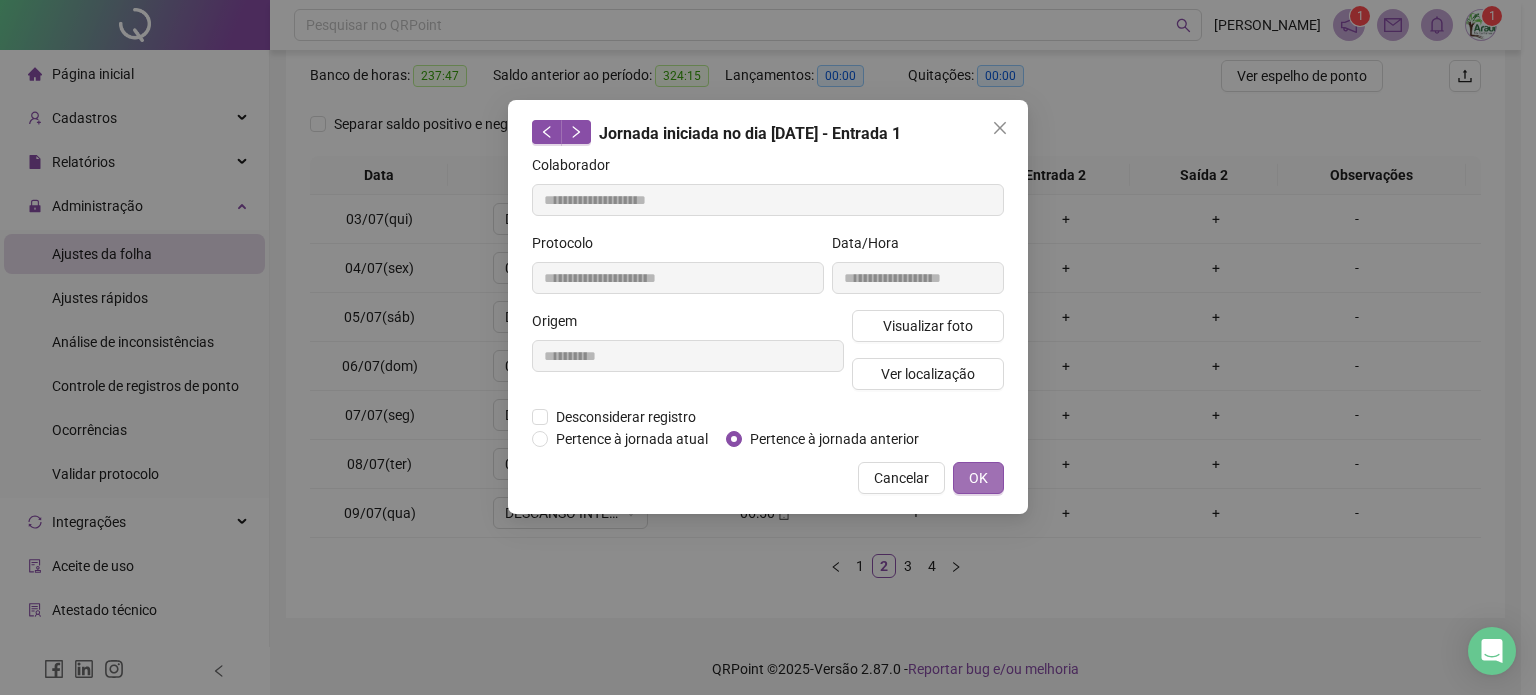 click on "OK" at bounding box center (978, 478) 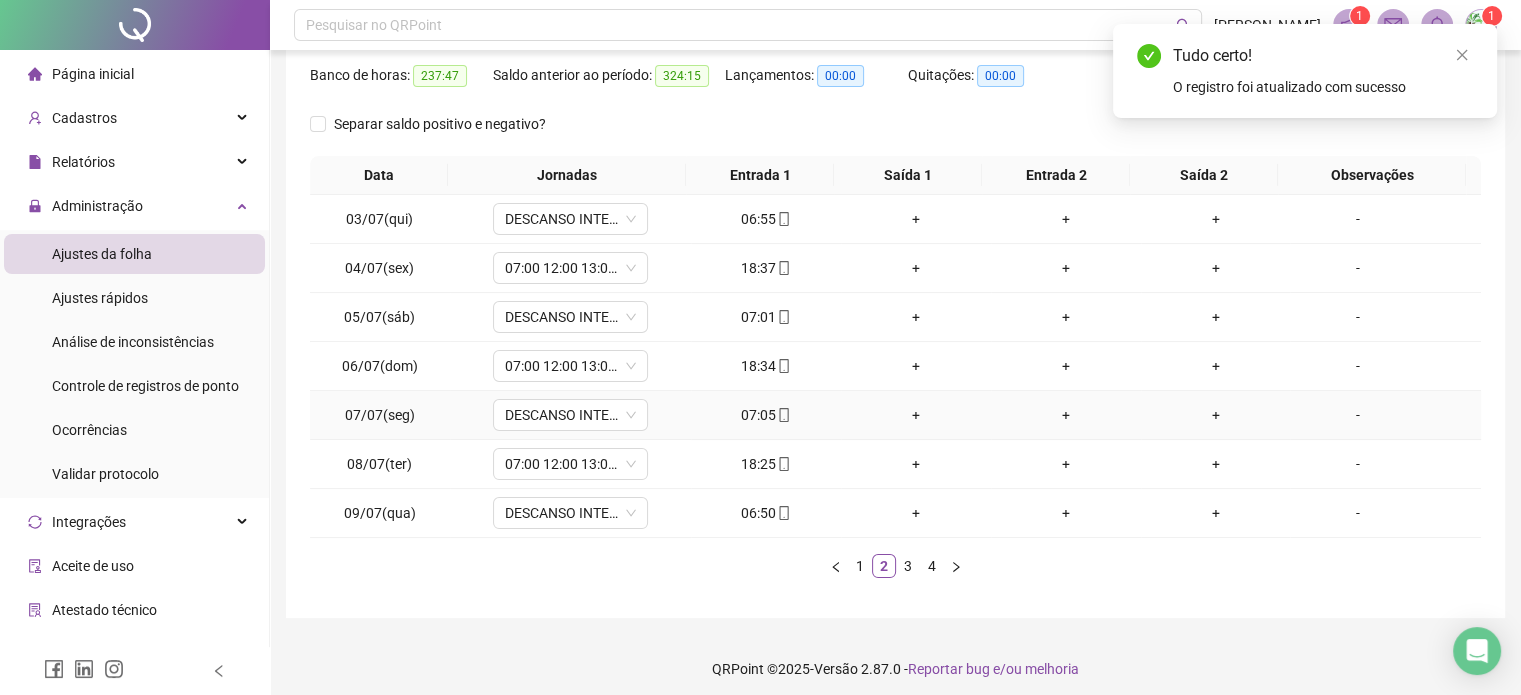 click on "07:05" at bounding box center (766, 415) 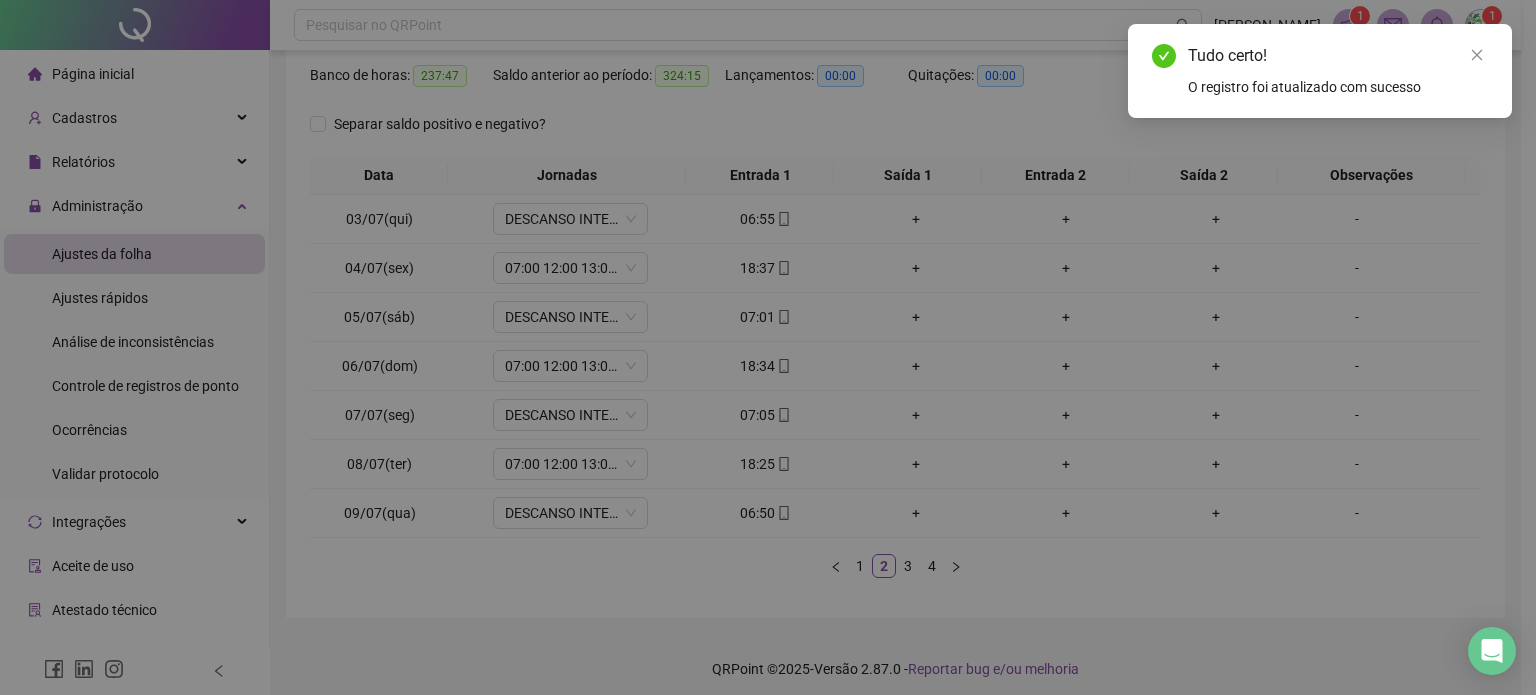 type on "**********" 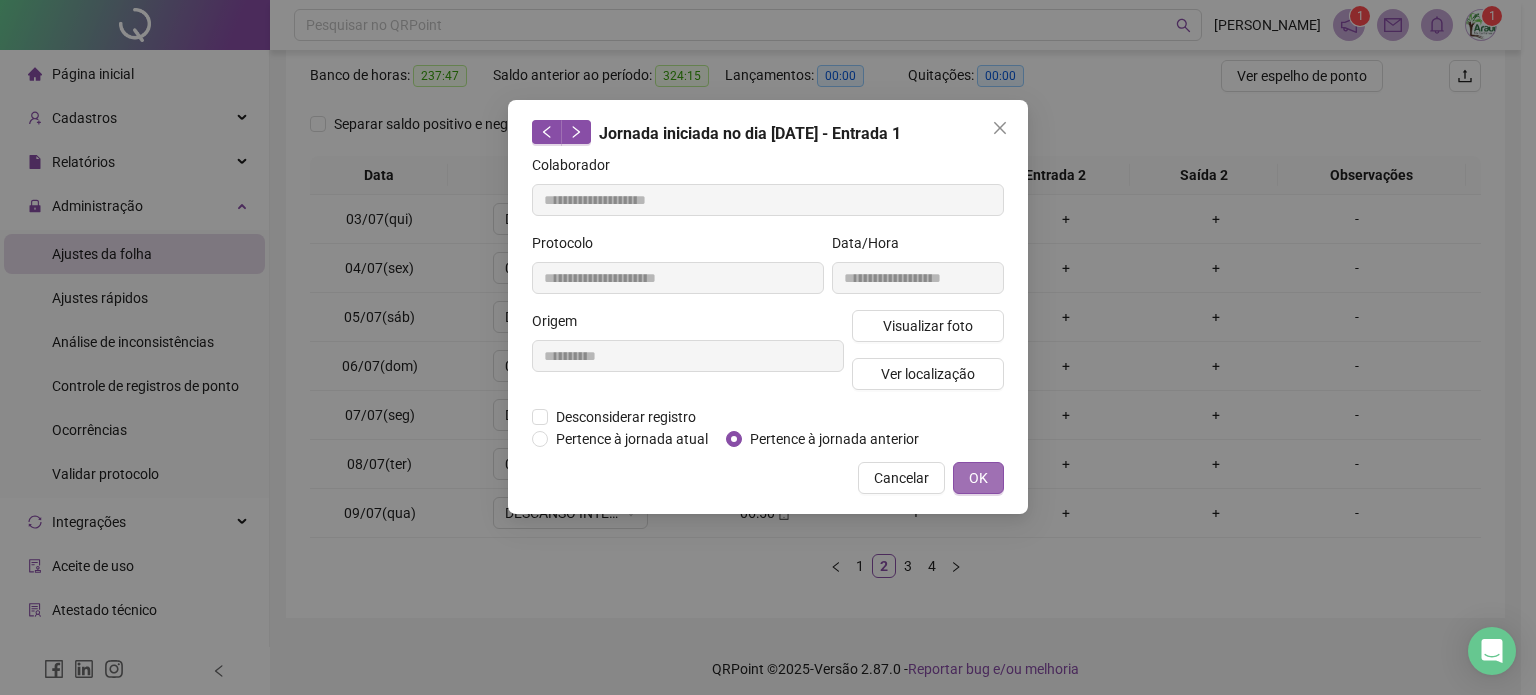 click on "OK" at bounding box center [978, 478] 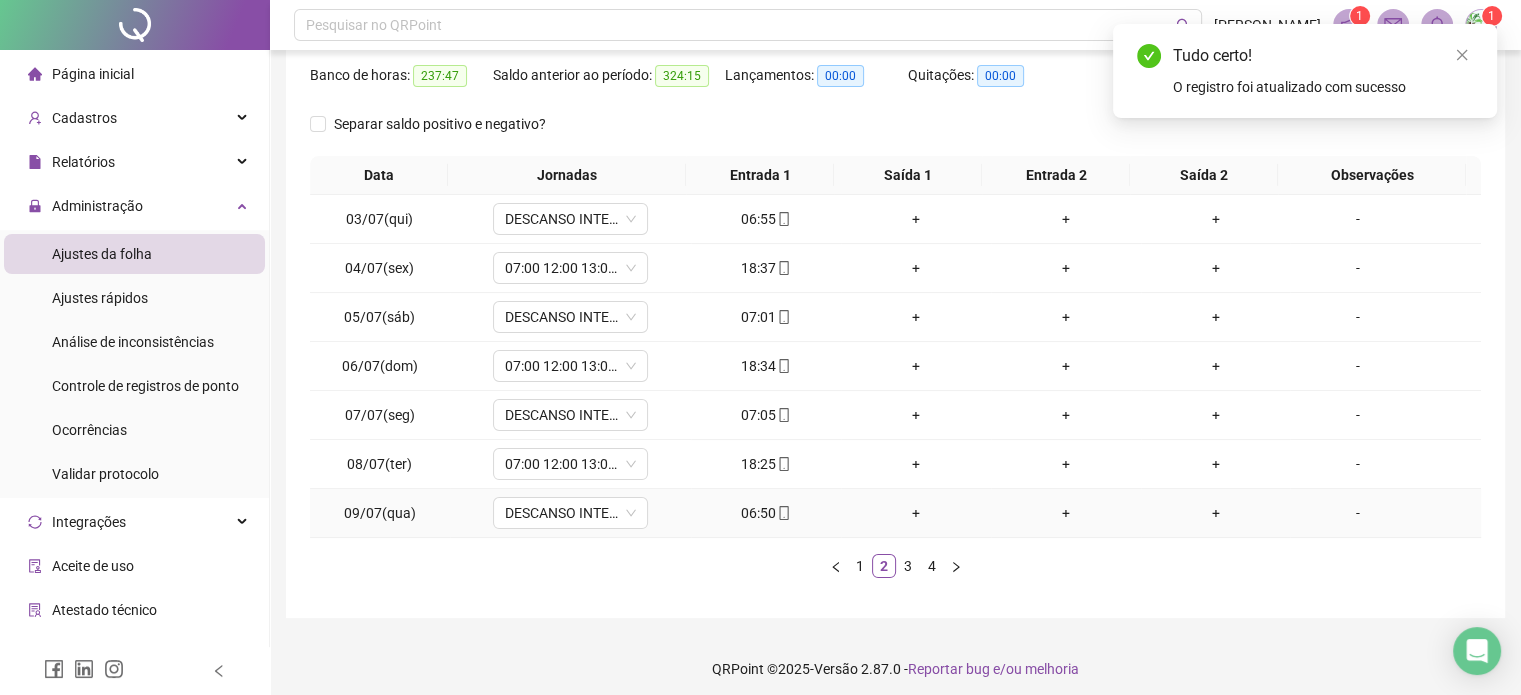 click on "06:50" at bounding box center (766, 513) 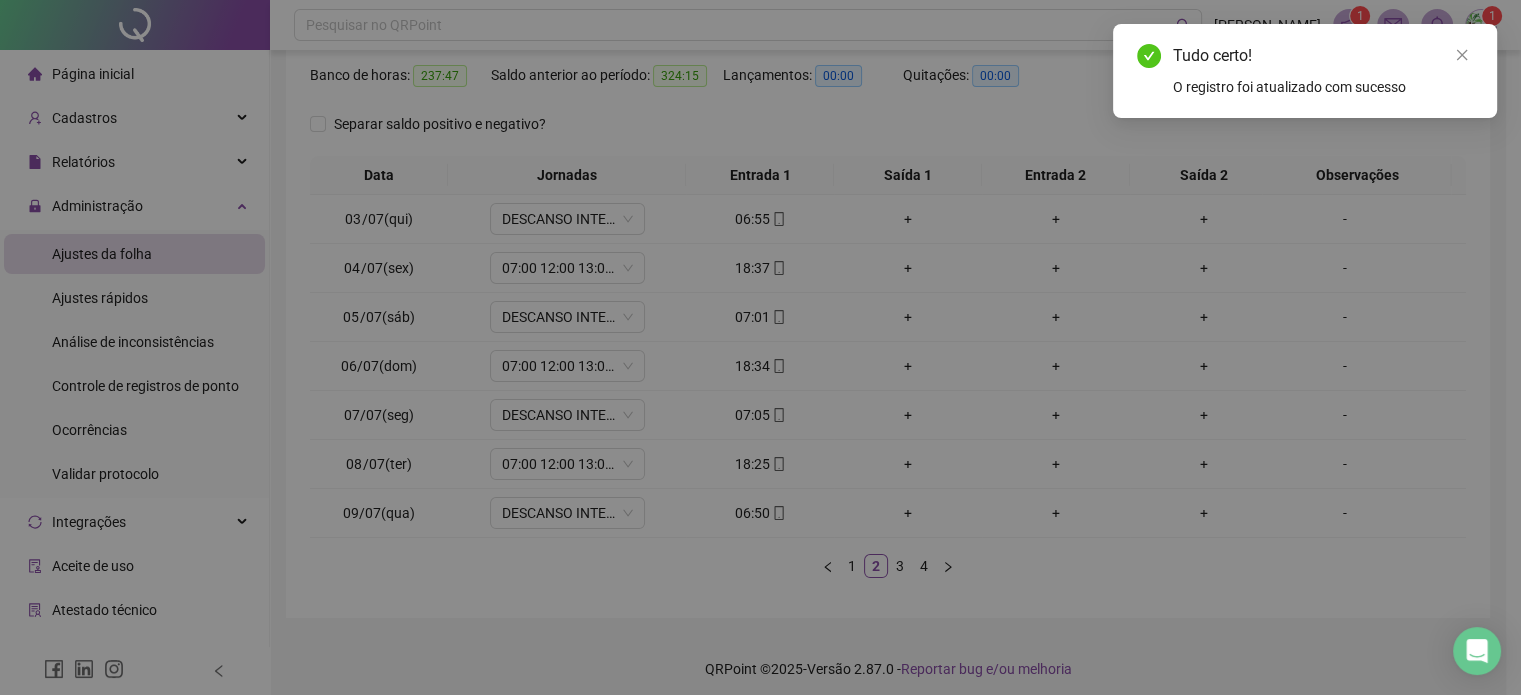 type on "**********" 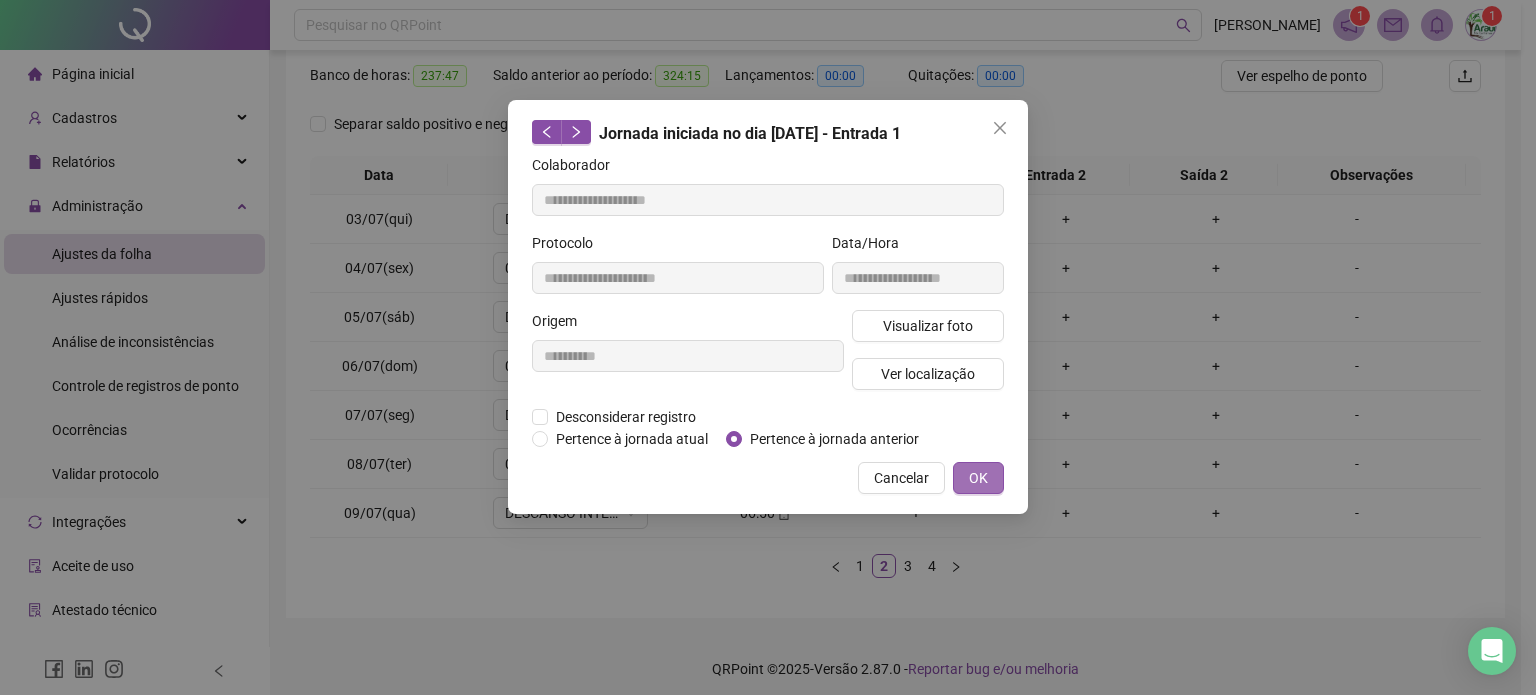 click on "OK" at bounding box center (978, 478) 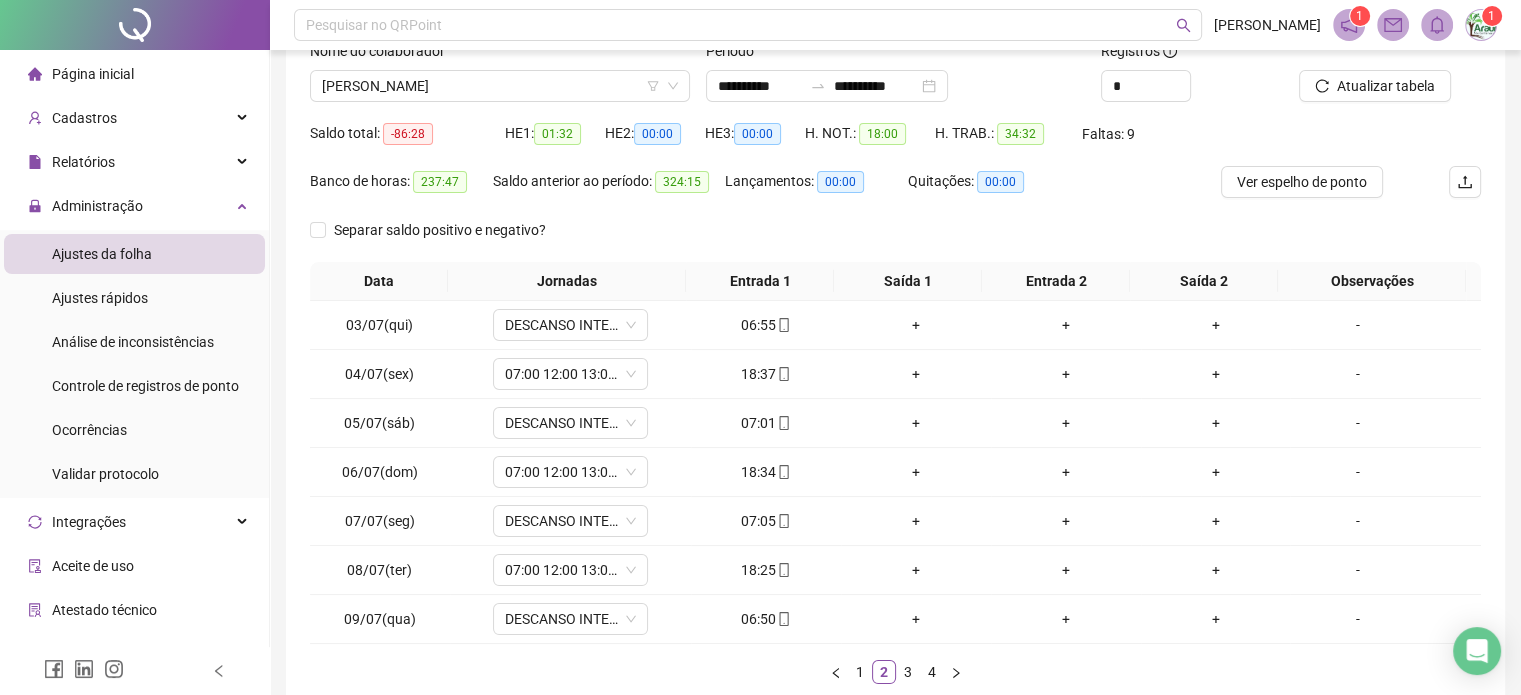scroll, scrollTop: 130, scrollLeft: 0, axis: vertical 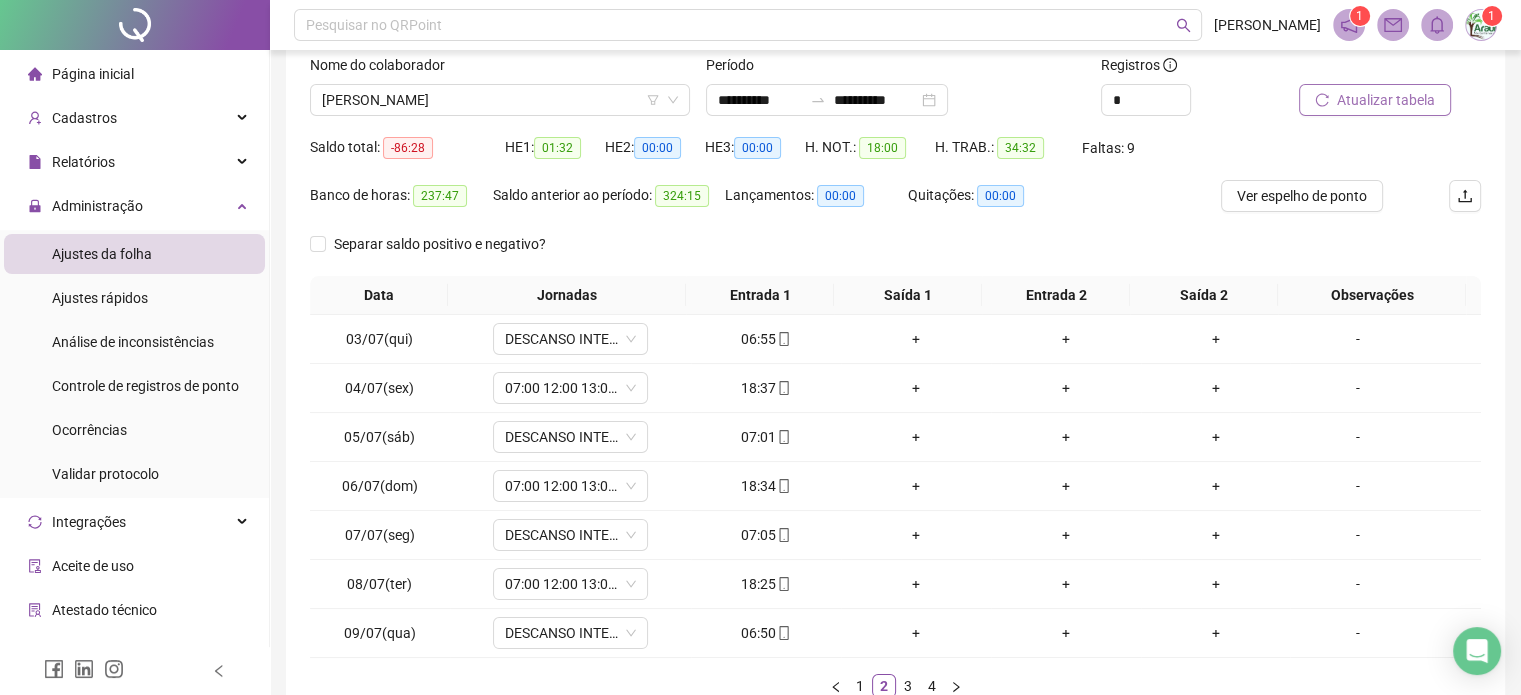 click on "Atualizar tabela" at bounding box center (1386, 100) 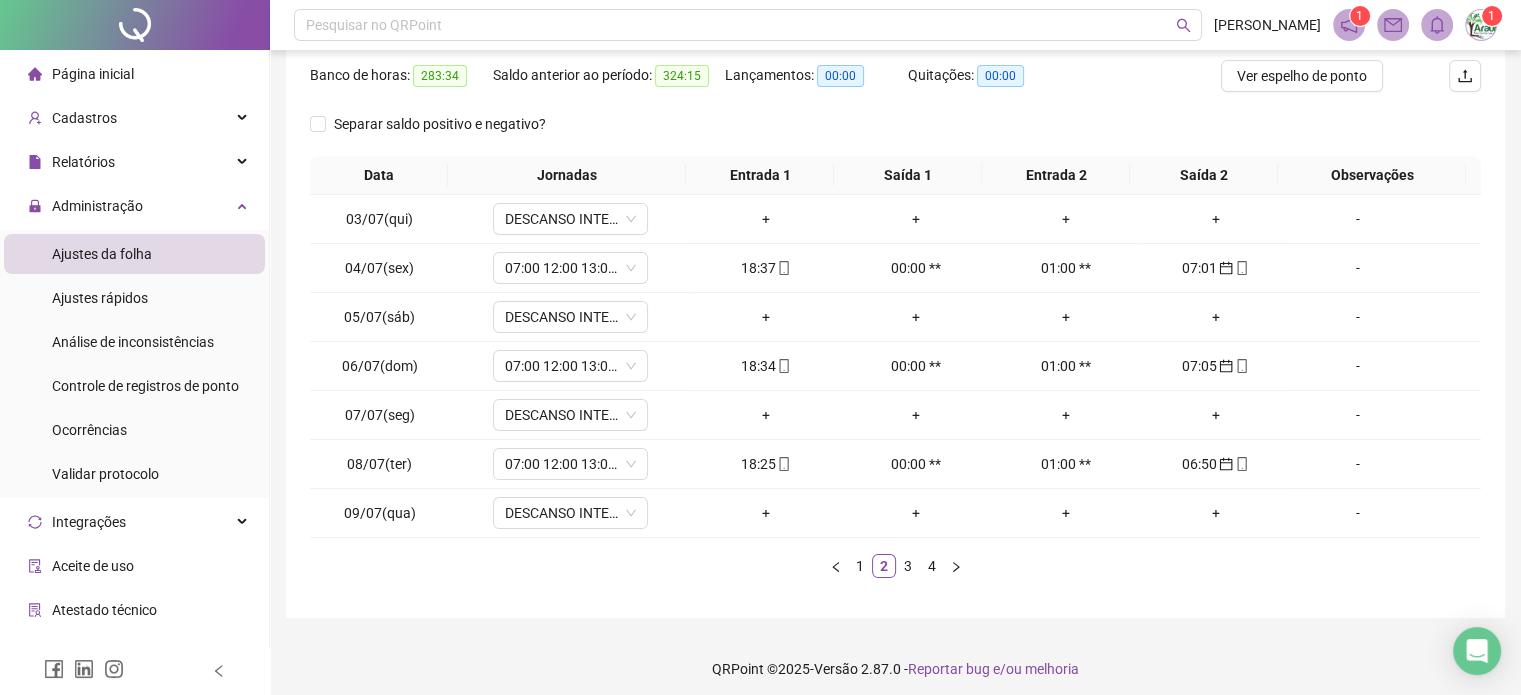 scroll, scrollTop: 257, scrollLeft: 0, axis: vertical 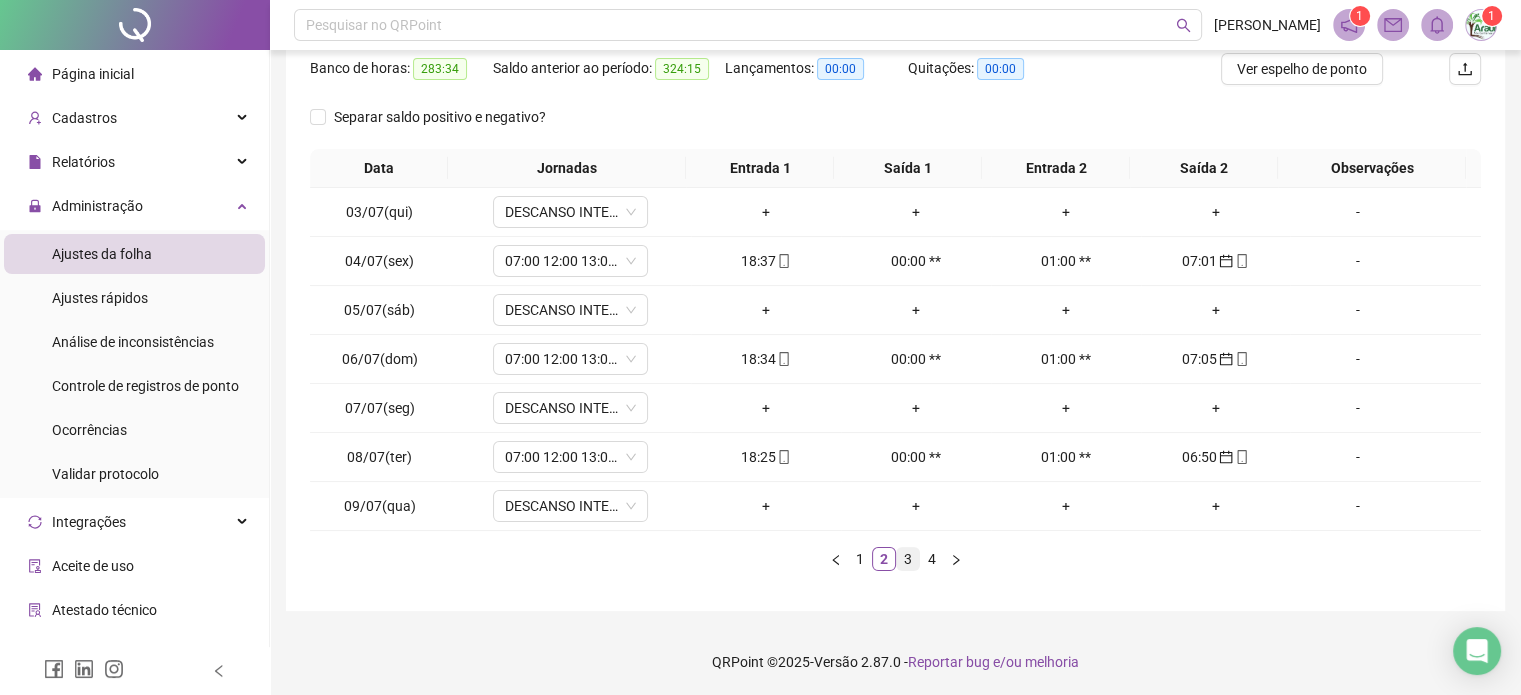 click on "3" at bounding box center (908, 559) 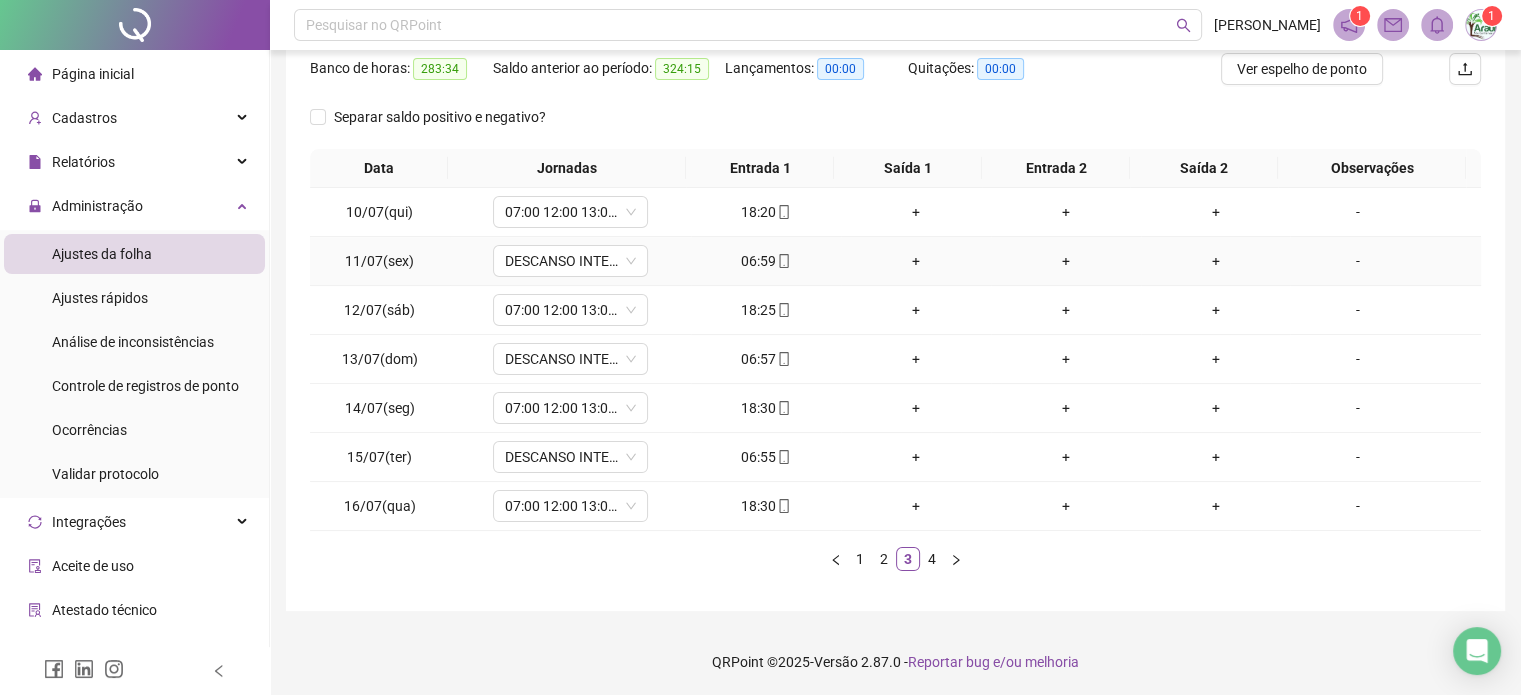 click on "06:59" at bounding box center [766, 261] 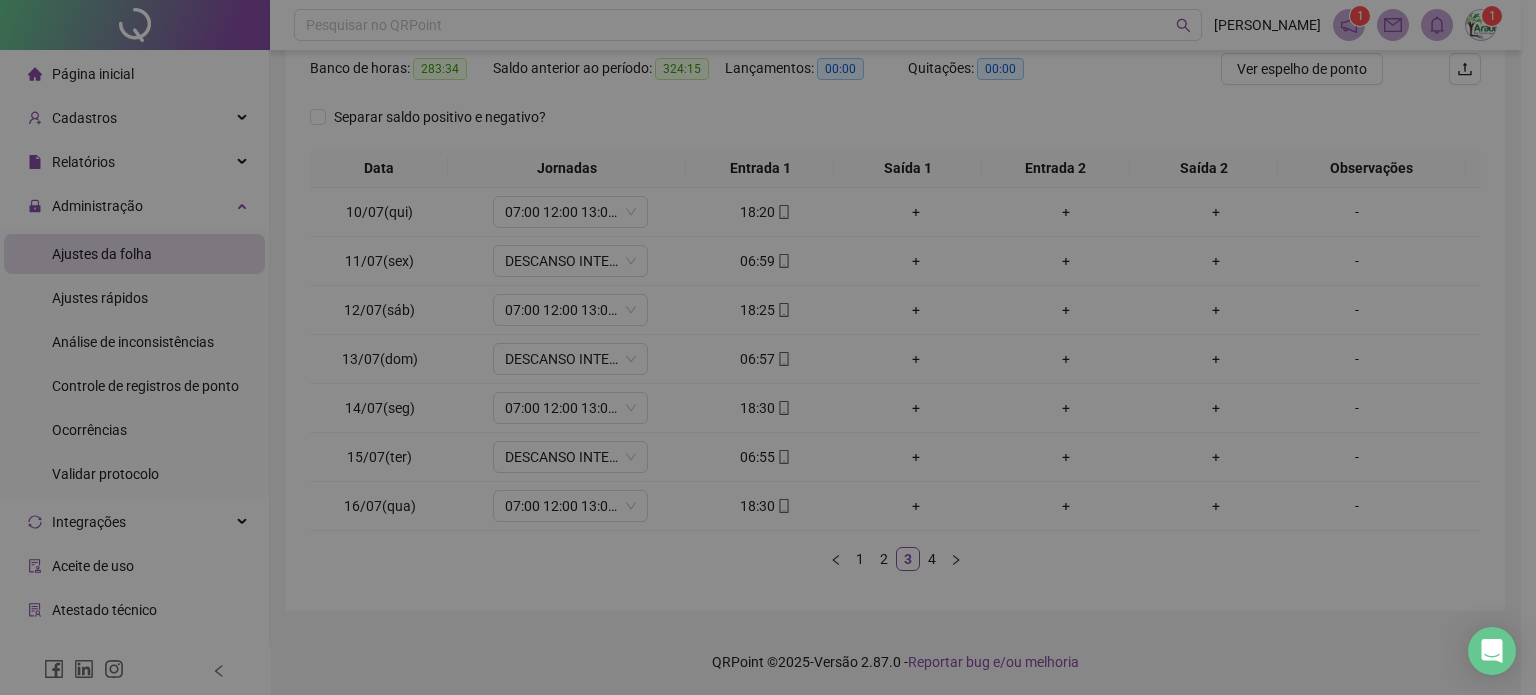 type on "**********" 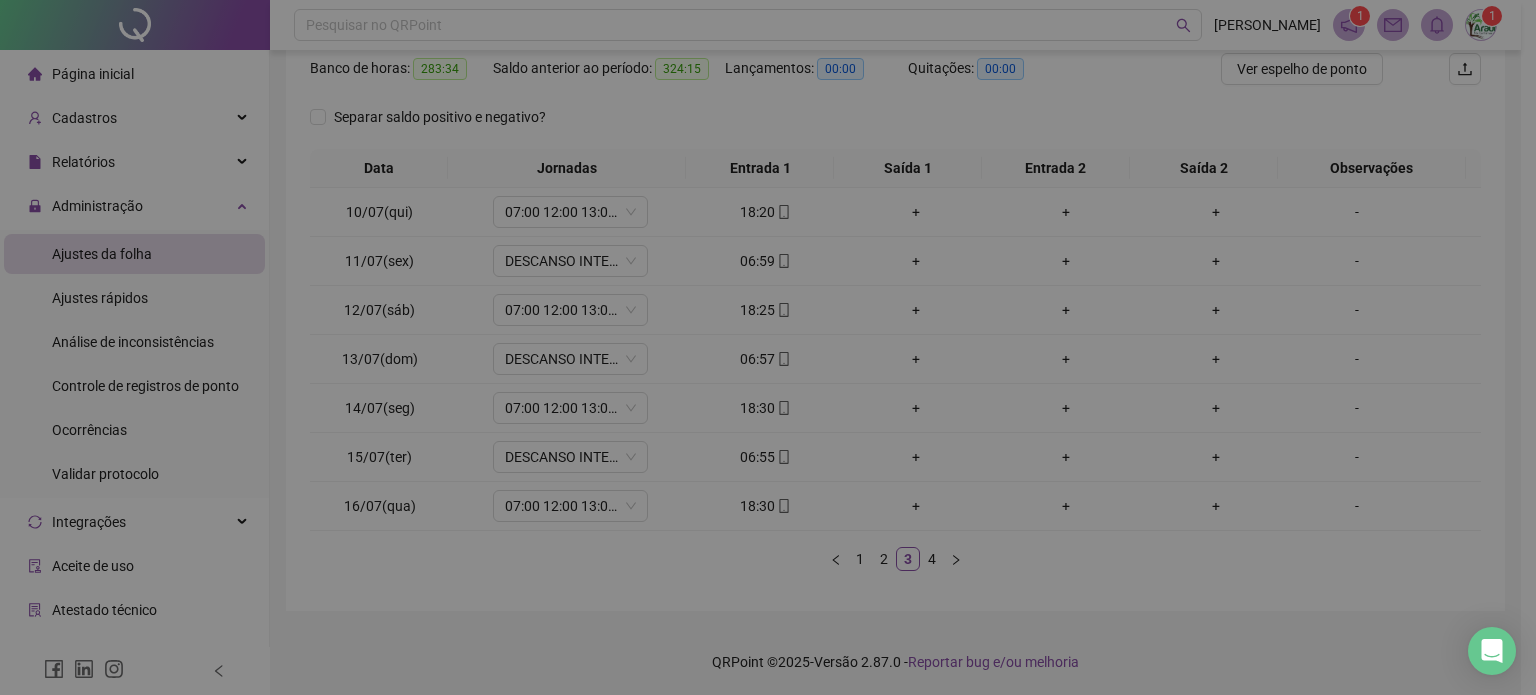 type on "**********" 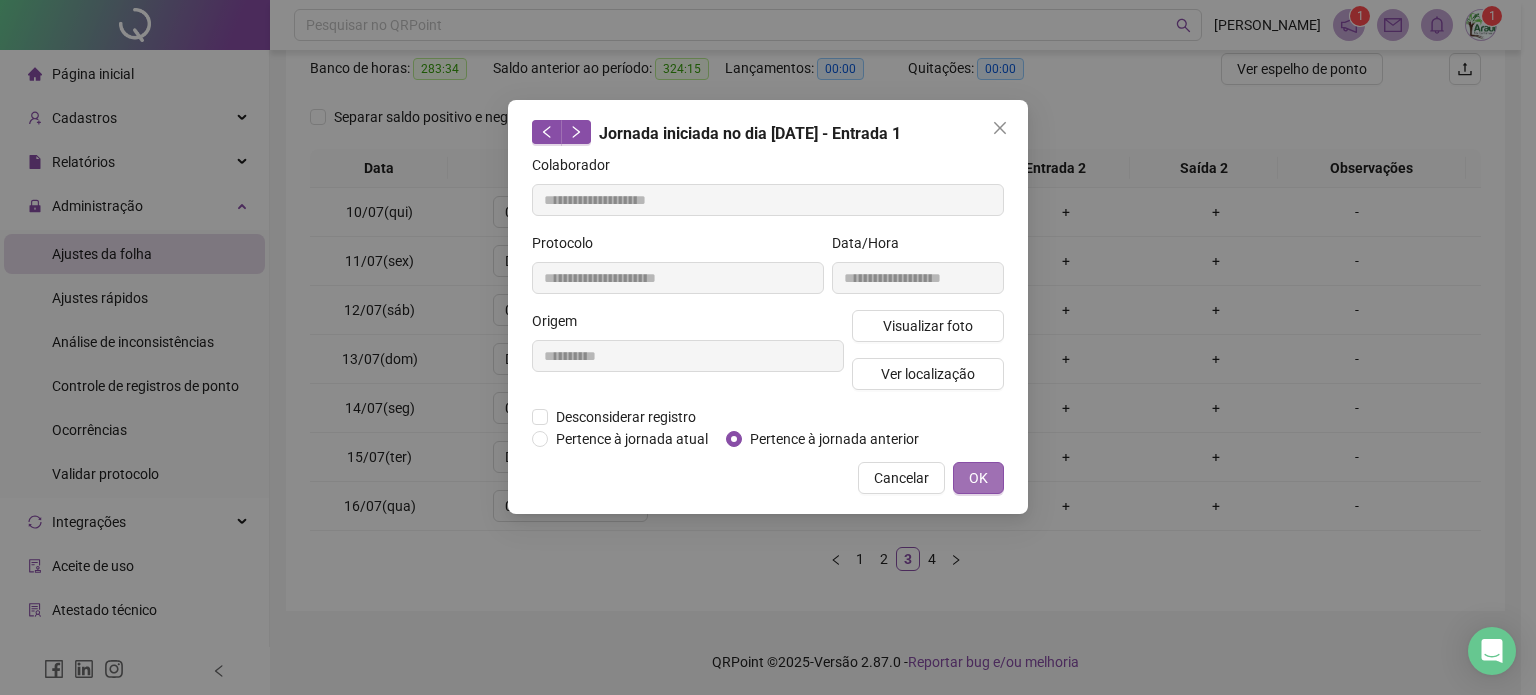 click on "OK" at bounding box center [978, 478] 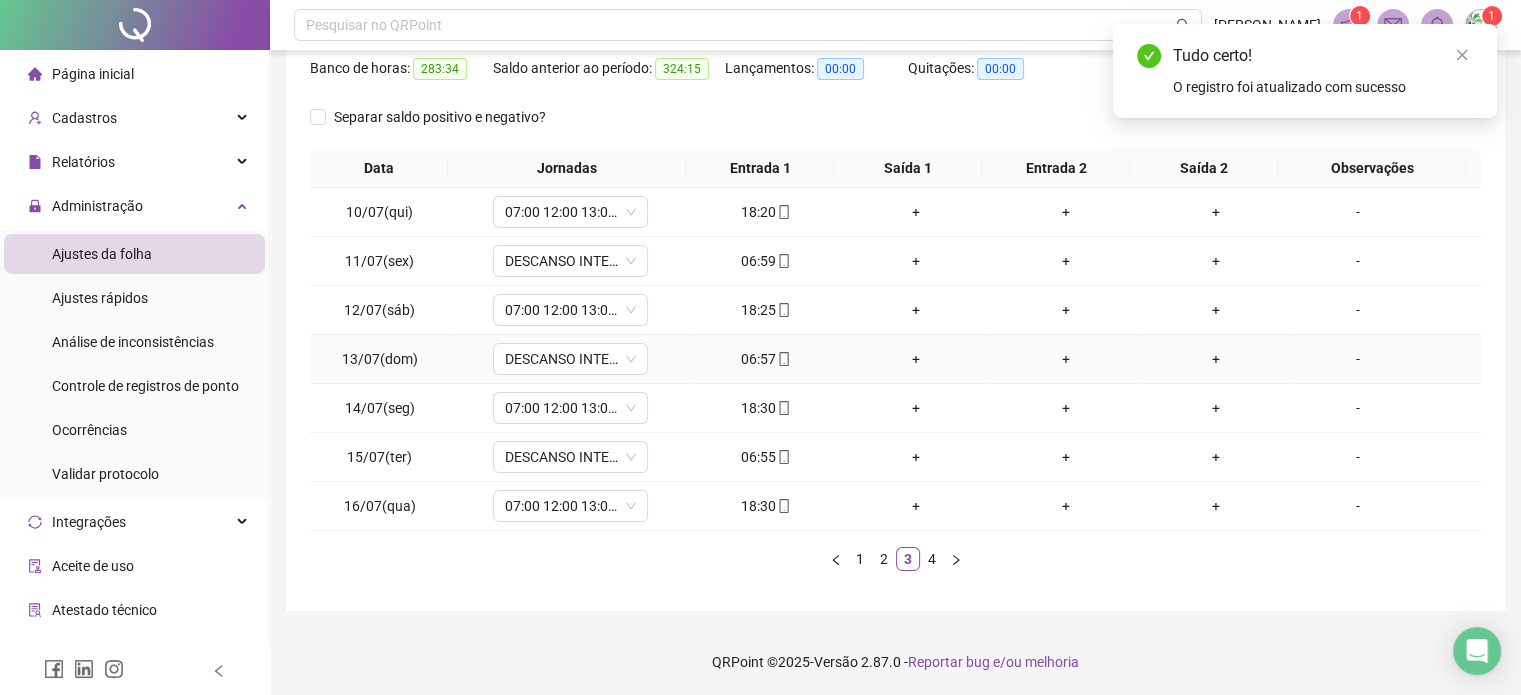 click on "06:57" at bounding box center [766, 359] 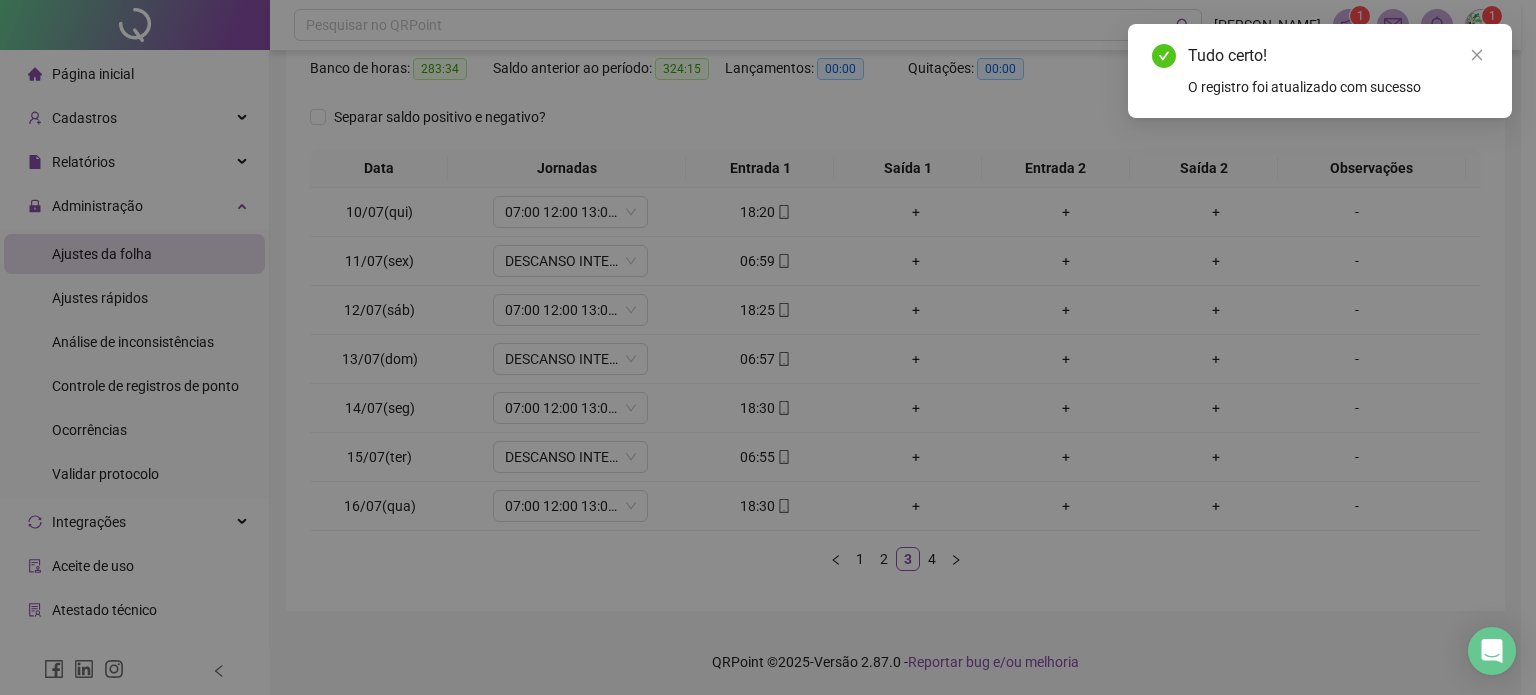 type on "**********" 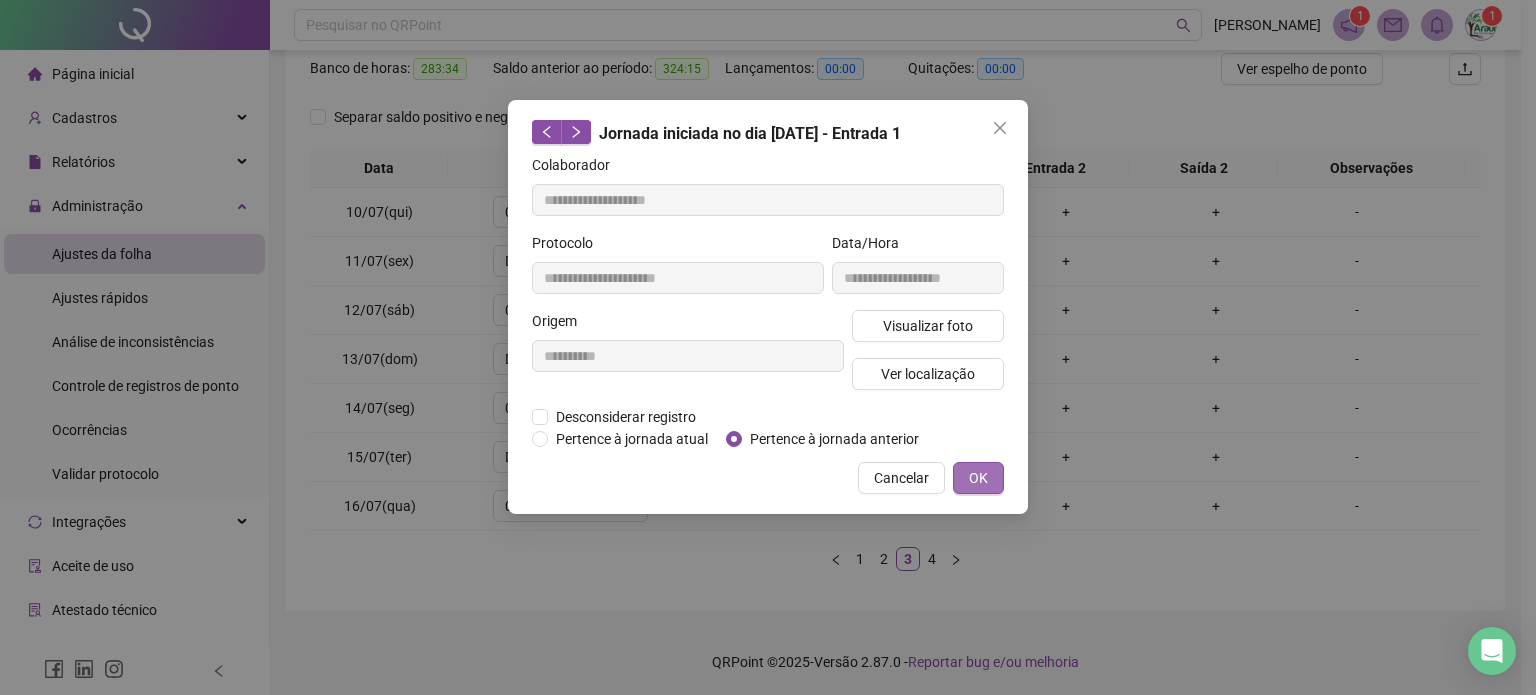click on "OK" at bounding box center [978, 478] 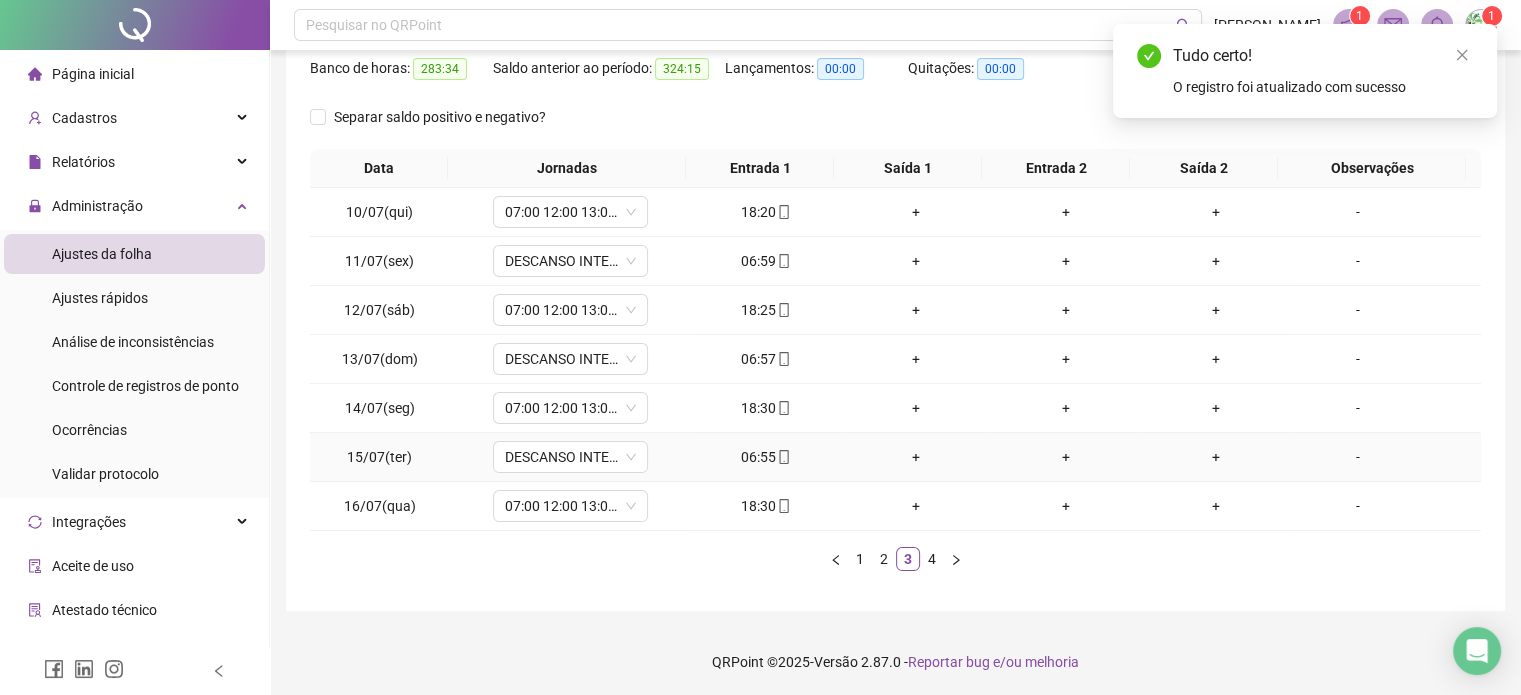 click on "06:55" at bounding box center [766, 457] 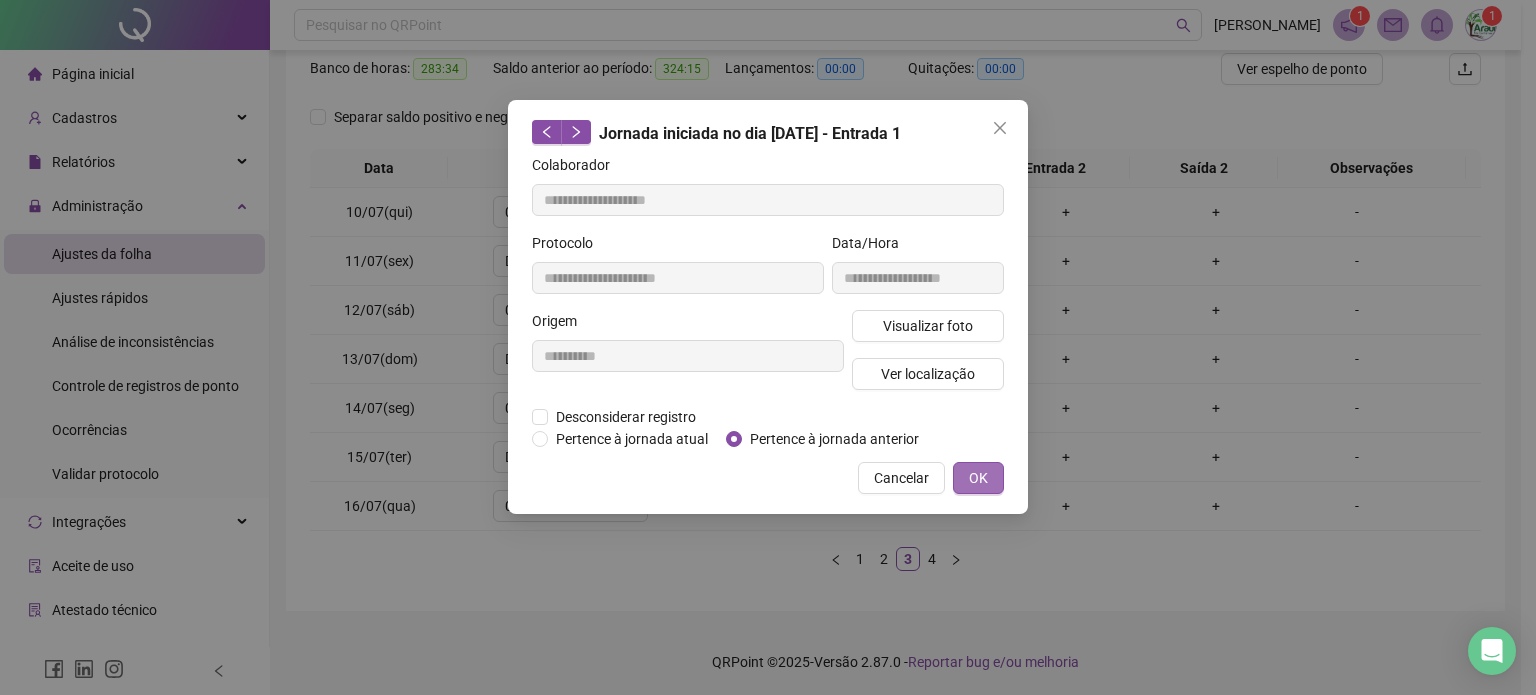 type on "**********" 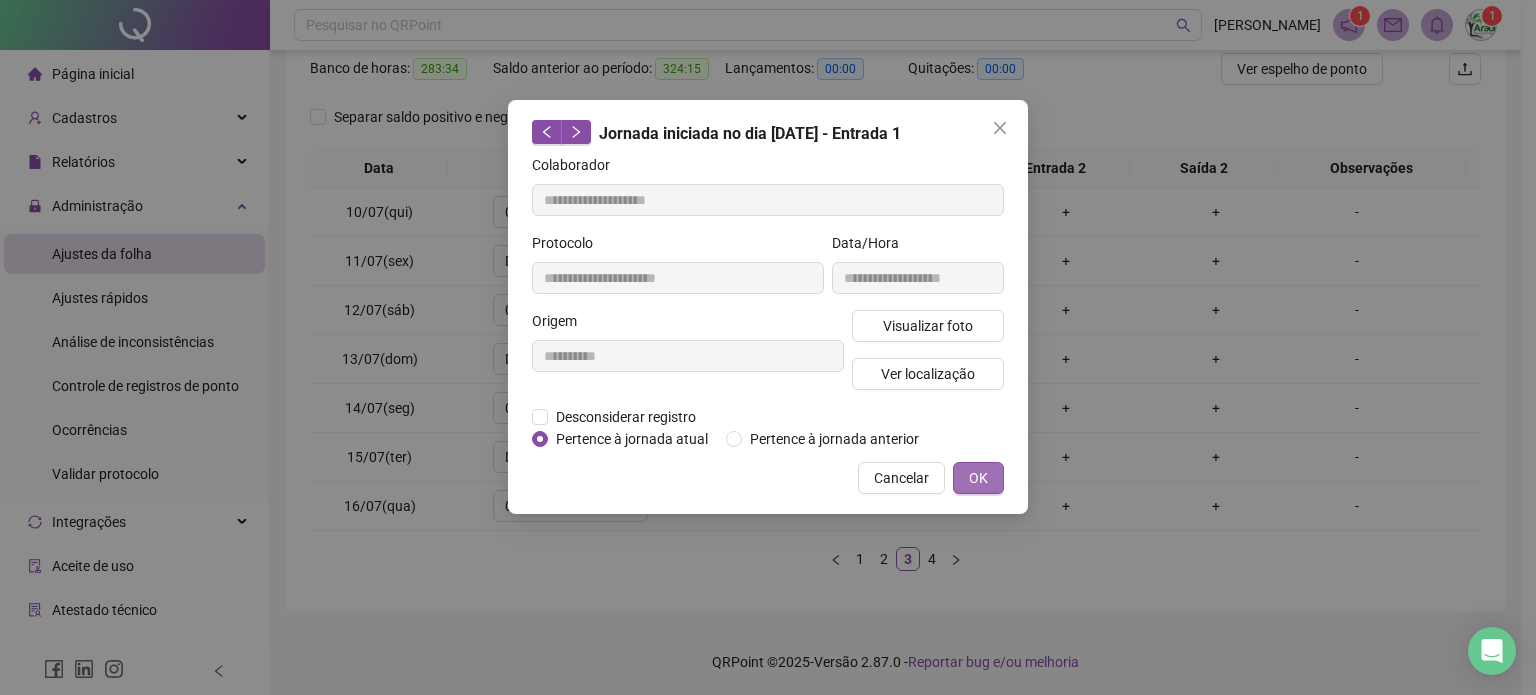 click on "OK" at bounding box center [978, 478] 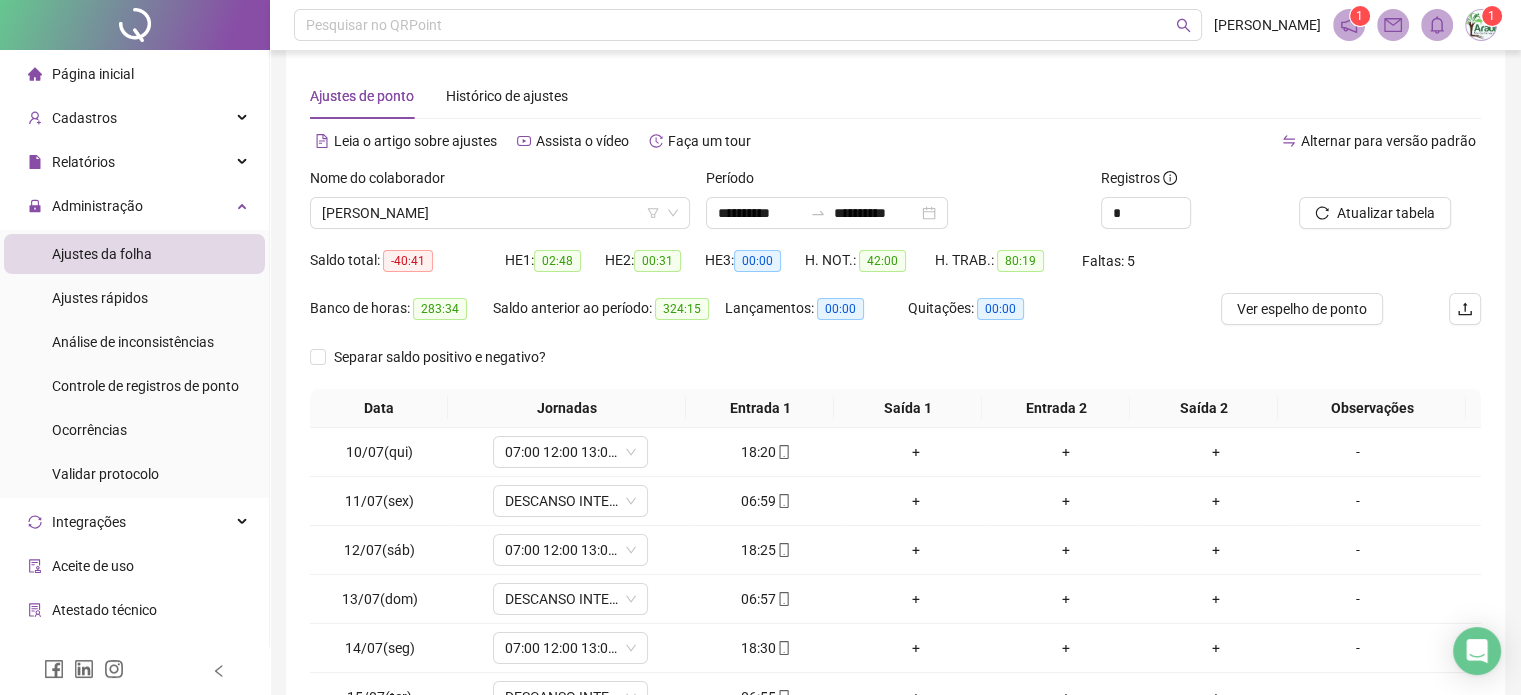 scroll, scrollTop: 0, scrollLeft: 0, axis: both 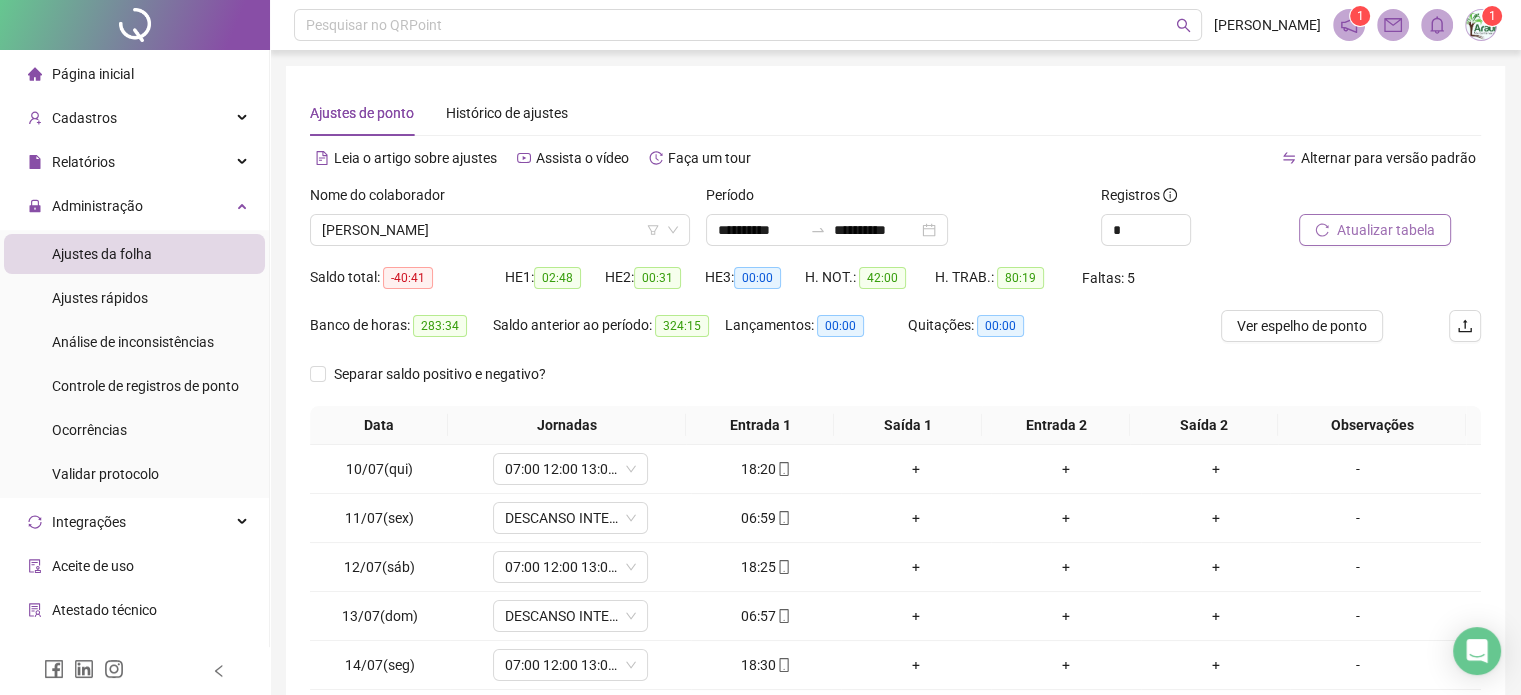 click on "Atualizar tabela" at bounding box center (1386, 230) 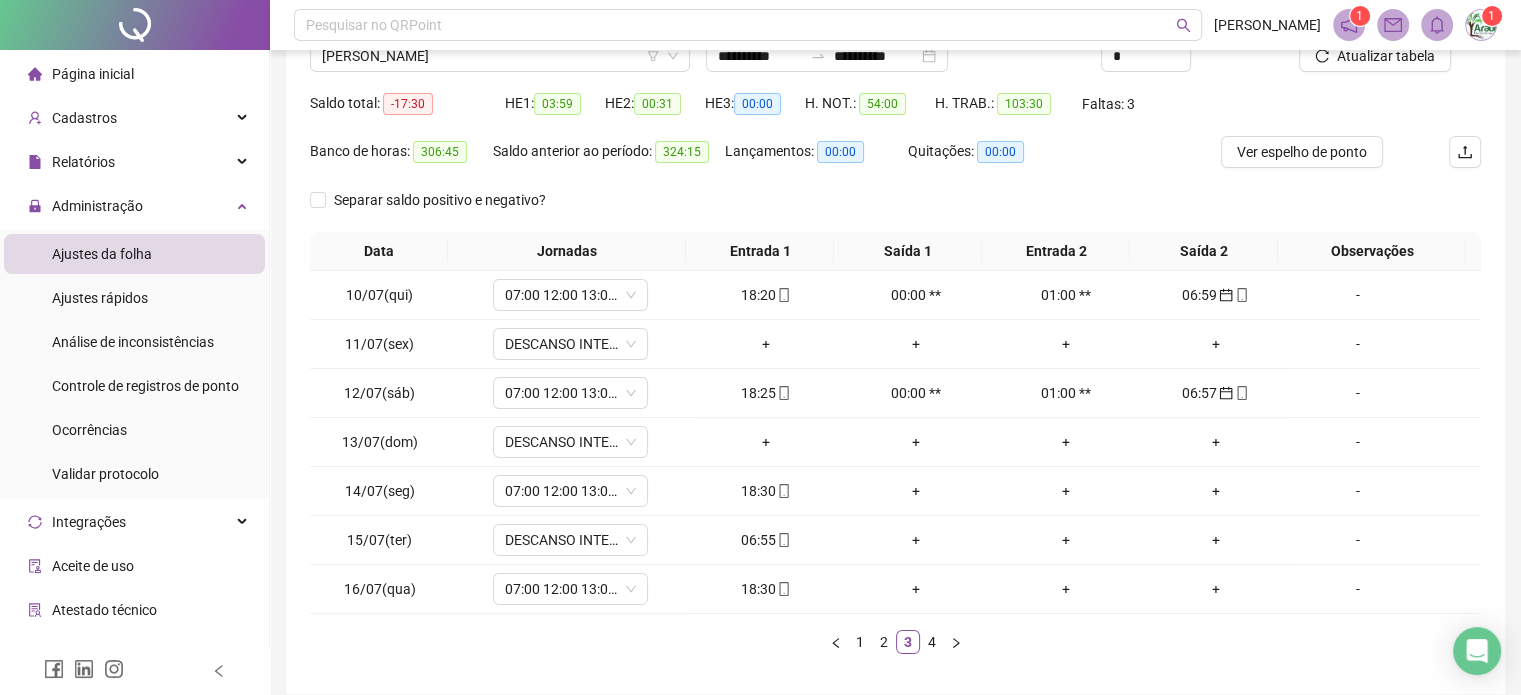 scroll, scrollTop: 200, scrollLeft: 0, axis: vertical 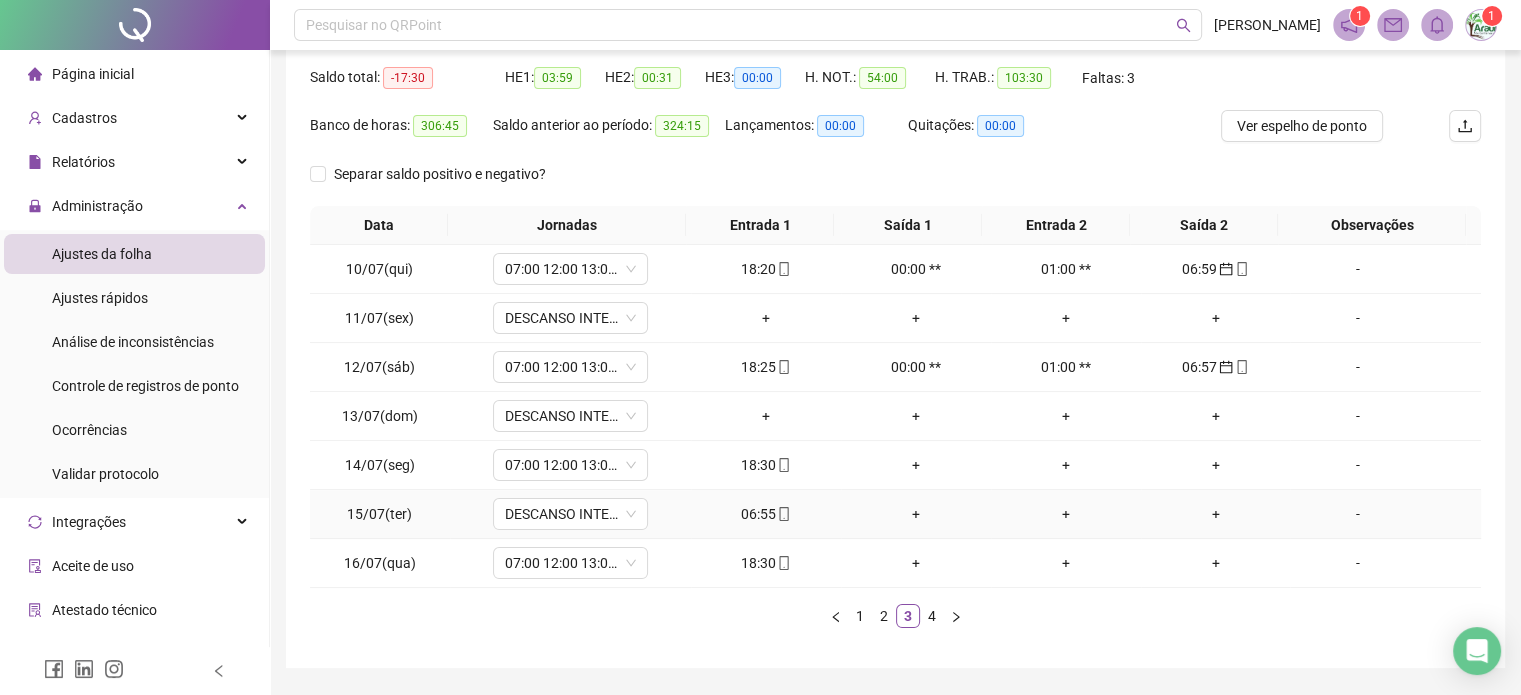 click on "06:55" at bounding box center [766, 514] 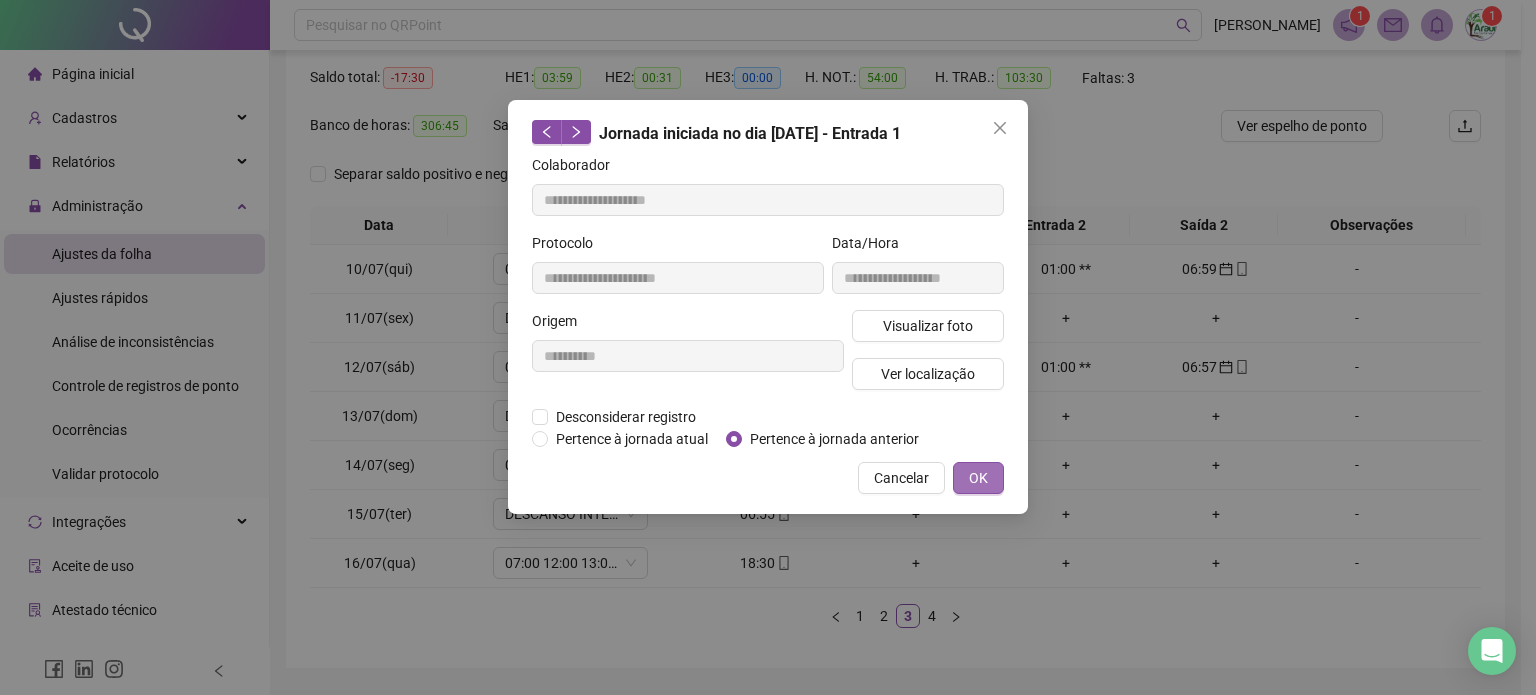 click on "OK" at bounding box center (978, 478) 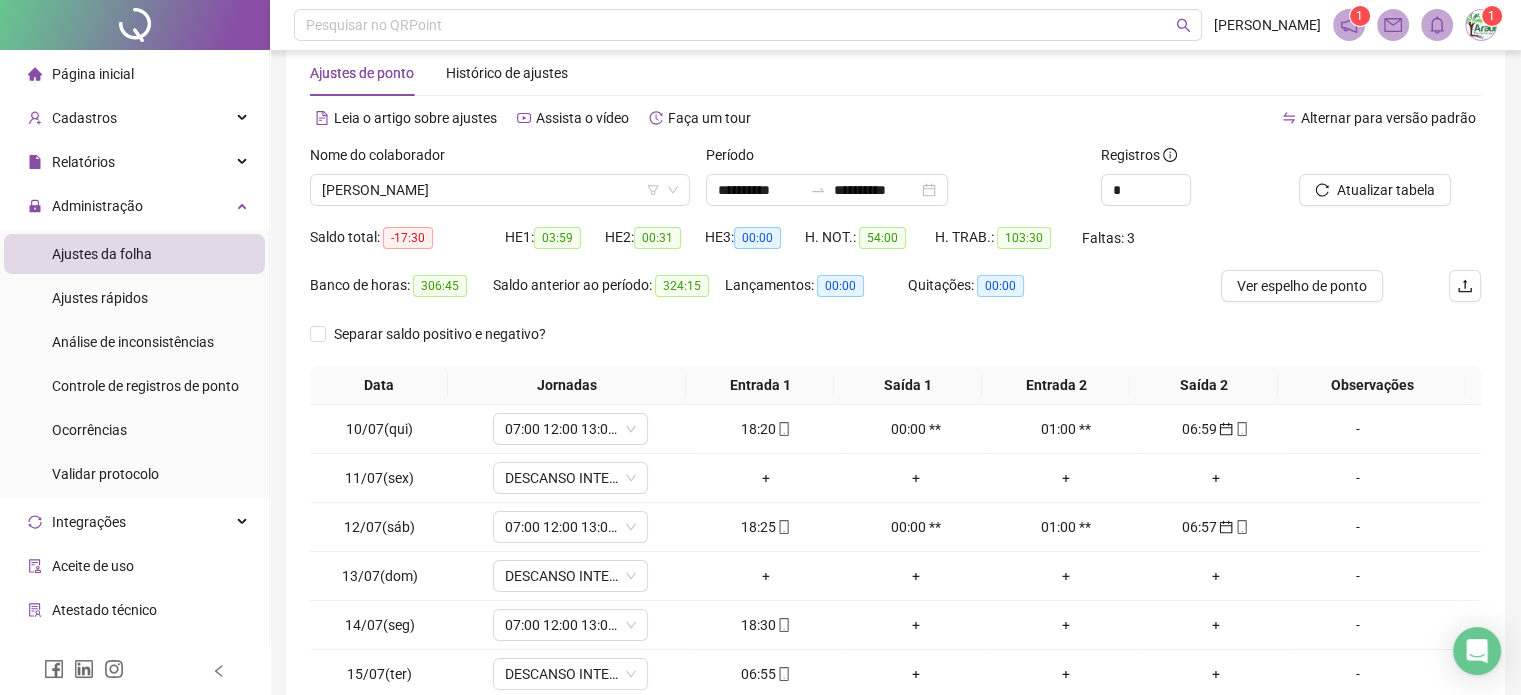 scroll, scrollTop: 40, scrollLeft: 0, axis: vertical 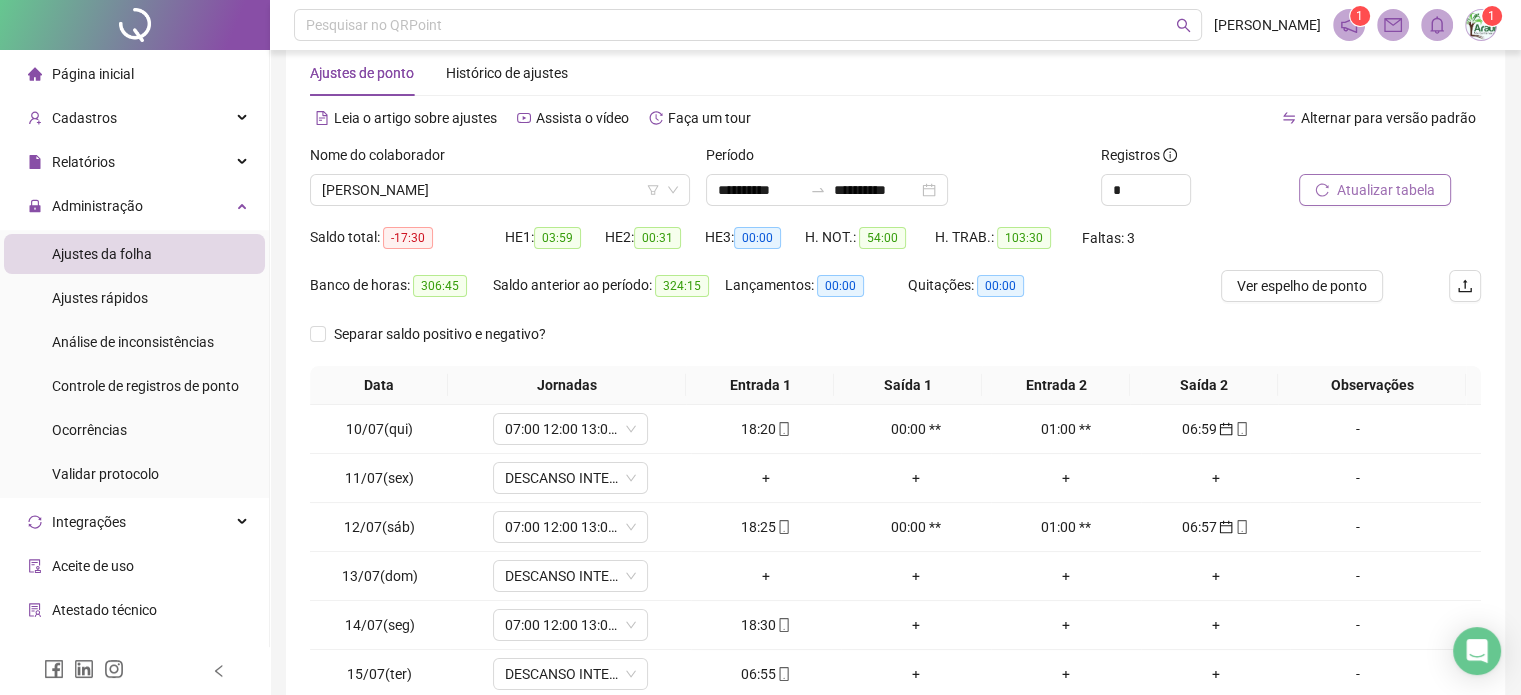 click on "Atualizar tabela" at bounding box center [1386, 190] 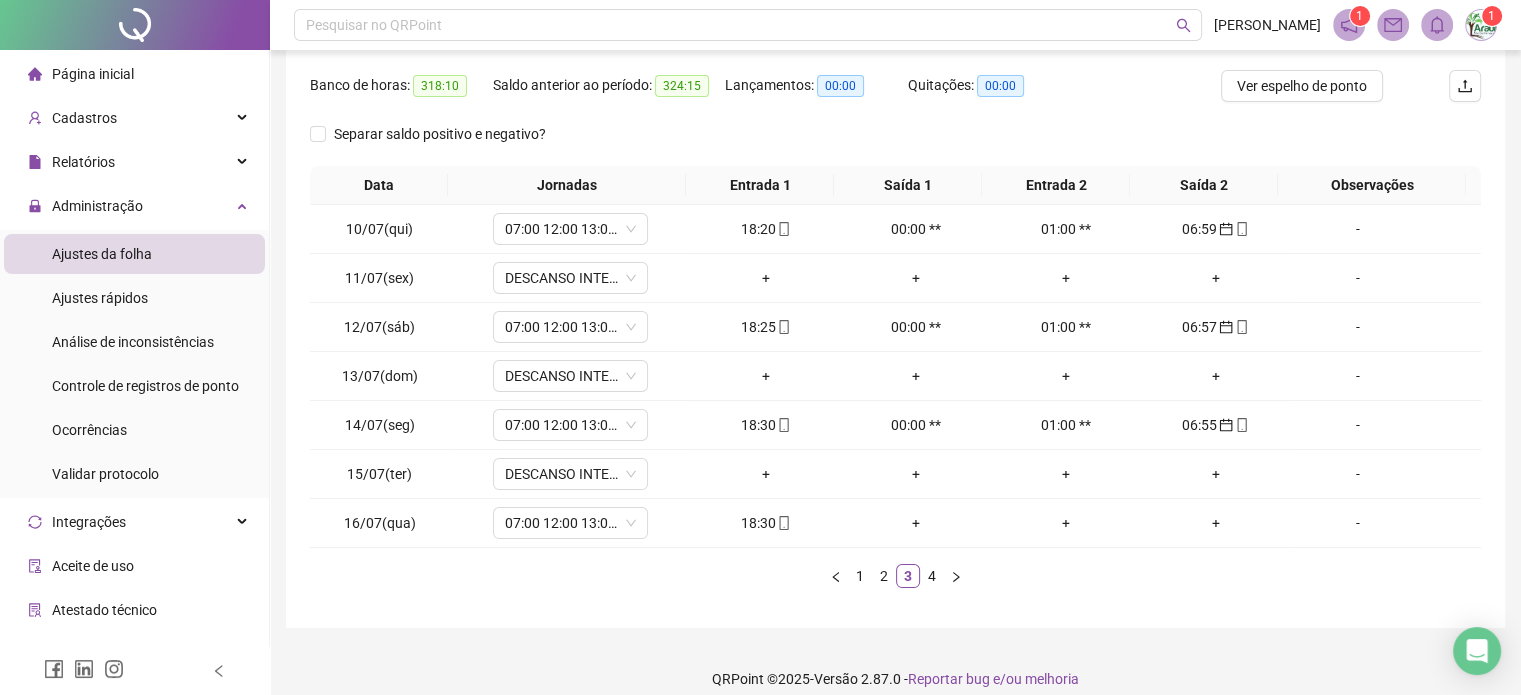scroll, scrollTop: 257, scrollLeft: 0, axis: vertical 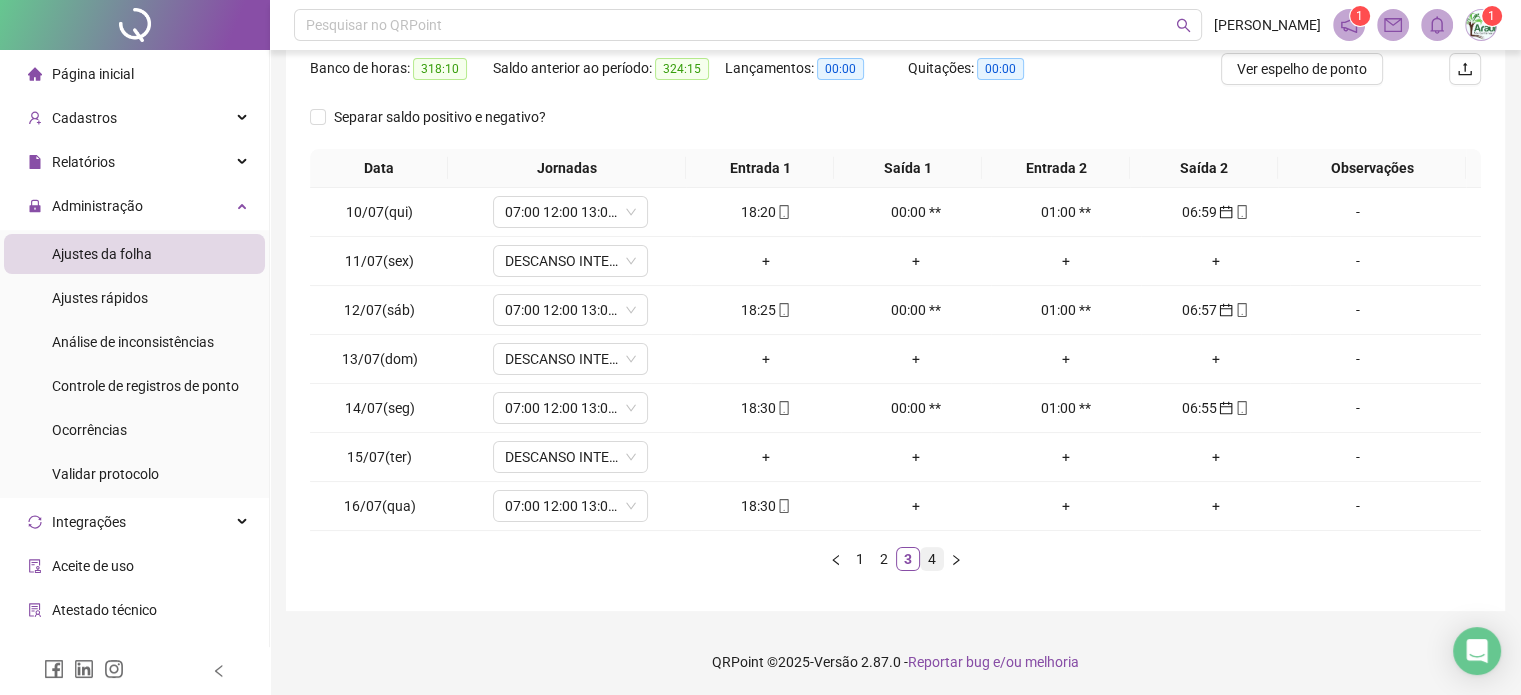 click on "4" at bounding box center (932, 559) 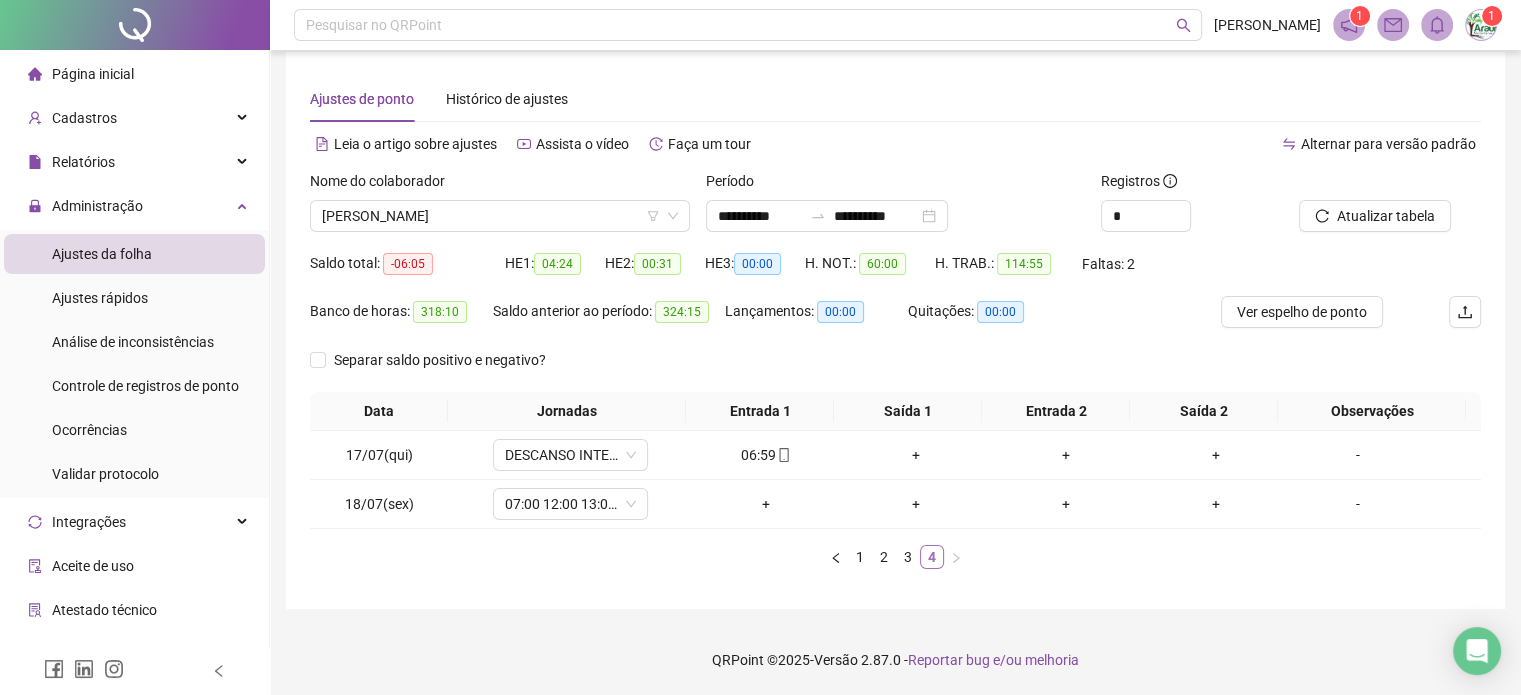 scroll, scrollTop: 13, scrollLeft: 0, axis: vertical 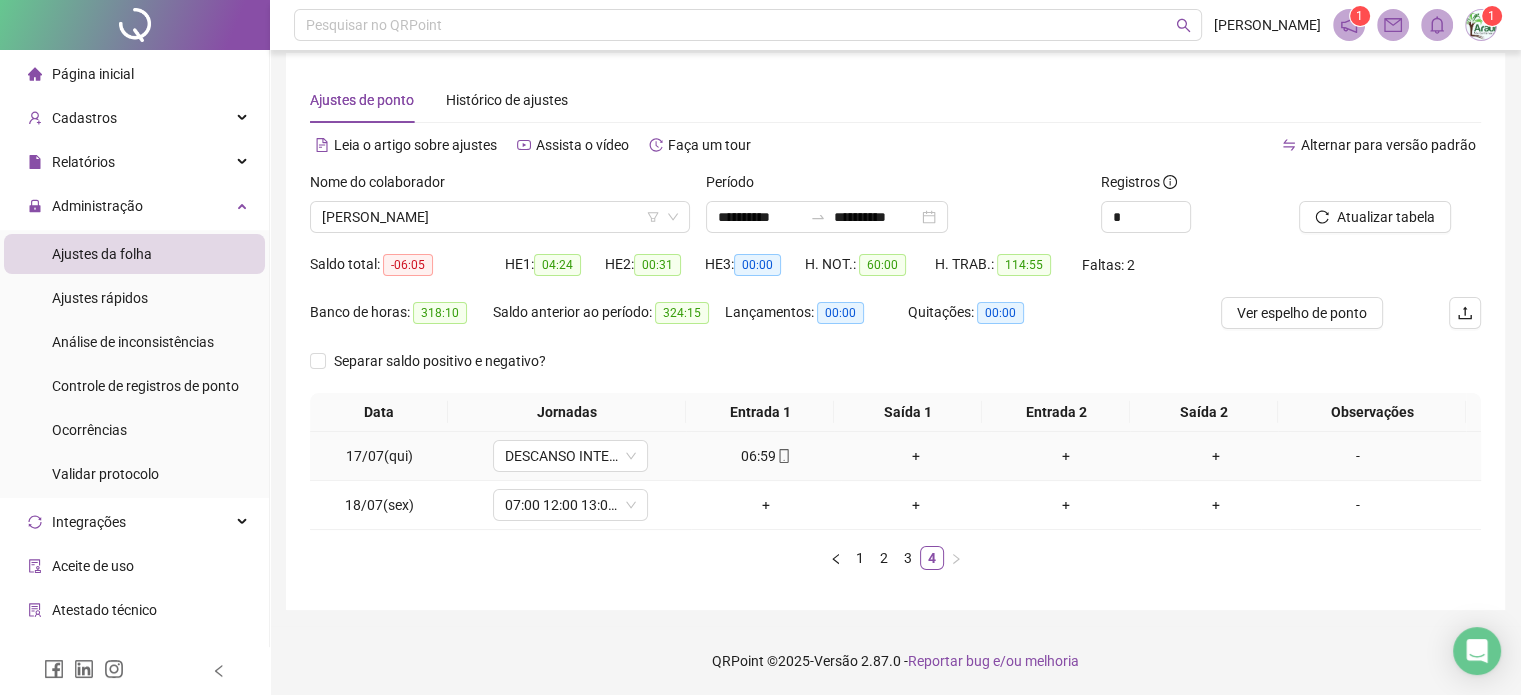 click on "06:59" at bounding box center [766, 456] 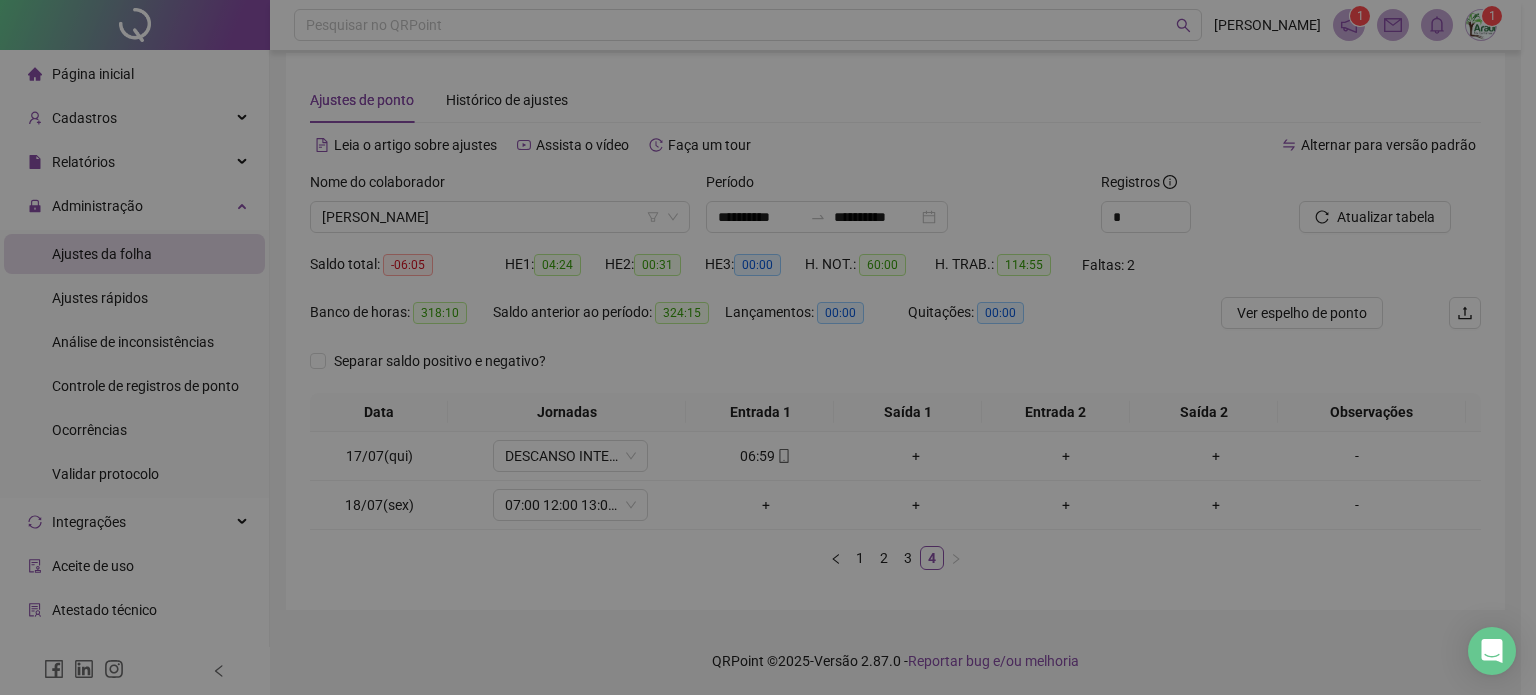 type on "**********" 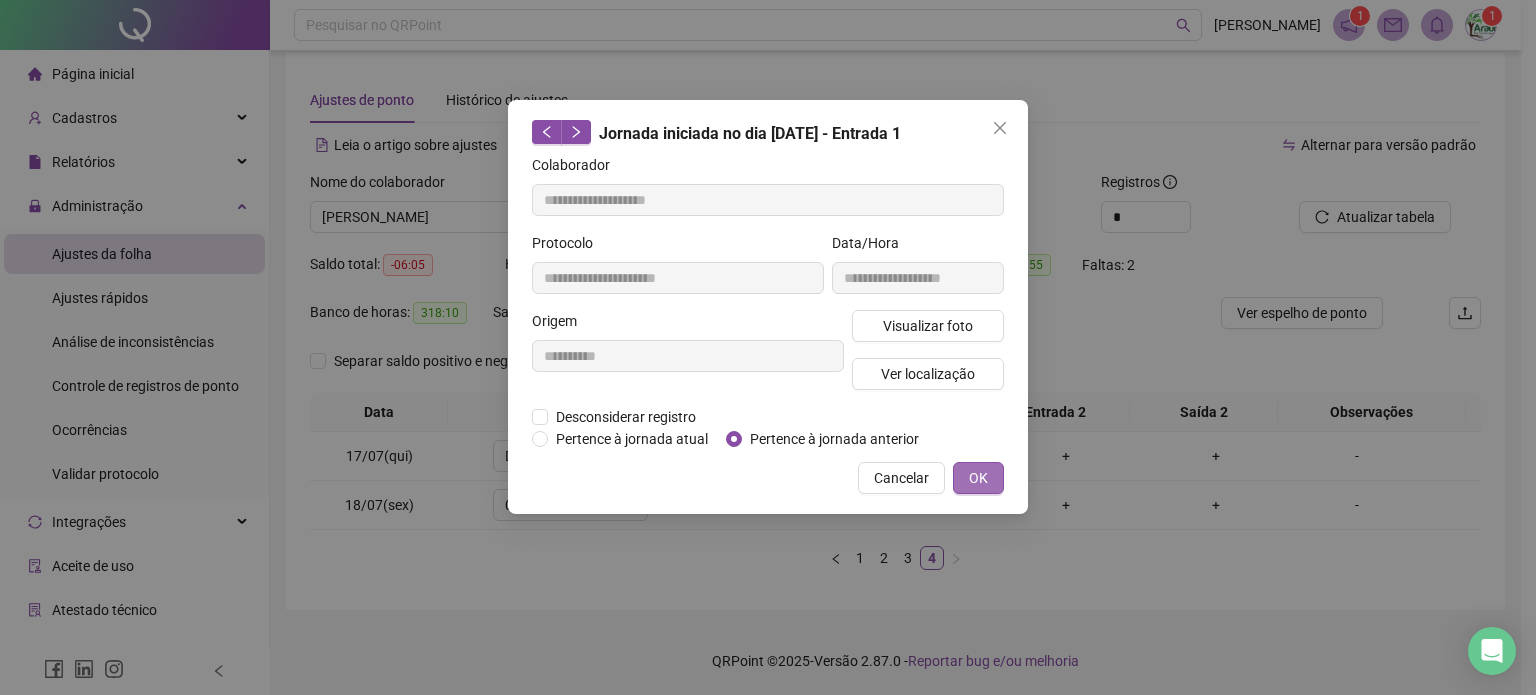 click on "OK" at bounding box center (978, 478) 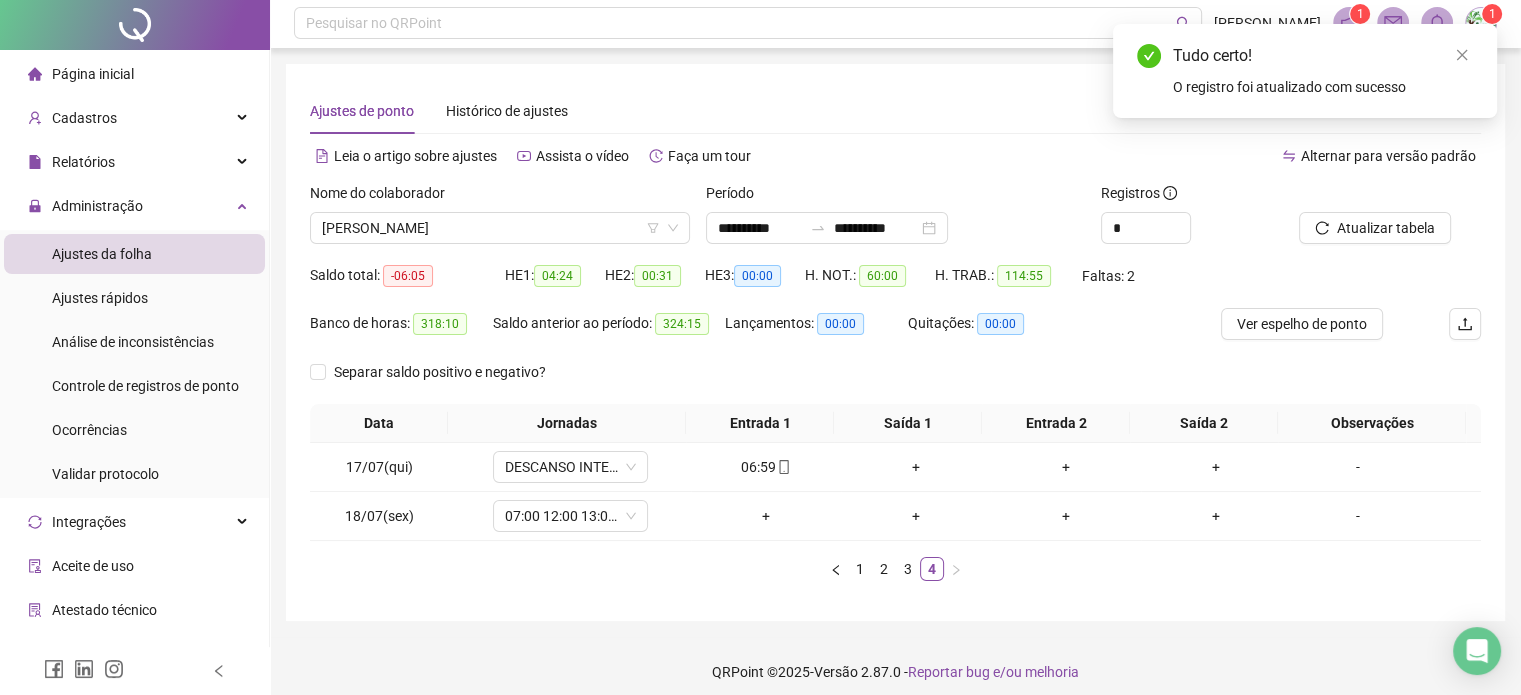 scroll, scrollTop: 0, scrollLeft: 0, axis: both 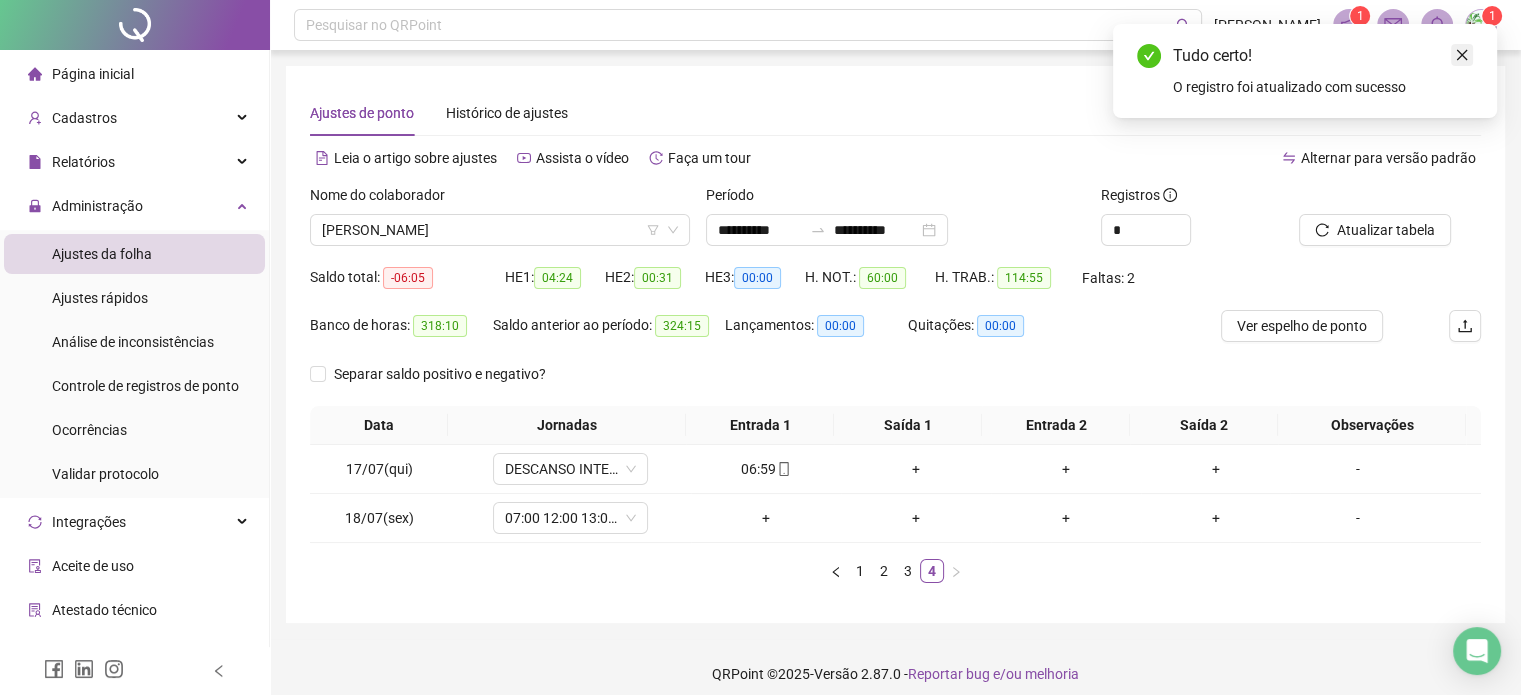 click 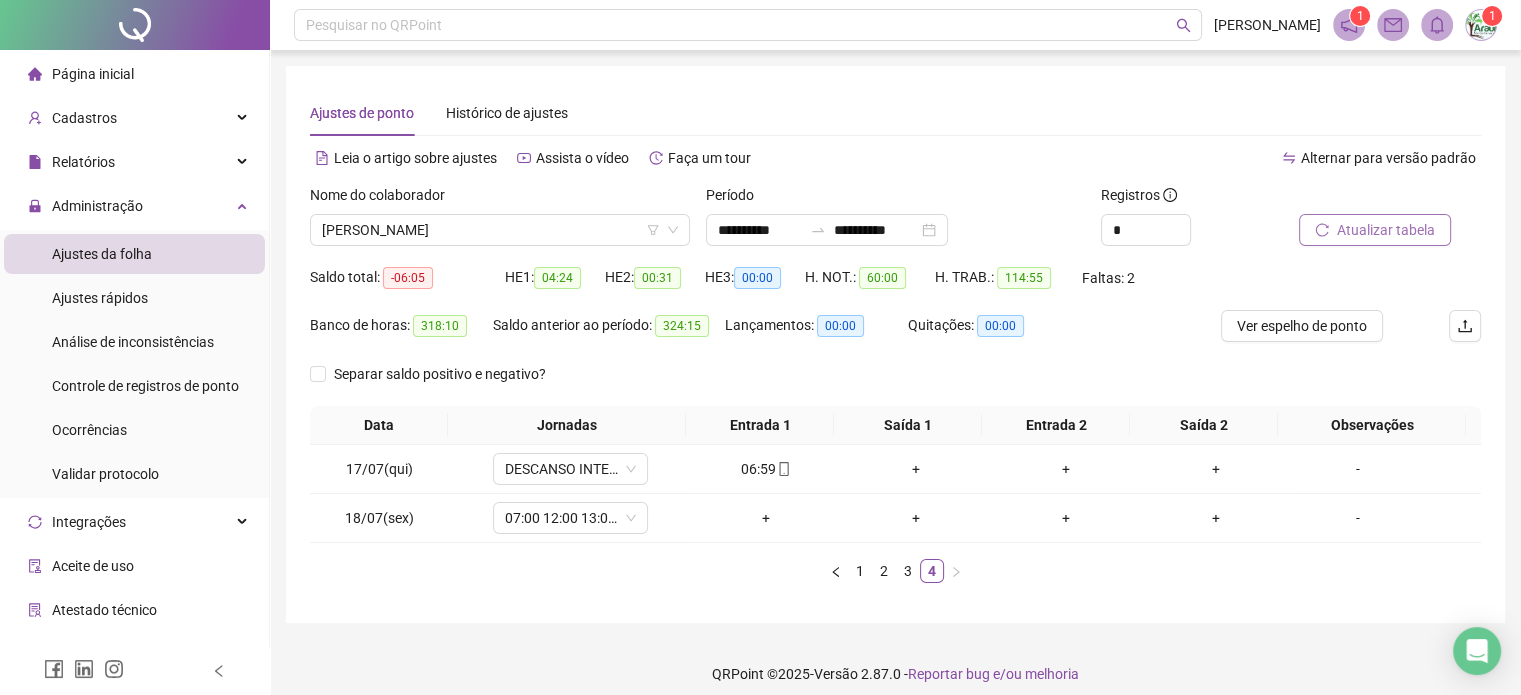click on "Atualizar tabela" at bounding box center (1386, 230) 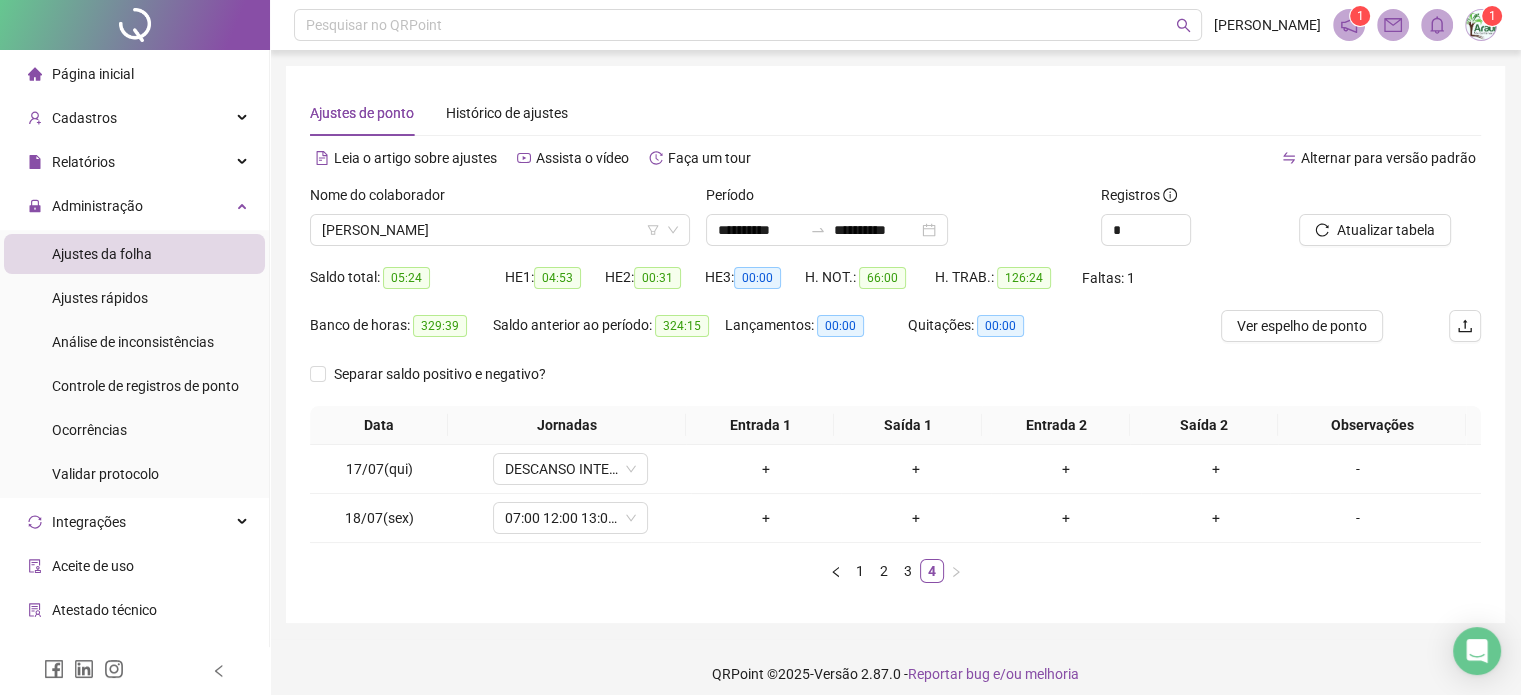 drag, startPoint x: 1353, startPoint y: 233, endPoint x: 1088, endPoint y: 216, distance: 265.5447 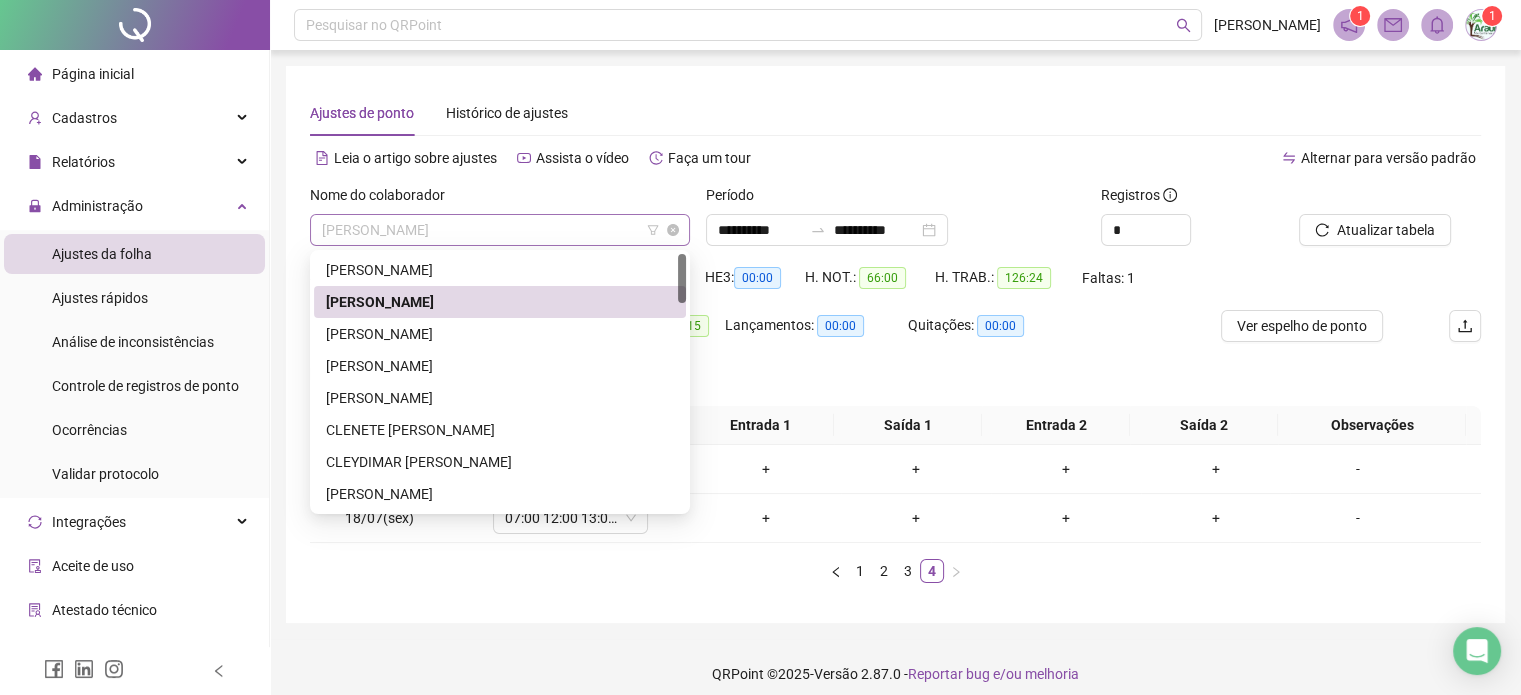 click on "[PERSON_NAME]" at bounding box center [500, 230] 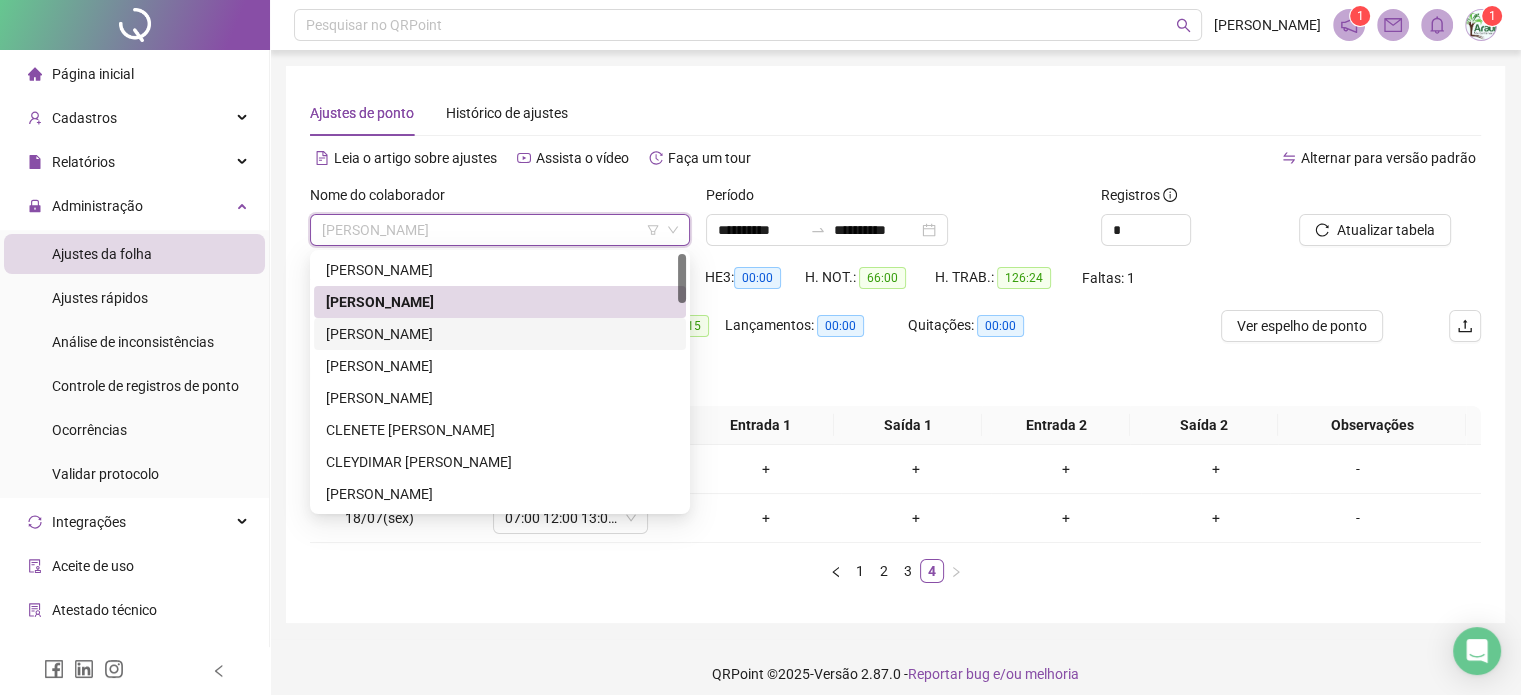 click on "[PERSON_NAME]" at bounding box center [500, 334] 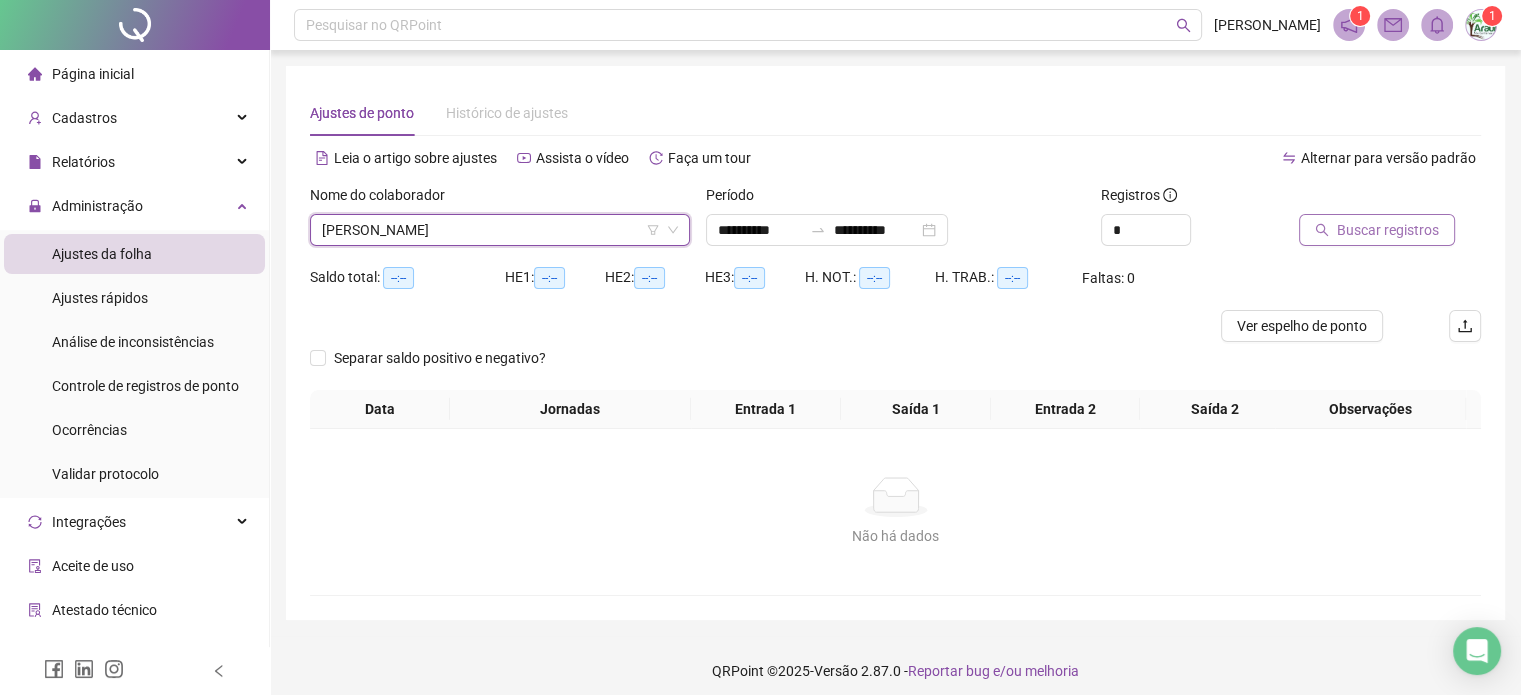 click on "Buscar registros" at bounding box center (1388, 230) 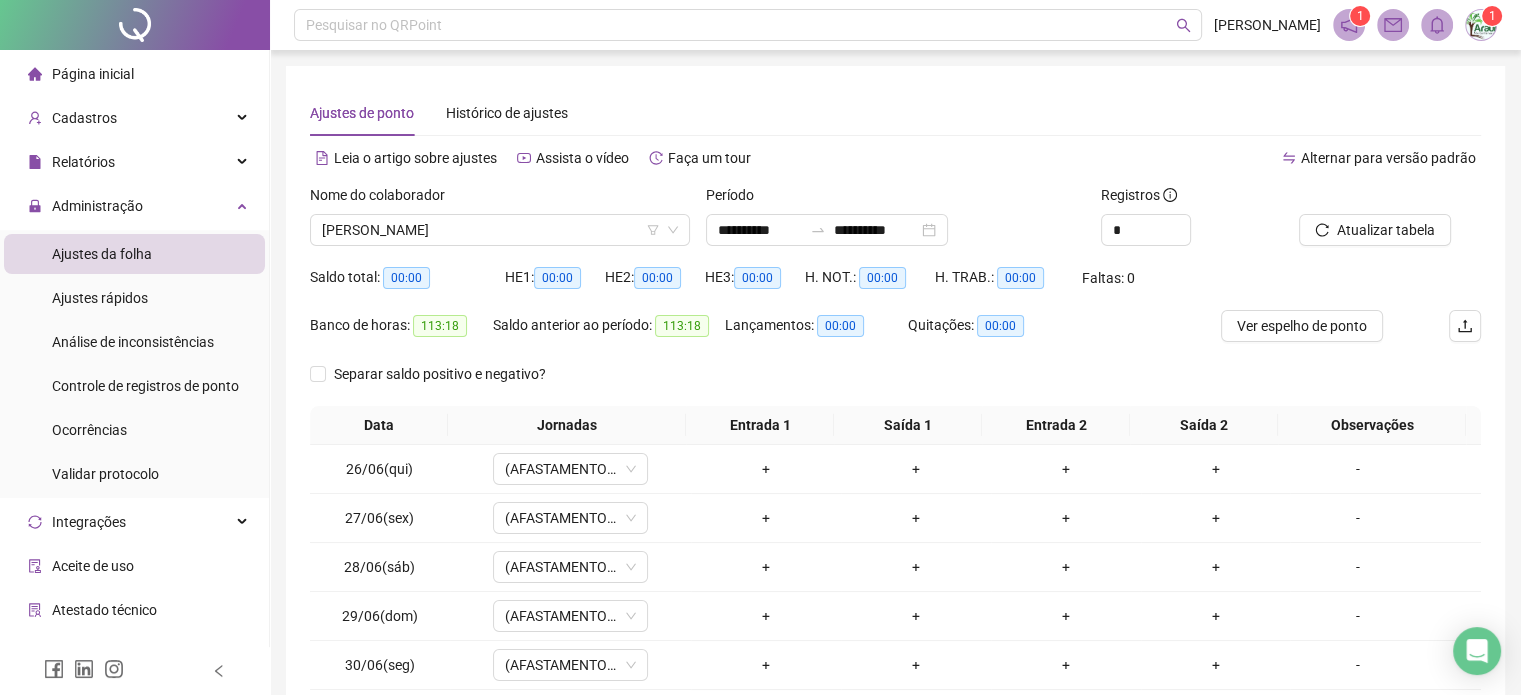 drag, startPoint x: 1351, startPoint y: 240, endPoint x: 1244, endPoint y: 347, distance: 151.32085 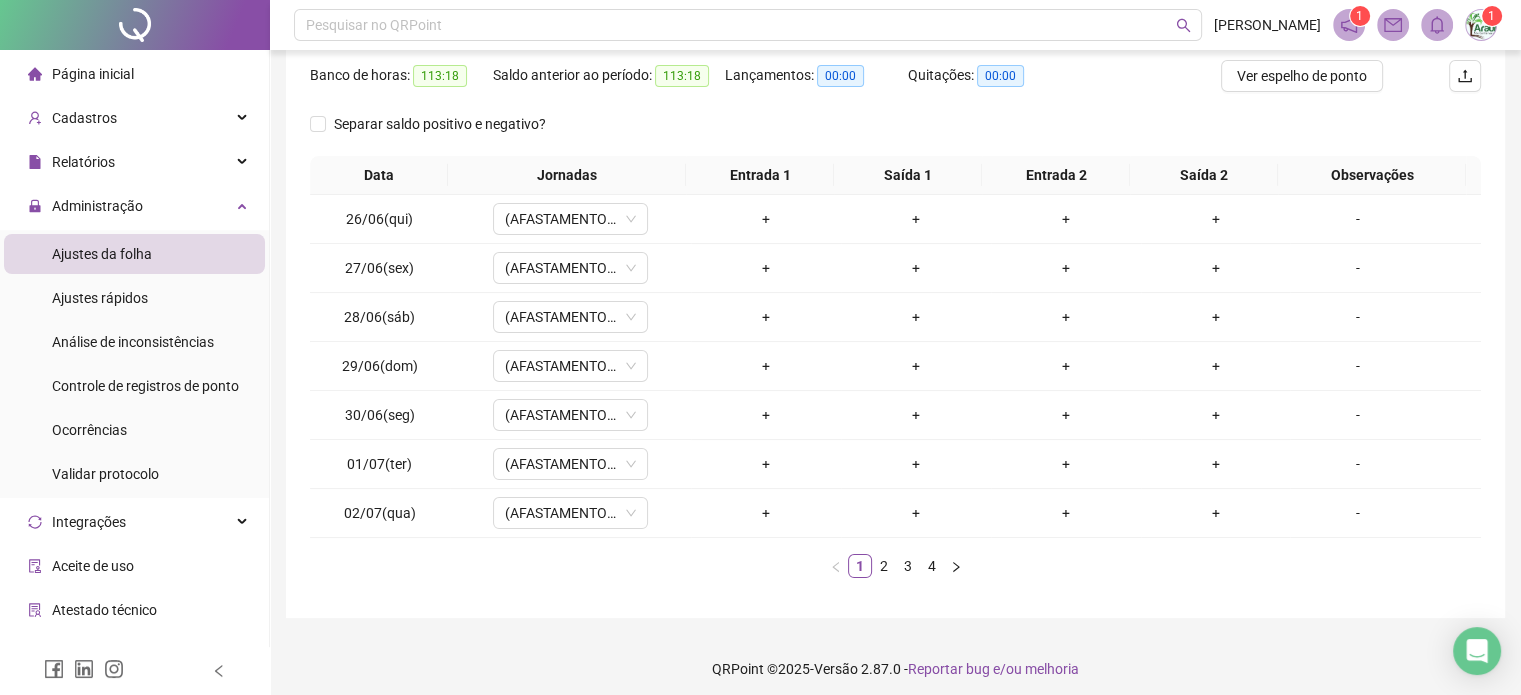scroll, scrollTop: 257, scrollLeft: 0, axis: vertical 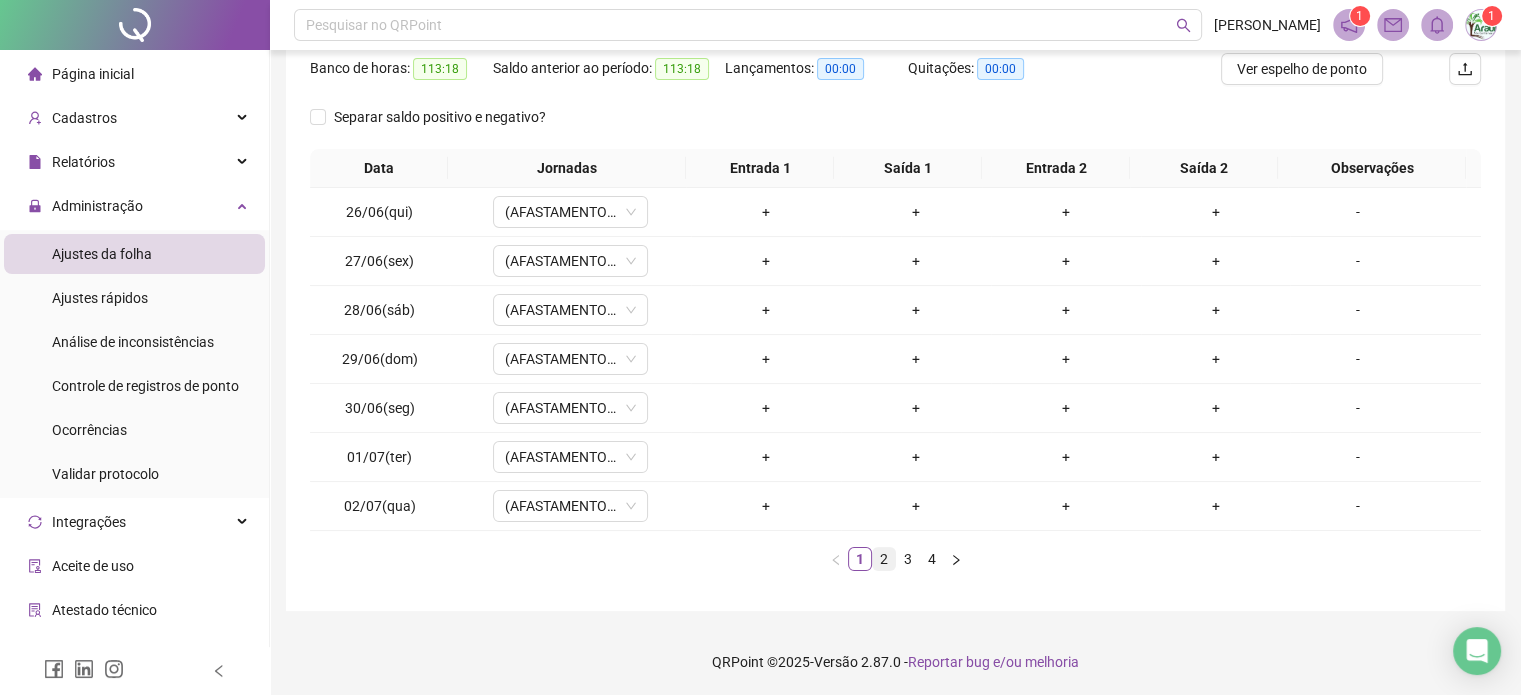 click on "2" at bounding box center [884, 559] 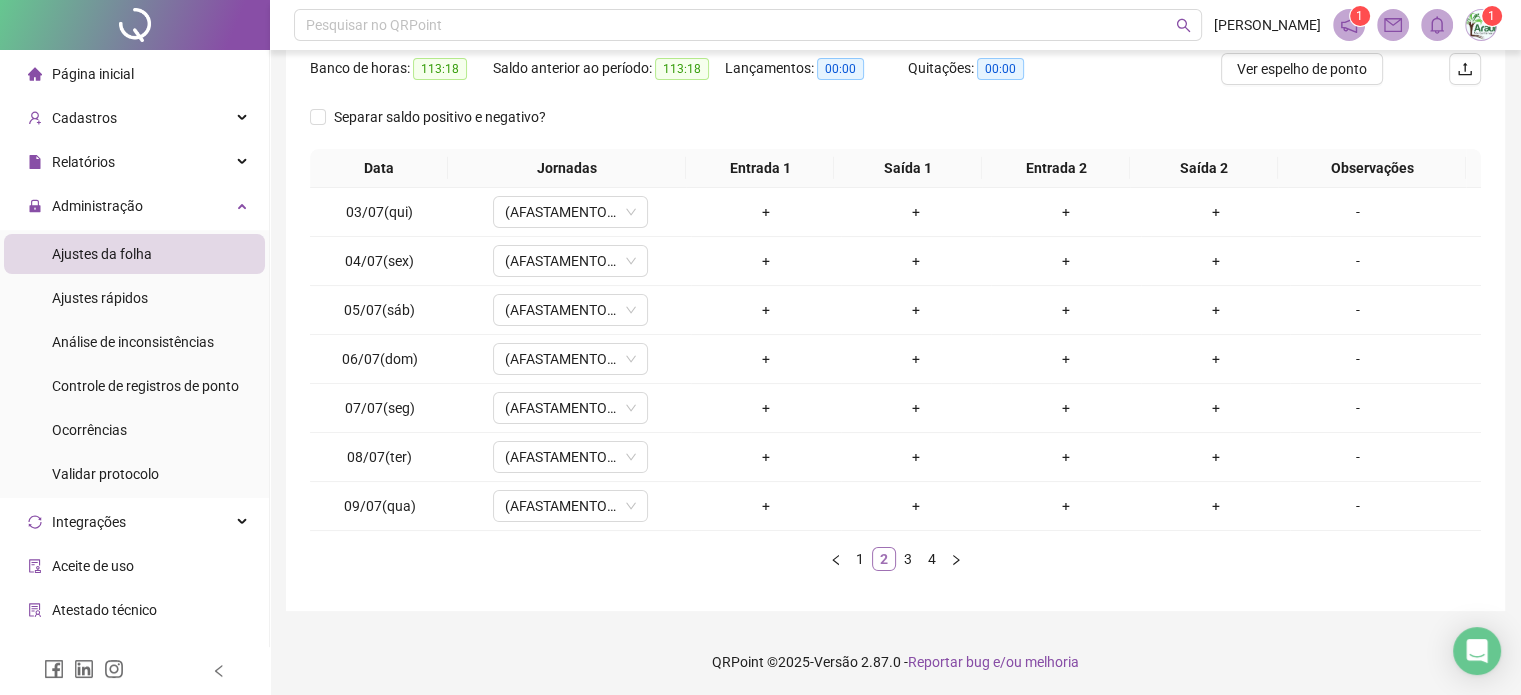 click on "2" at bounding box center [884, 559] 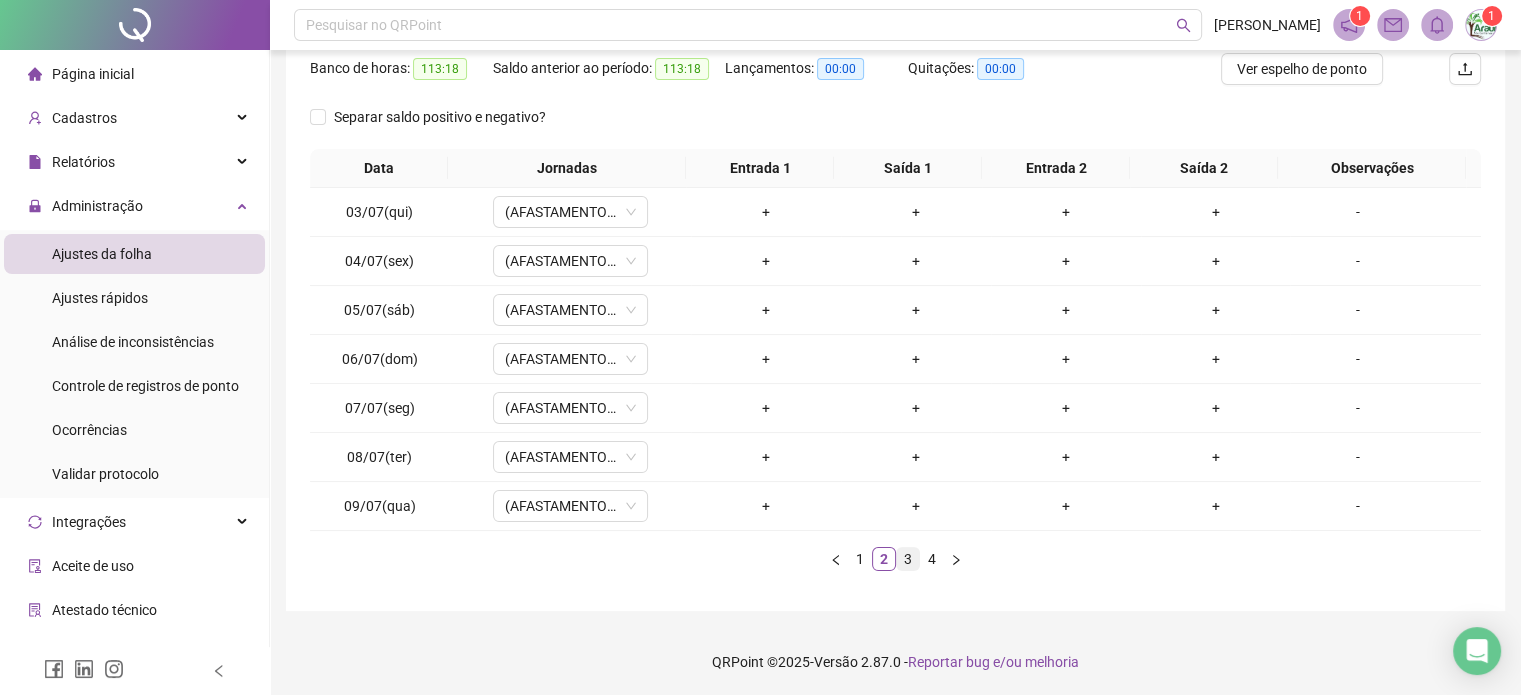click on "3" at bounding box center (908, 559) 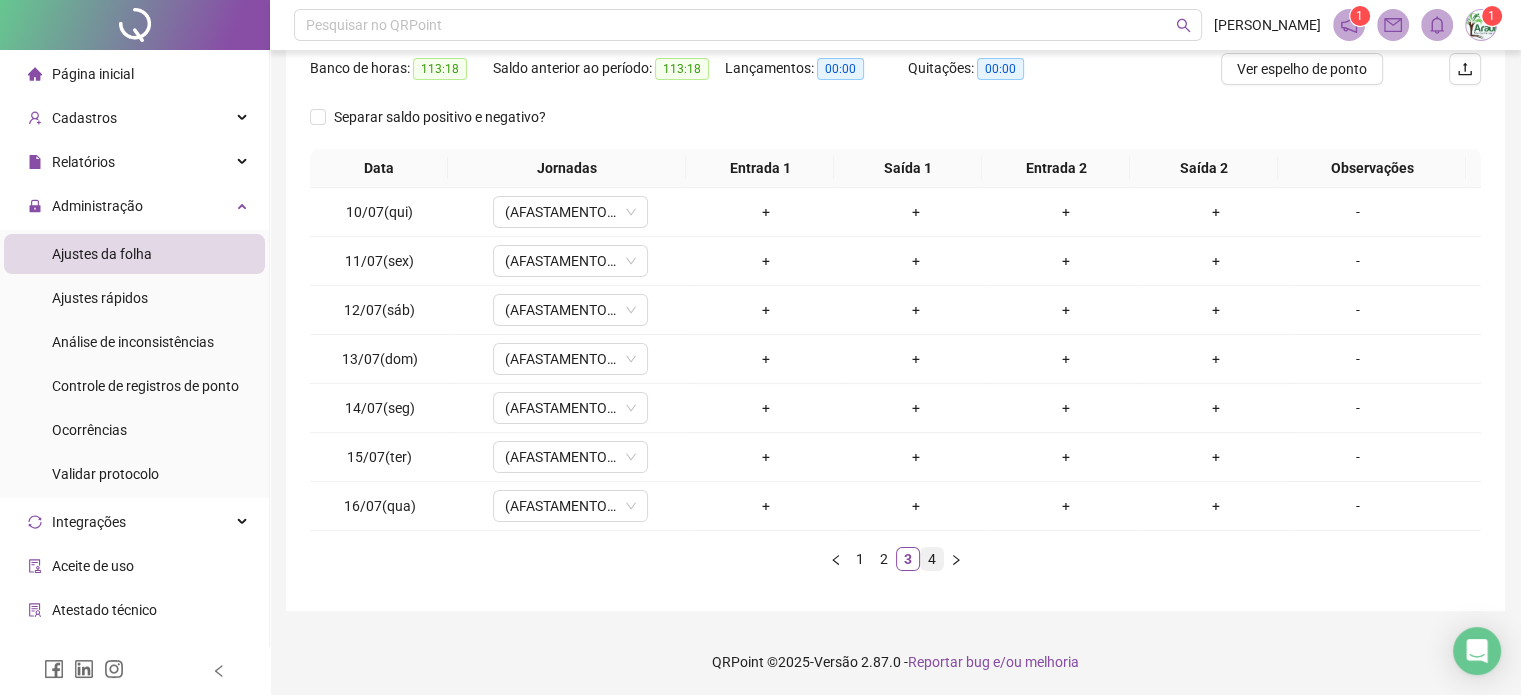 click on "4" at bounding box center (932, 559) 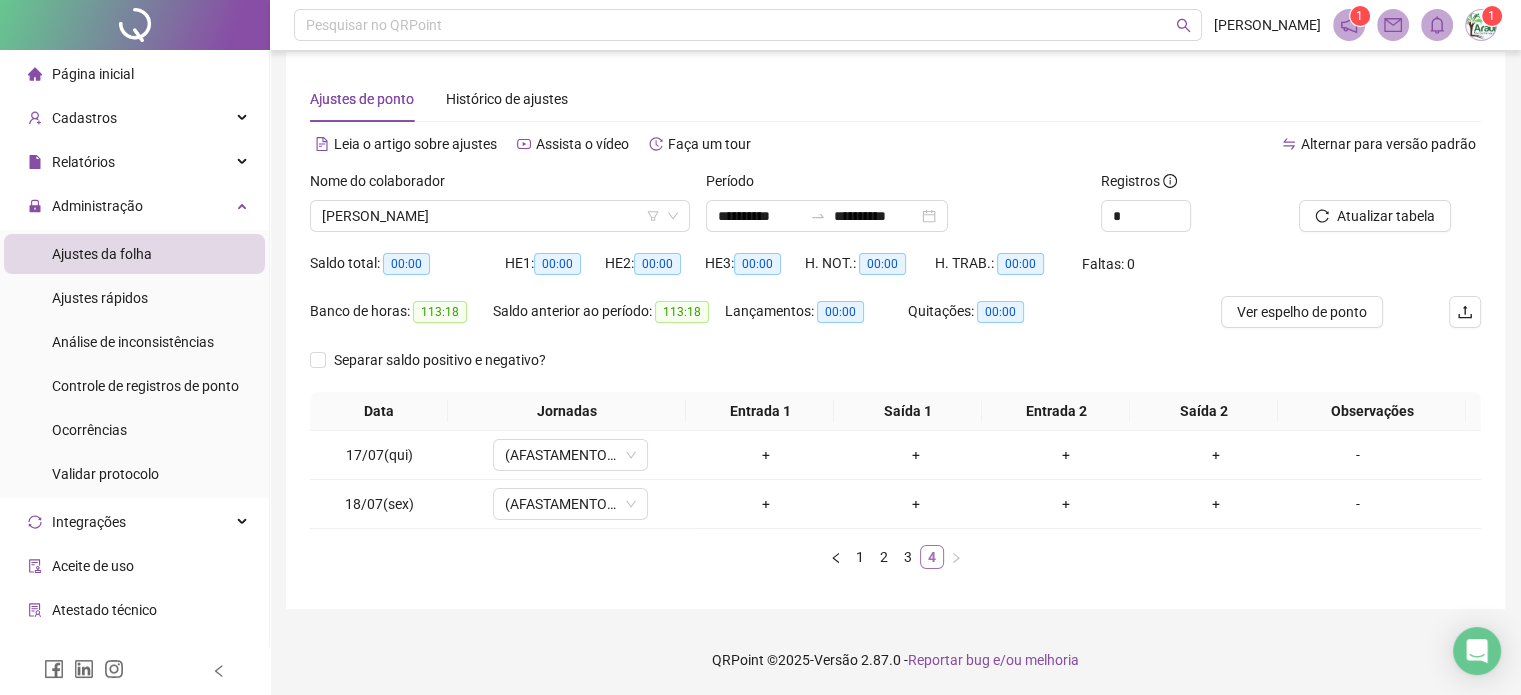 scroll, scrollTop: 13, scrollLeft: 0, axis: vertical 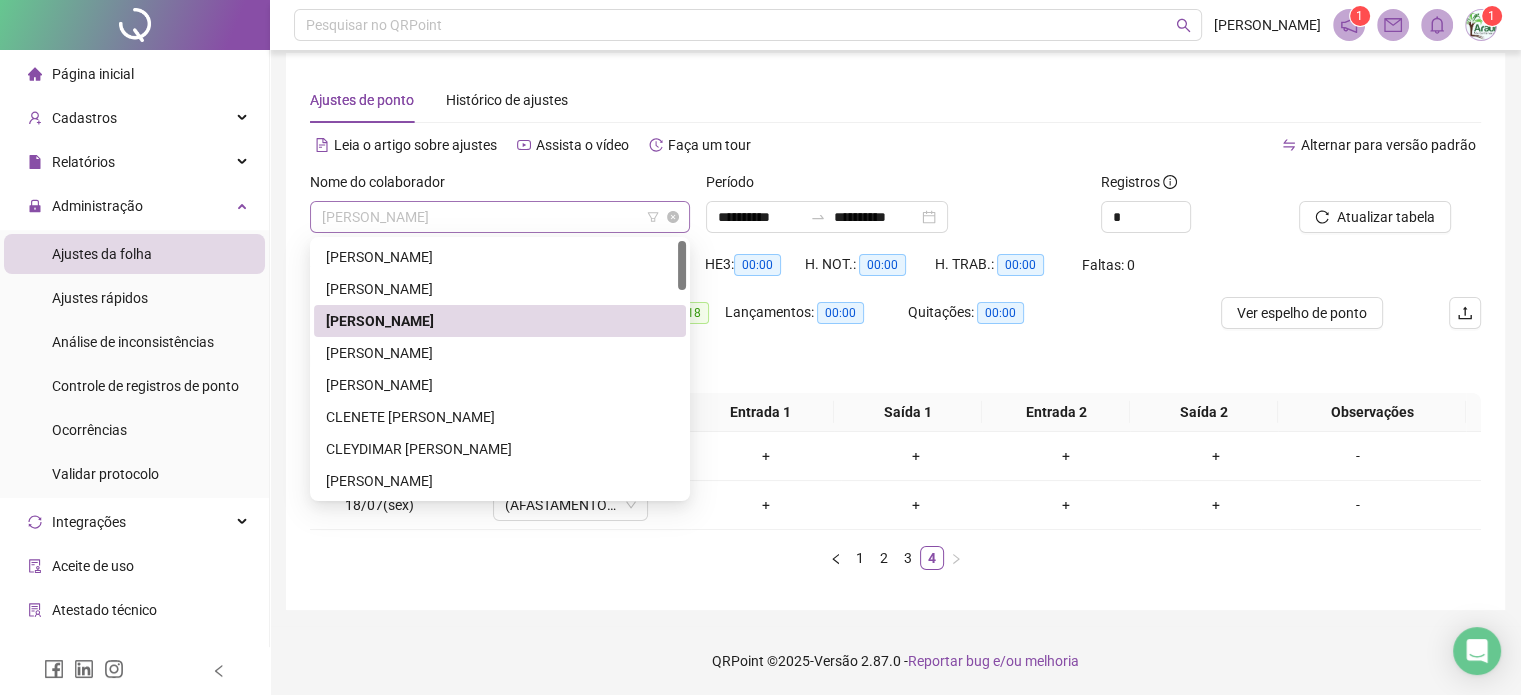 click on "[PERSON_NAME]" at bounding box center [500, 217] 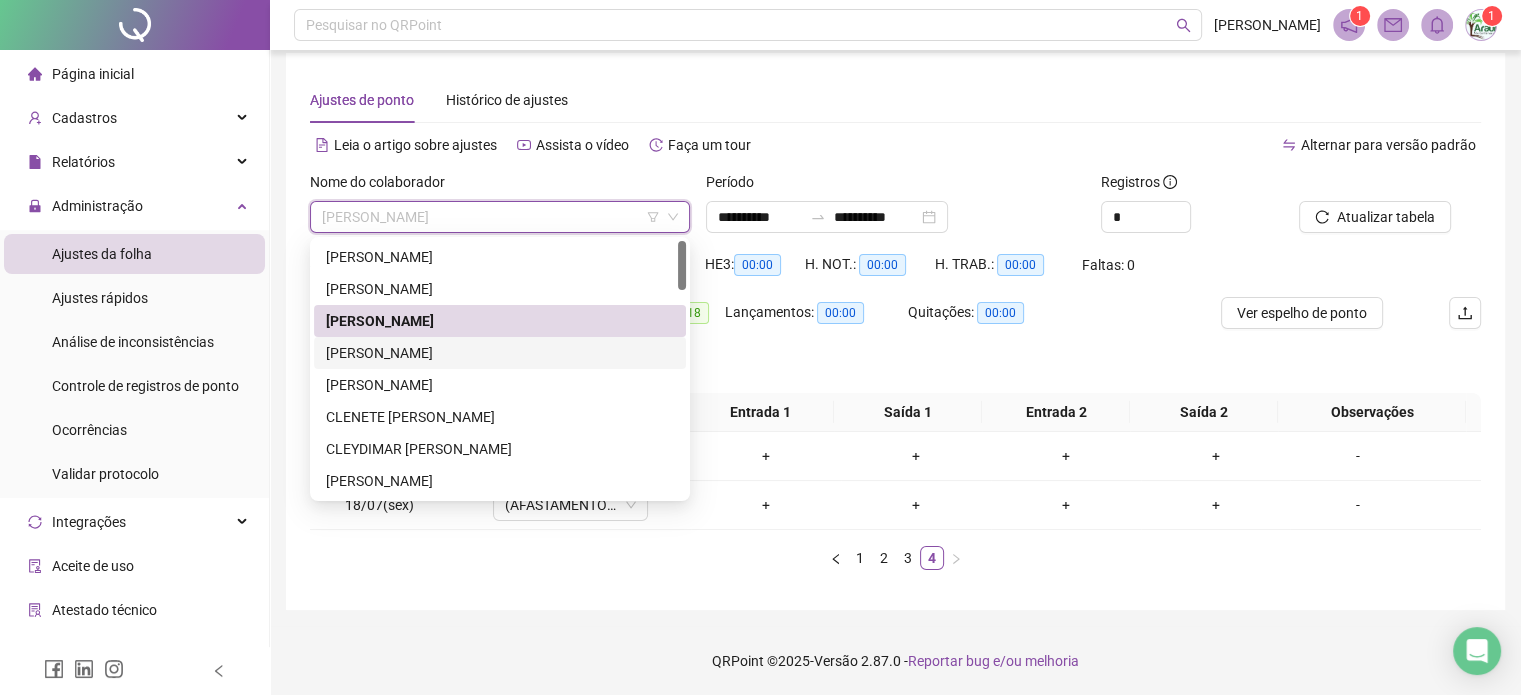 click on "[PERSON_NAME]" at bounding box center [500, 353] 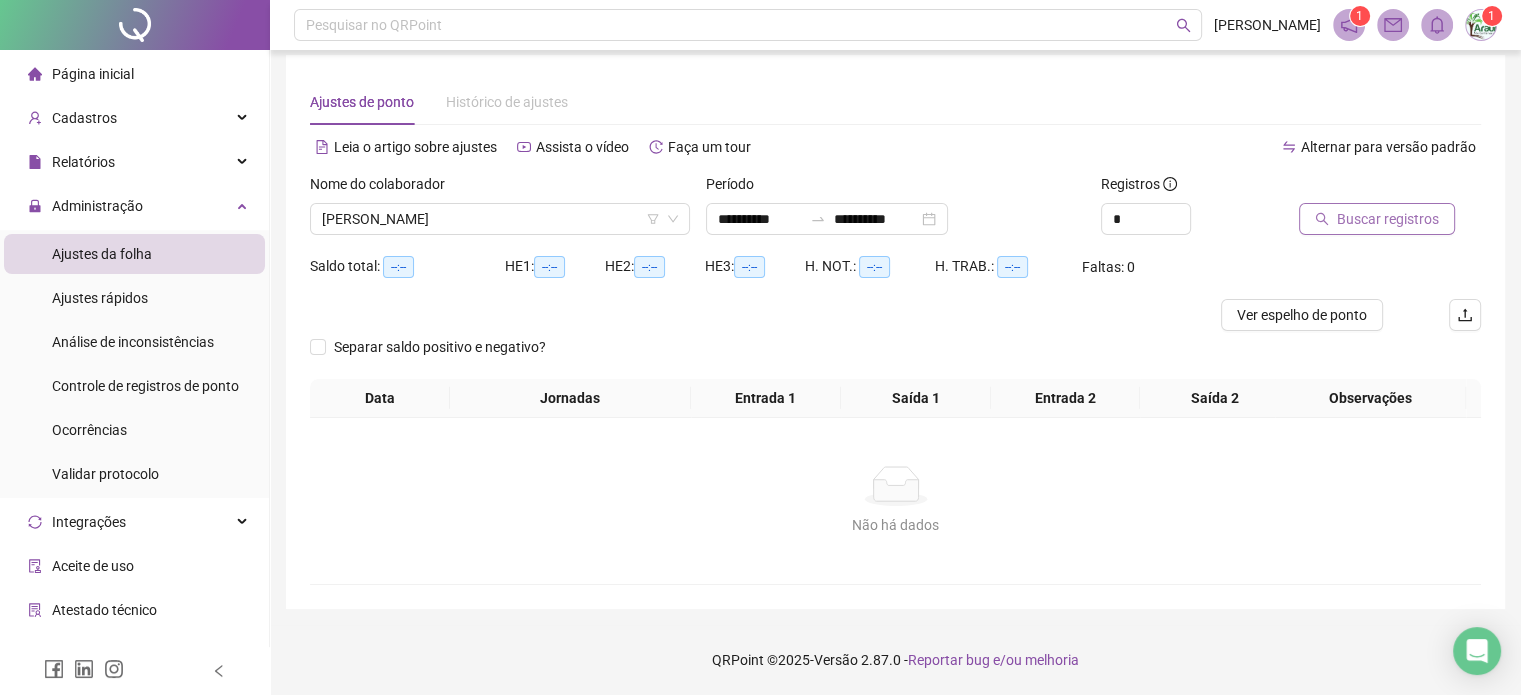 click on "Buscar registros" at bounding box center (1388, 219) 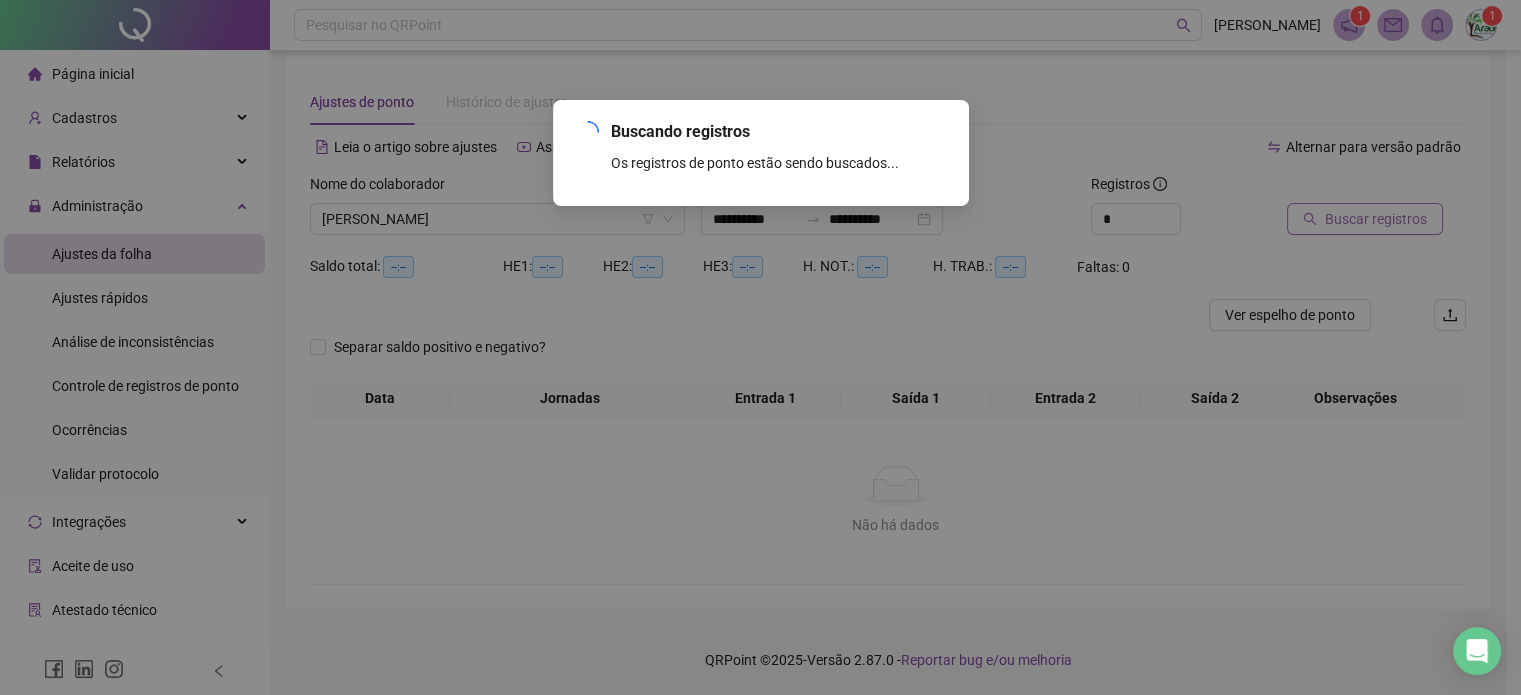 scroll, scrollTop: 10, scrollLeft: 0, axis: vertical 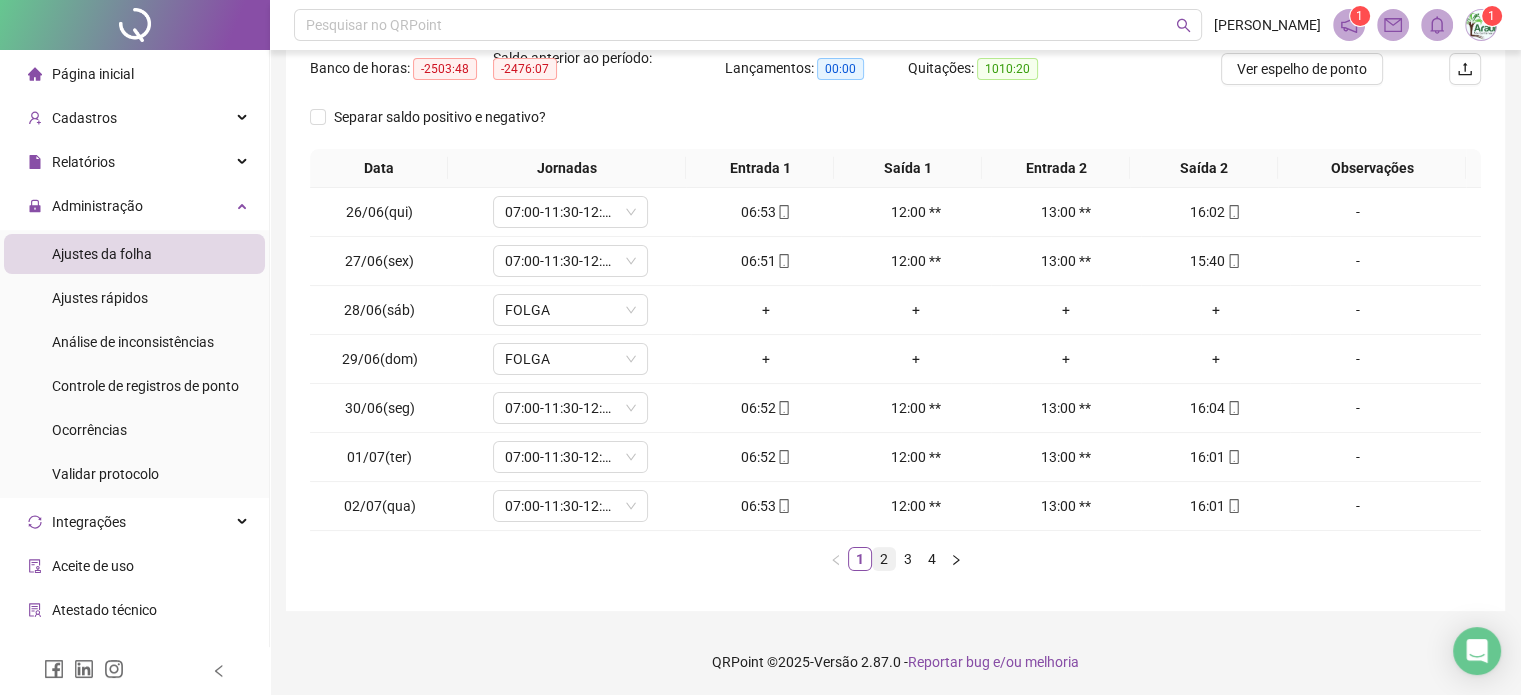 click on "2" at bounding box center (884, 559) 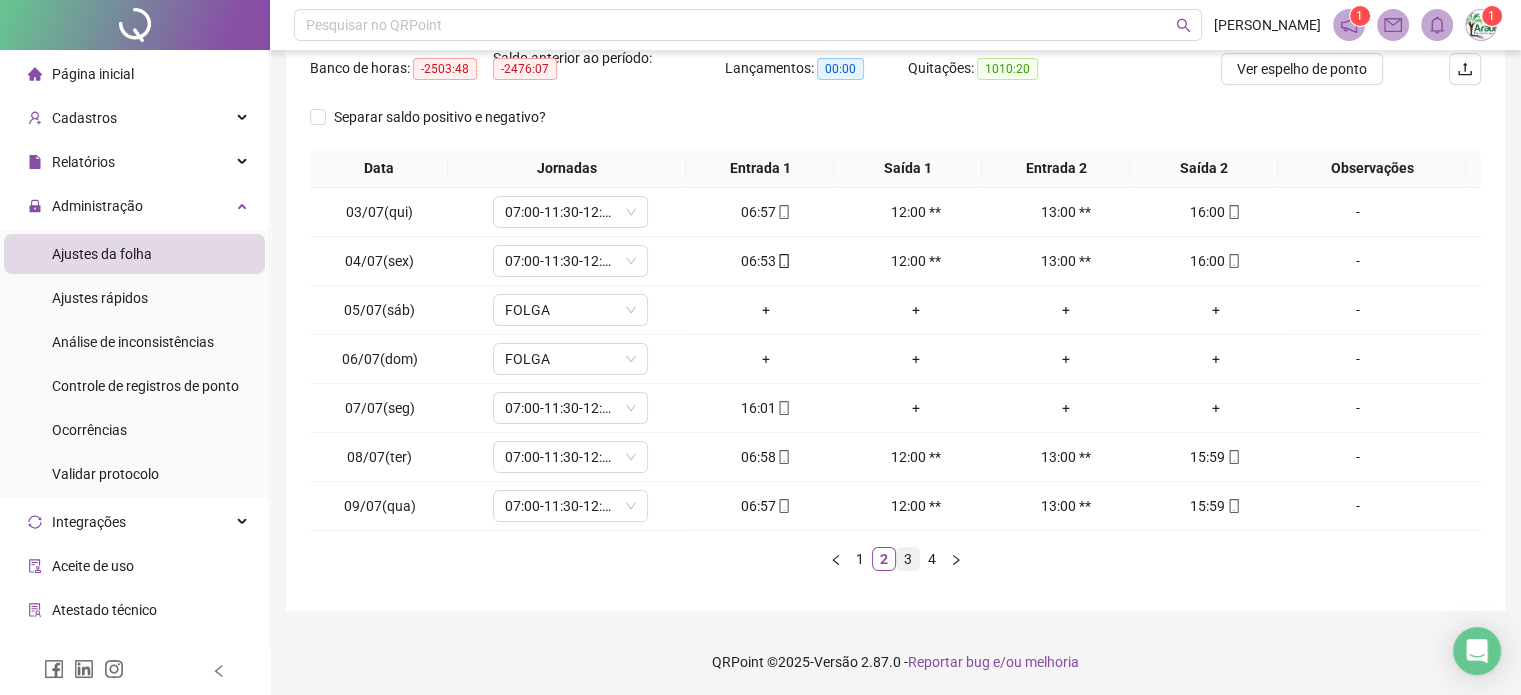 click on "3" at bounding box center (908, 559) 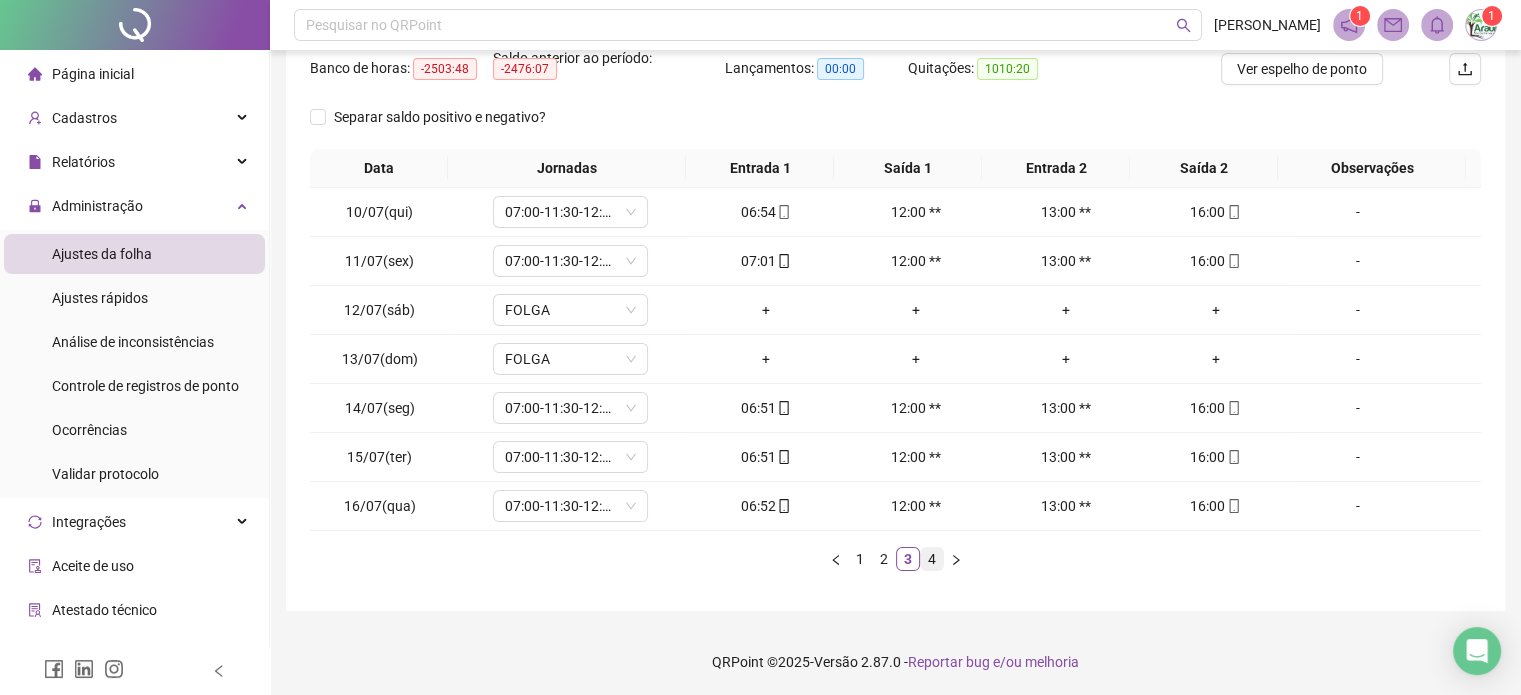 click on "4" at bounding box center (932, 559) 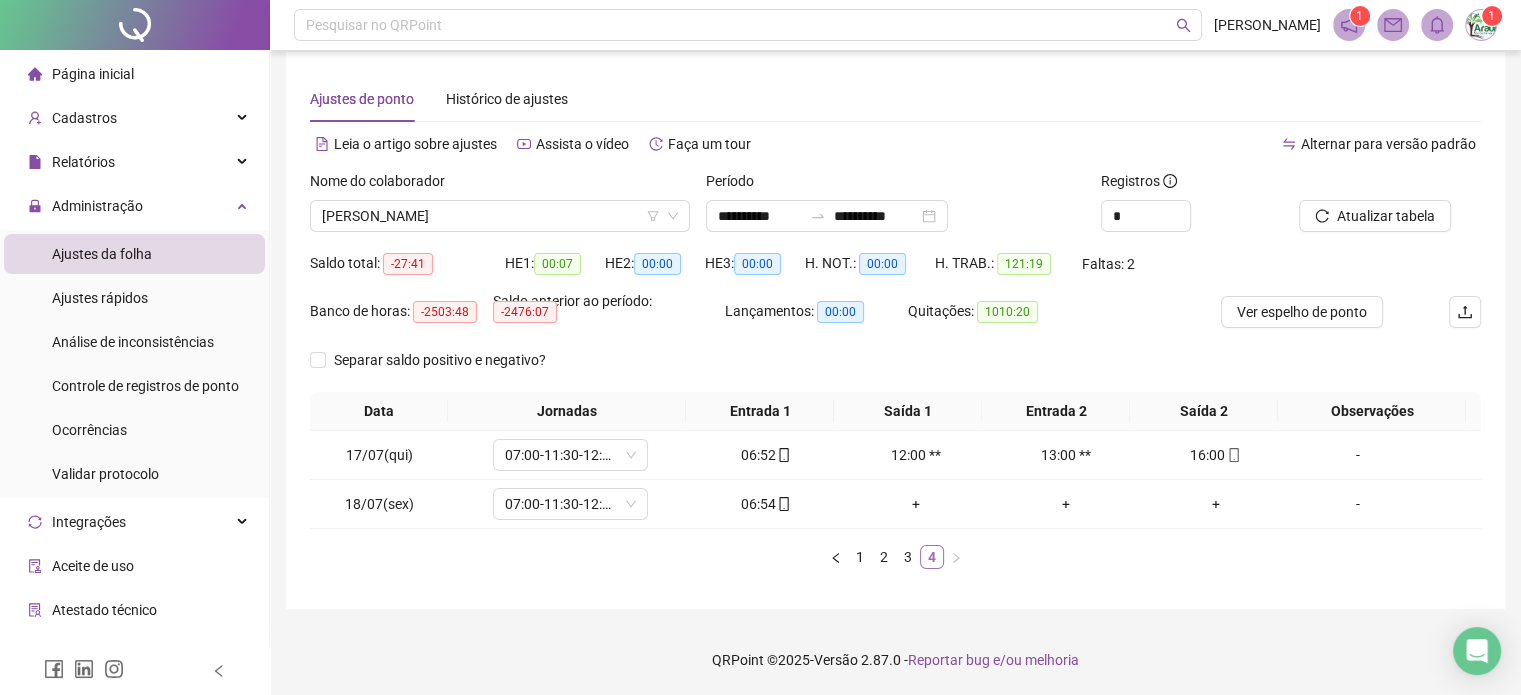 scroll, scrollTop: 13, scrollLeft: 0, axis: vertical 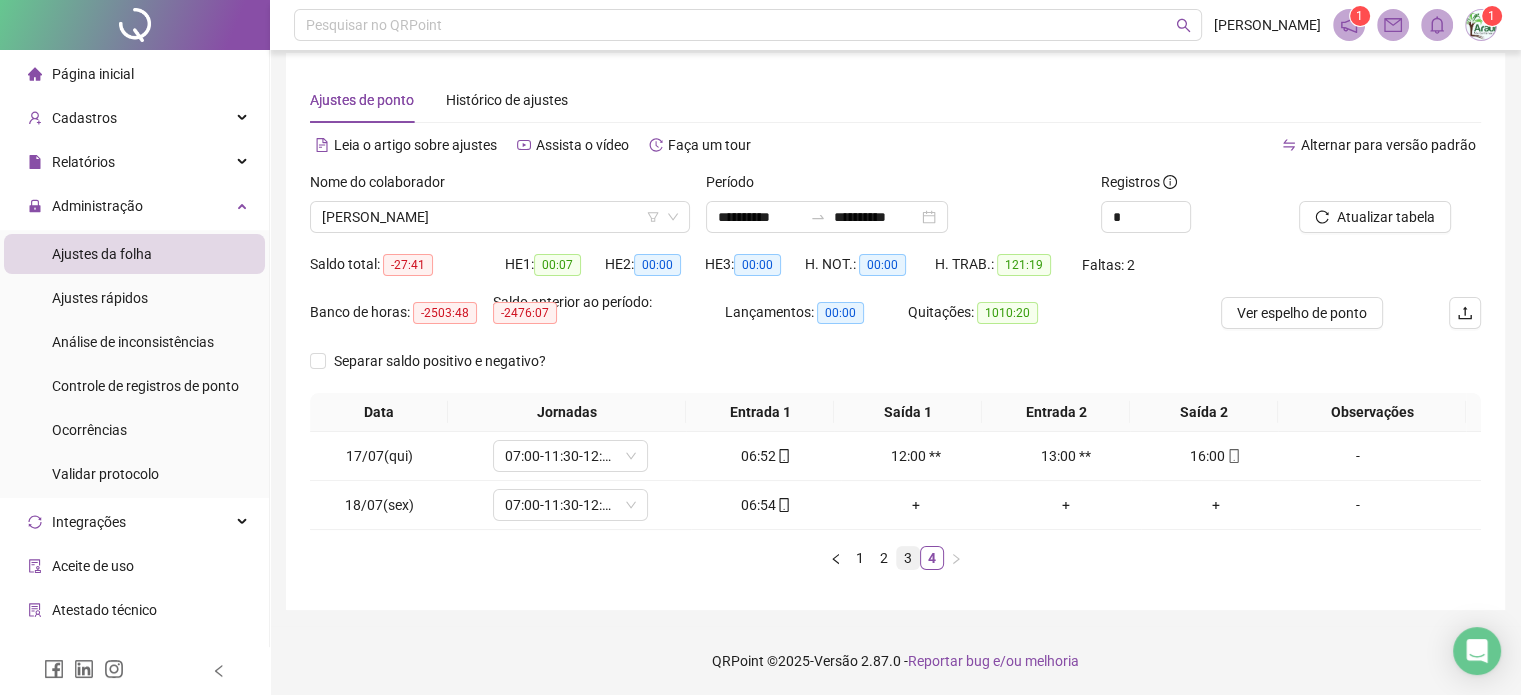 click on "3" at bounding box center [908, 558] 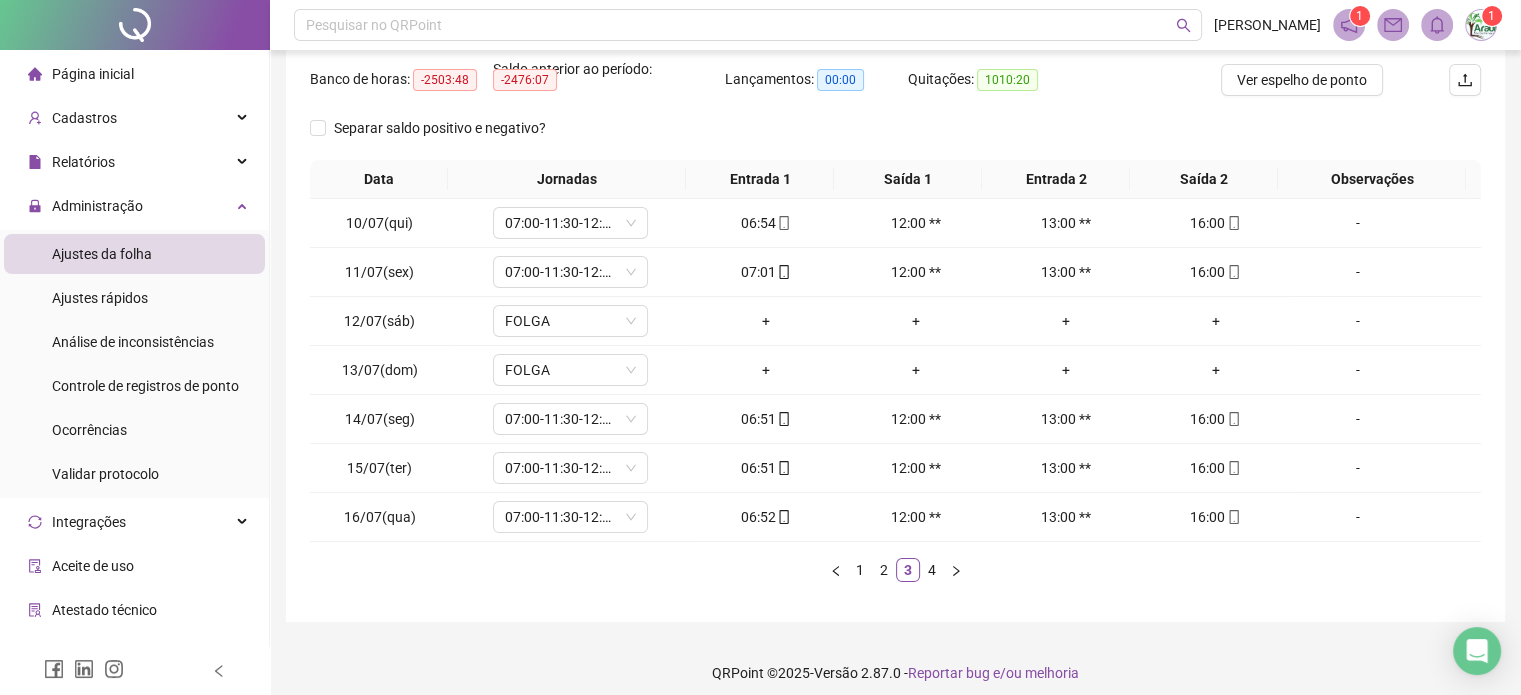 scroll, scrollTop: 257, scrollLeft: 0, axis: vertical 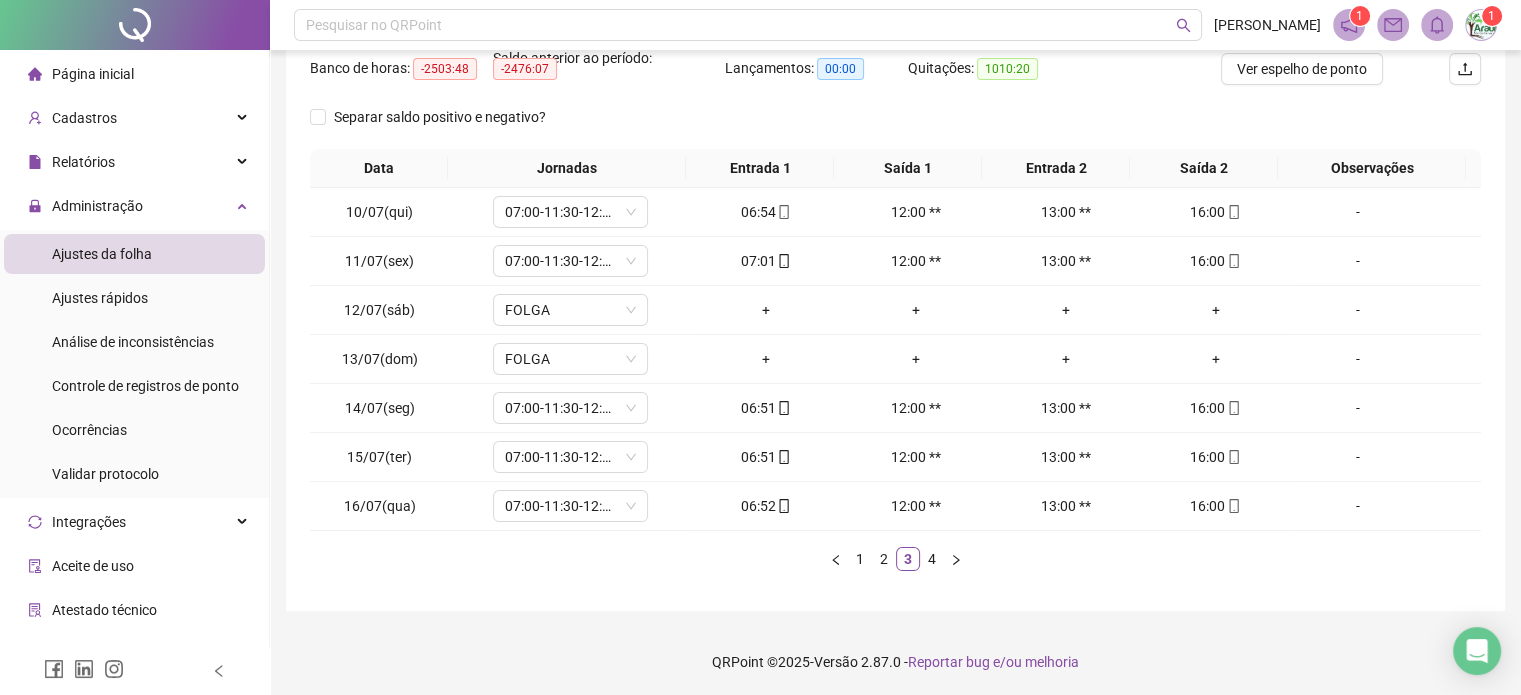 click on "Data Jornadas Entrada 1 Saída 1 Entrada 2 Saída 2 Observações               10/07(qui) 07:00-11:30-12:30-17:00 06:54 12:00   ** 13:00   ** 16:00 [DATE](sex) 07:00-11:30-12:30-16:00 07:01 12:00   ** 13:00   ** 16:00 [DATE](sáb) FOLGA + + + + - 13/07(dom) FOLGA + + + + - 14/07(seg) 07:00-11:30-12:30-17:00 06:51 12:00   ** 13:00   ** 16:00 [DATE](ter) 07:00-11:30-12:30-17:00 06:51 12:00   ** 13:00   ** 16:00 [DATE](qua) 07:00-11:30-12:30-17:00 06:52 12:00   ** 13:00   ** 16:00 - 1 2 3 4" at bounding box center (895, 368) 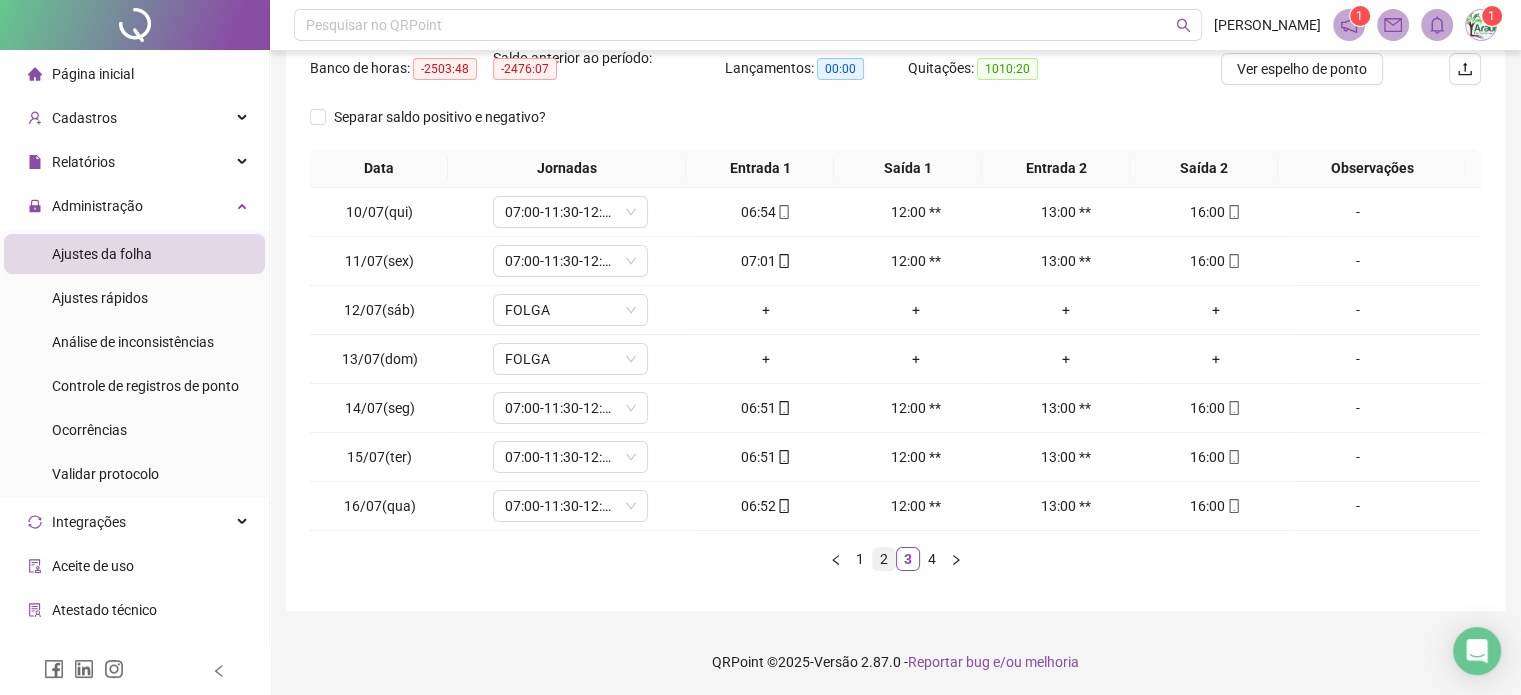 click on "2" at bounding box center (884, 559) 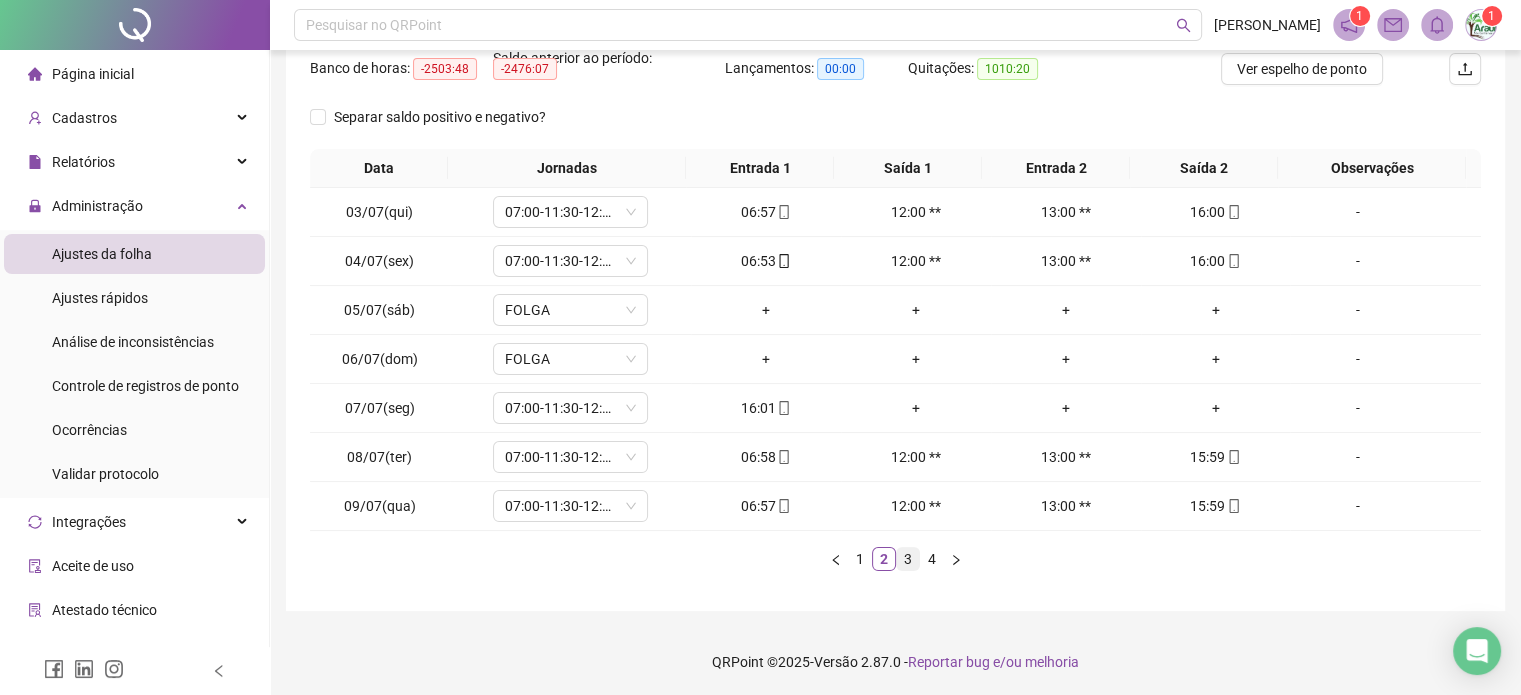 click on "3" at bounding box center [908, 559] 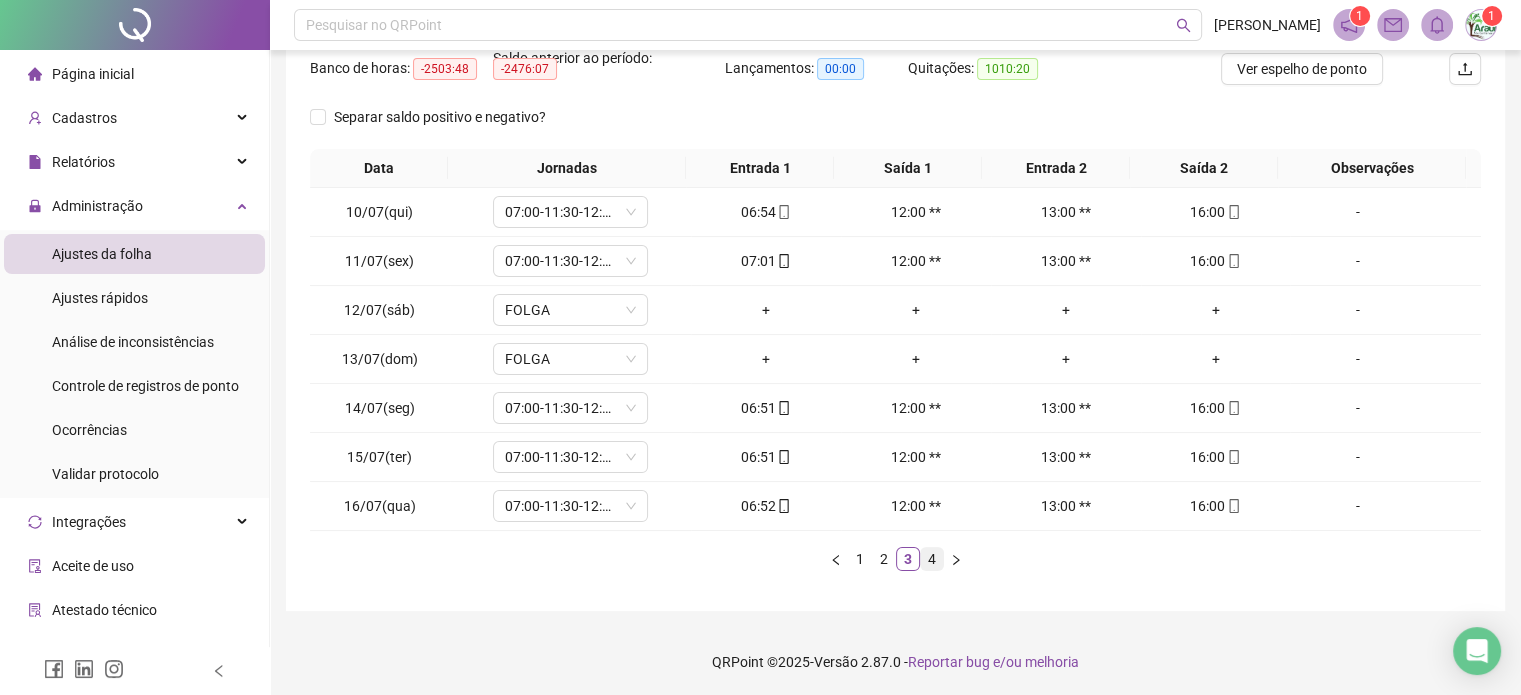 click on "4" at bounding box center [932, 559] 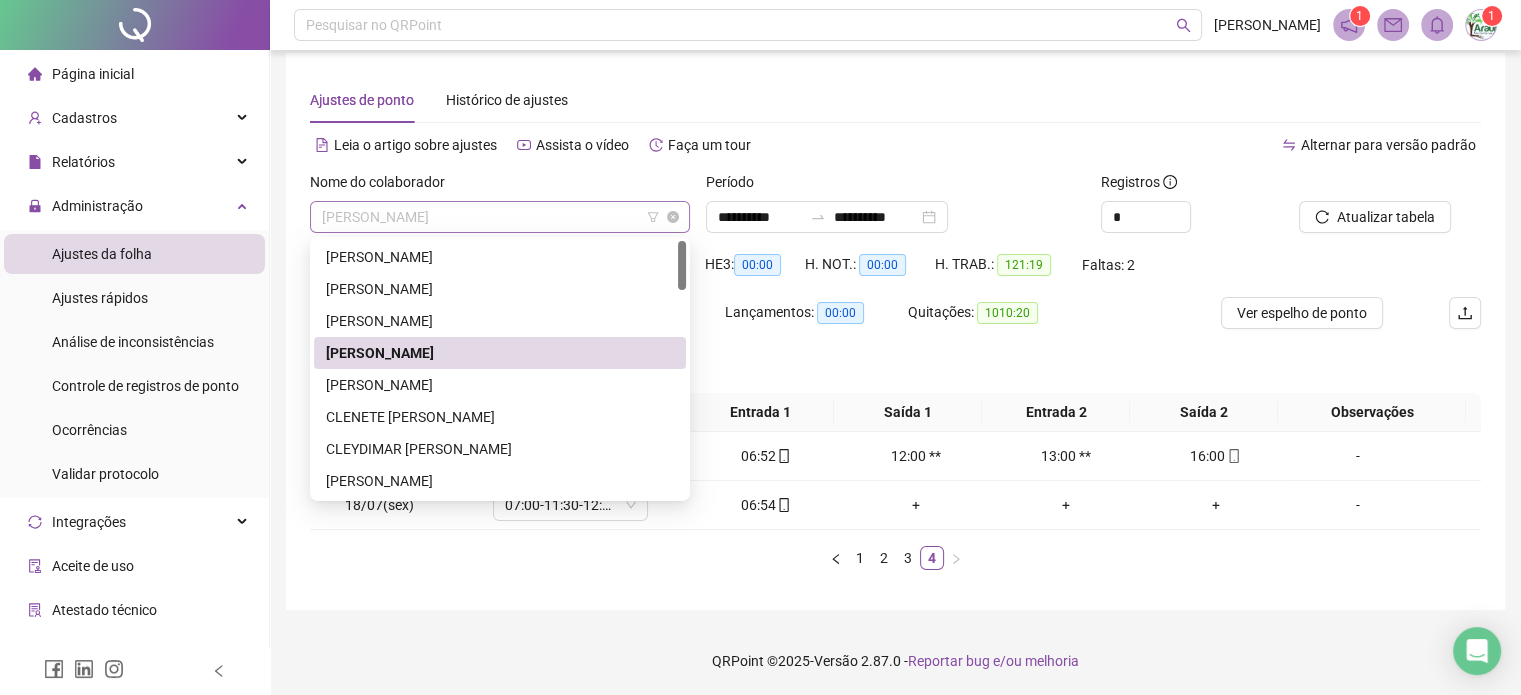 click on "[PERSON_NAME]" at bounding box center [500, 217] 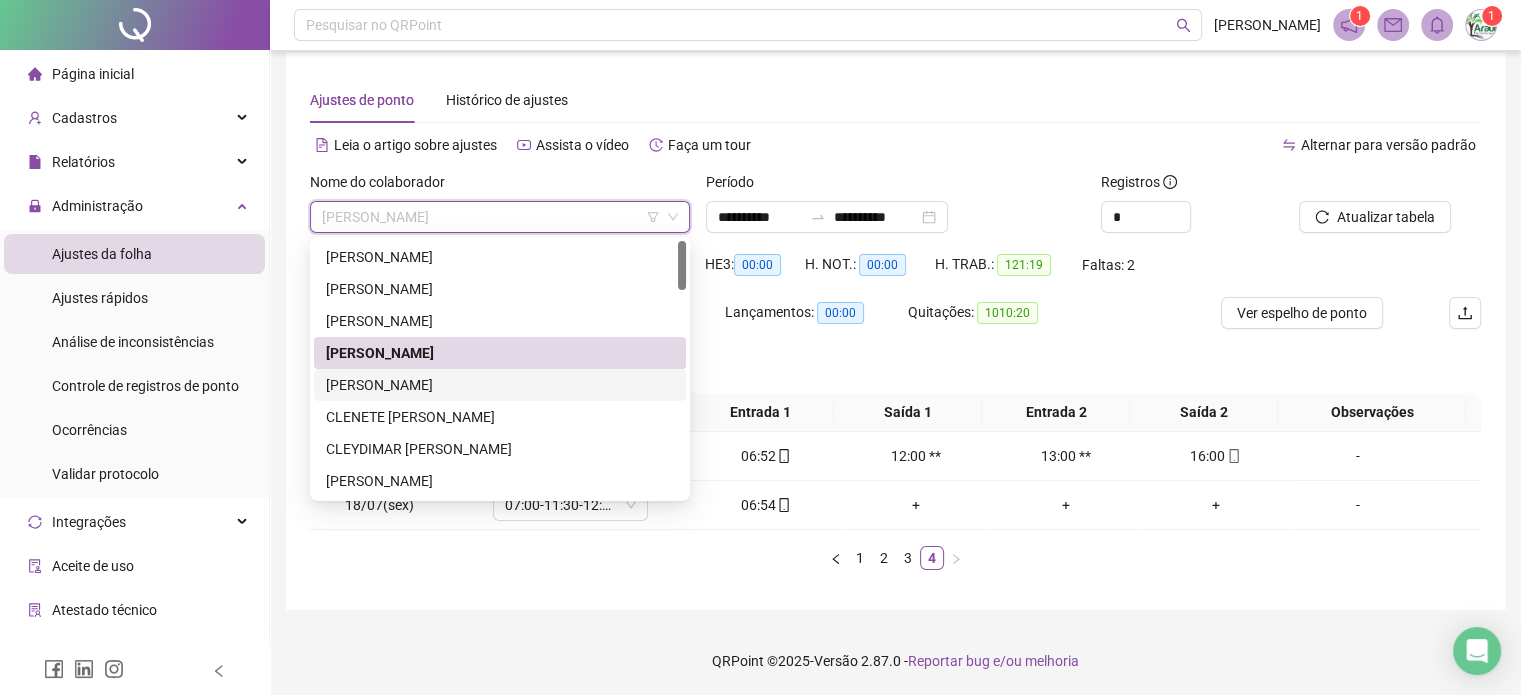 click on "[PERSON_NAME]" at bounding box center [500, 385] 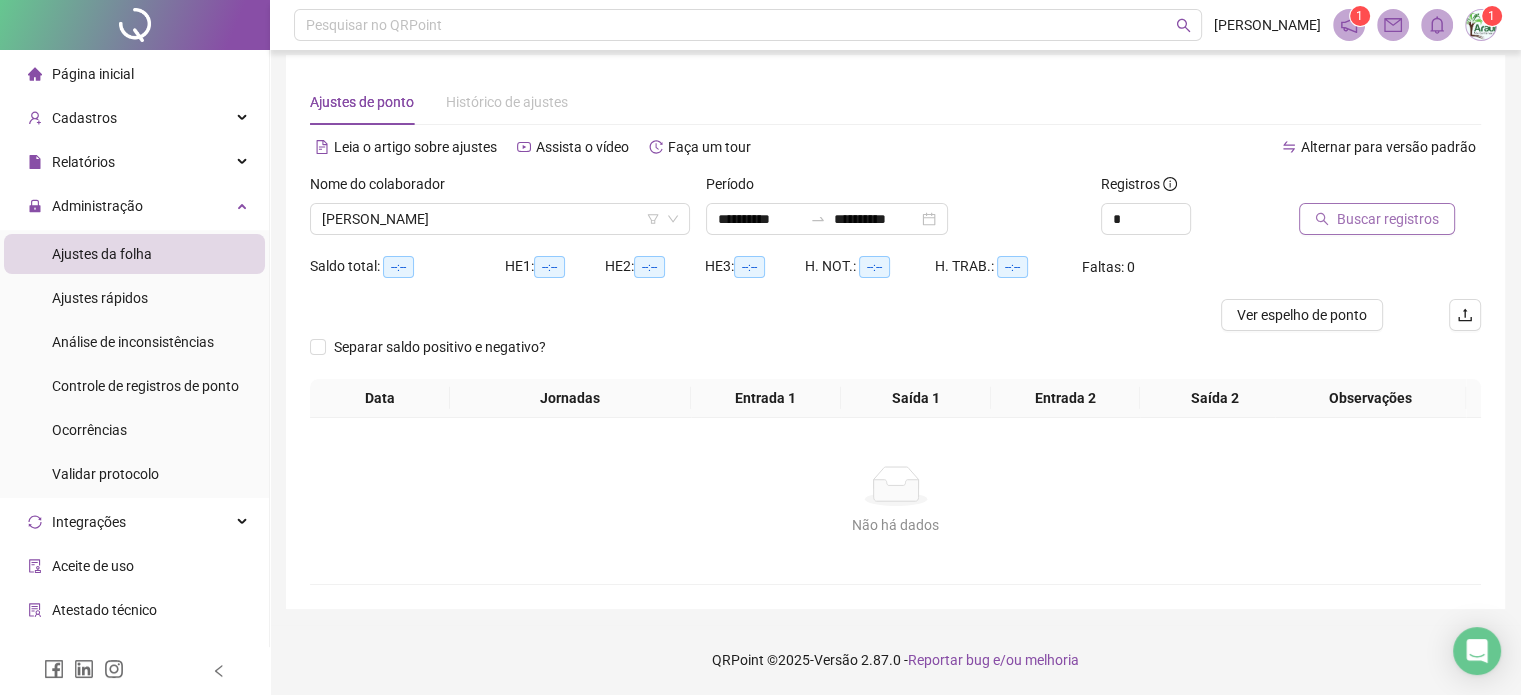 click on "Buscar registros" at bounding box center (1388, 219) 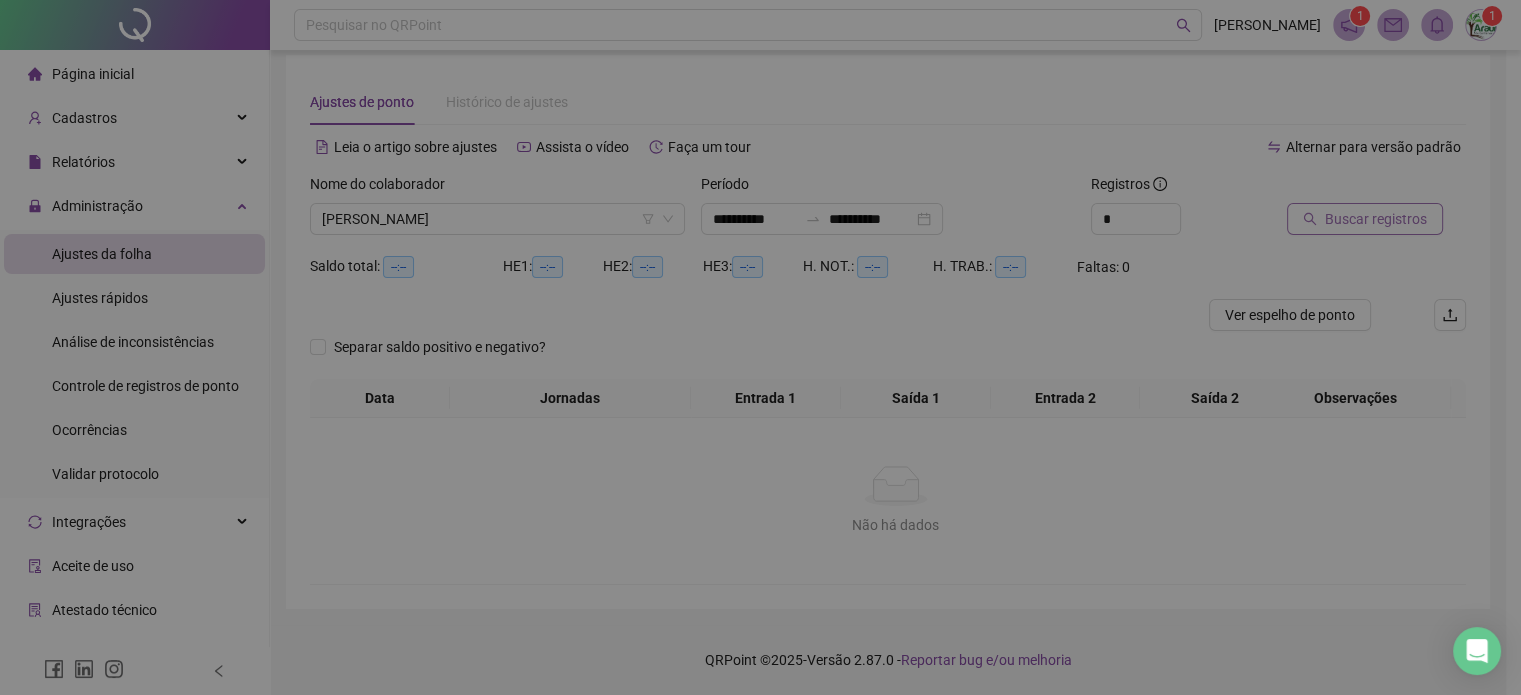 scroll, scrollTop: 10, scrollLeft: 0, axis: vertical 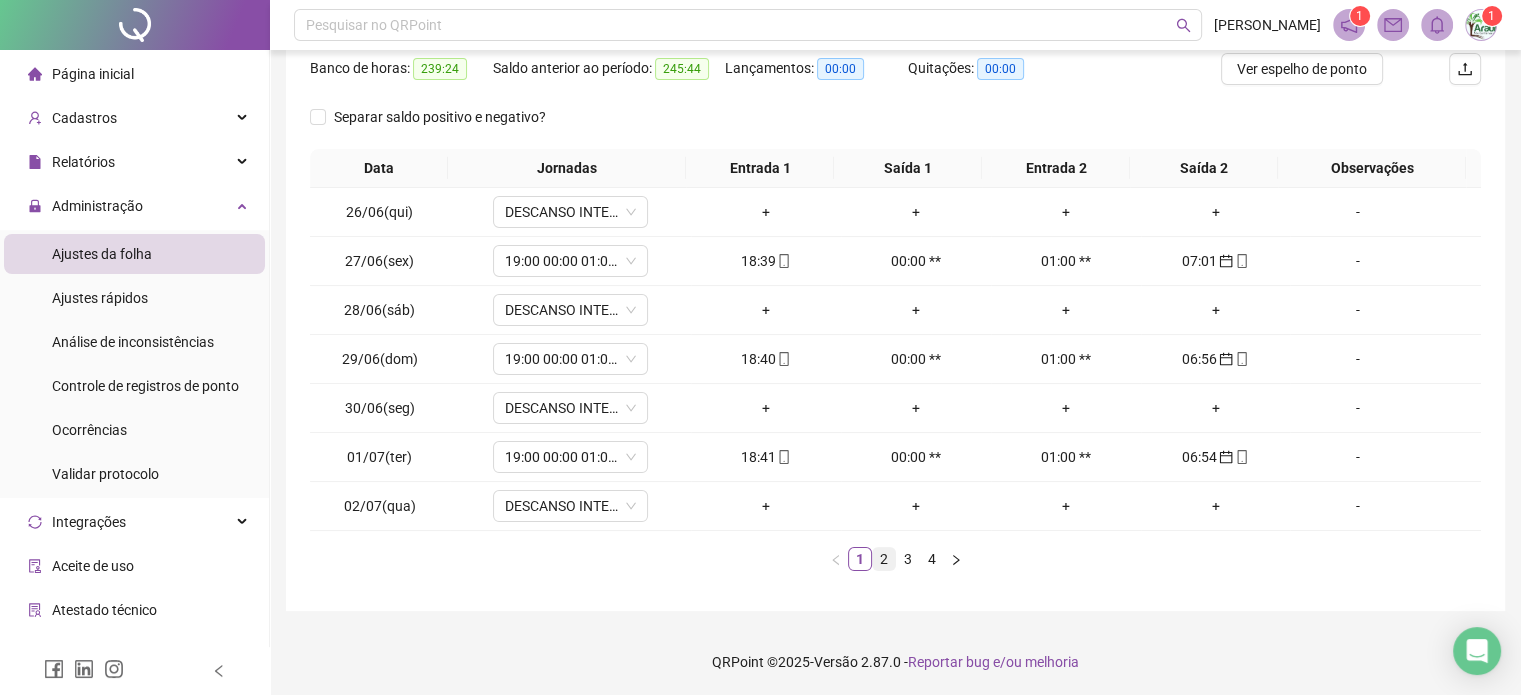 click on "2" at bounding box center [884, 559] 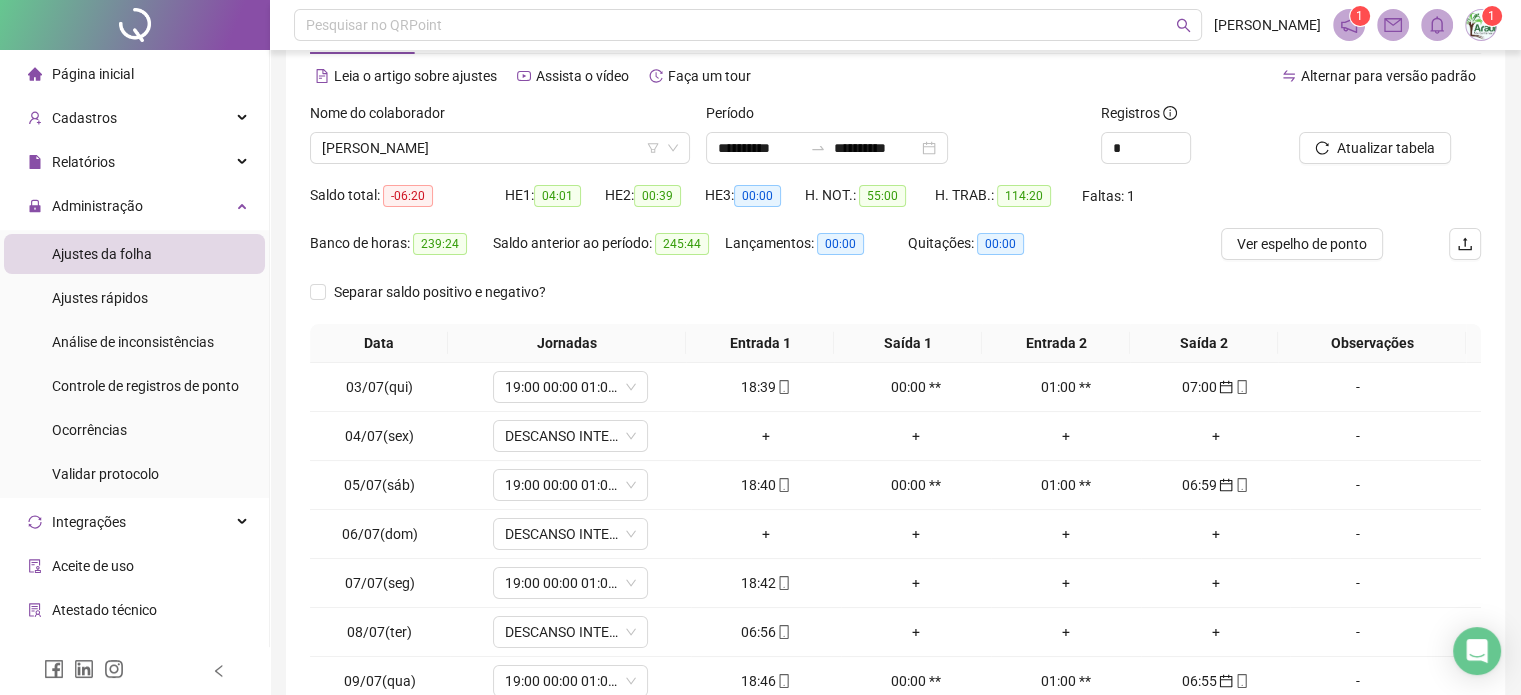 scroll, scrollTop: 57, scrollLeft: 0, axis: vertical 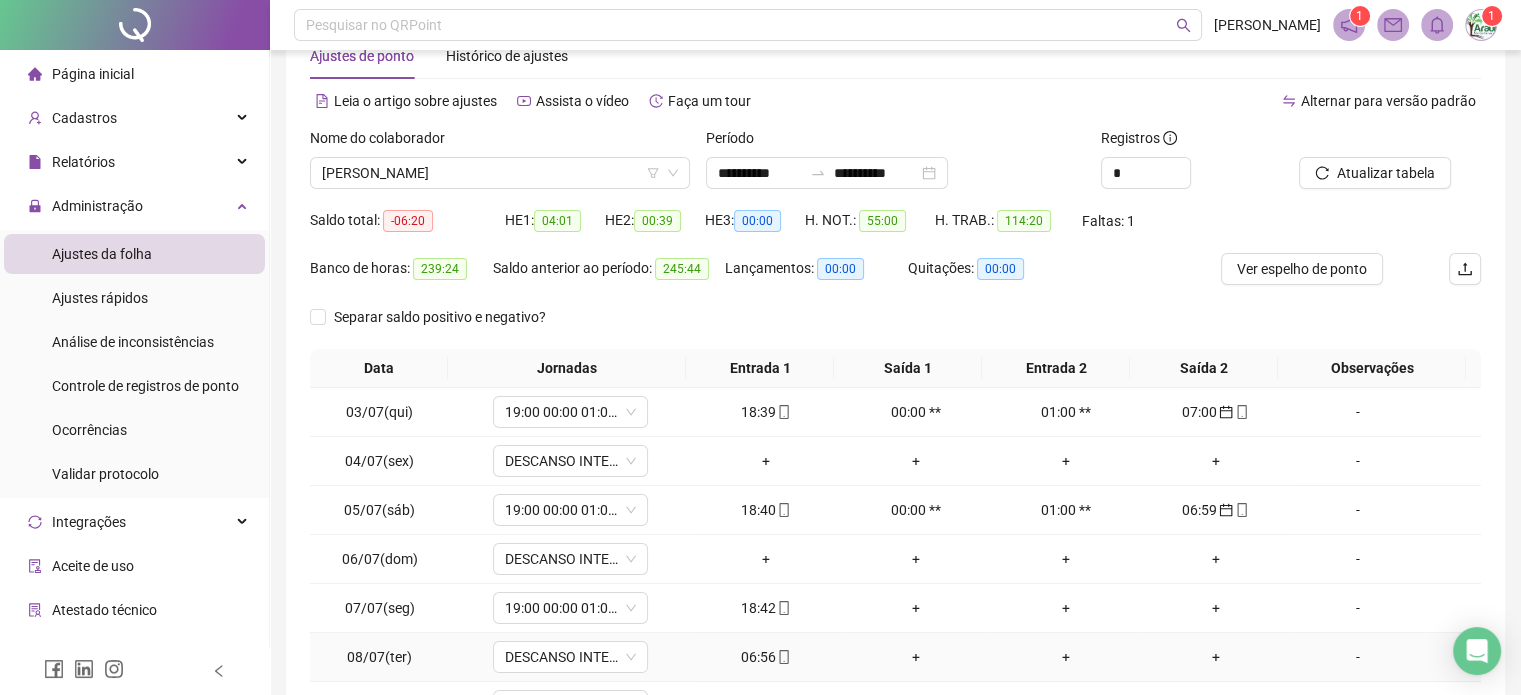 click on "06:56" at bounding box center (766, 657) 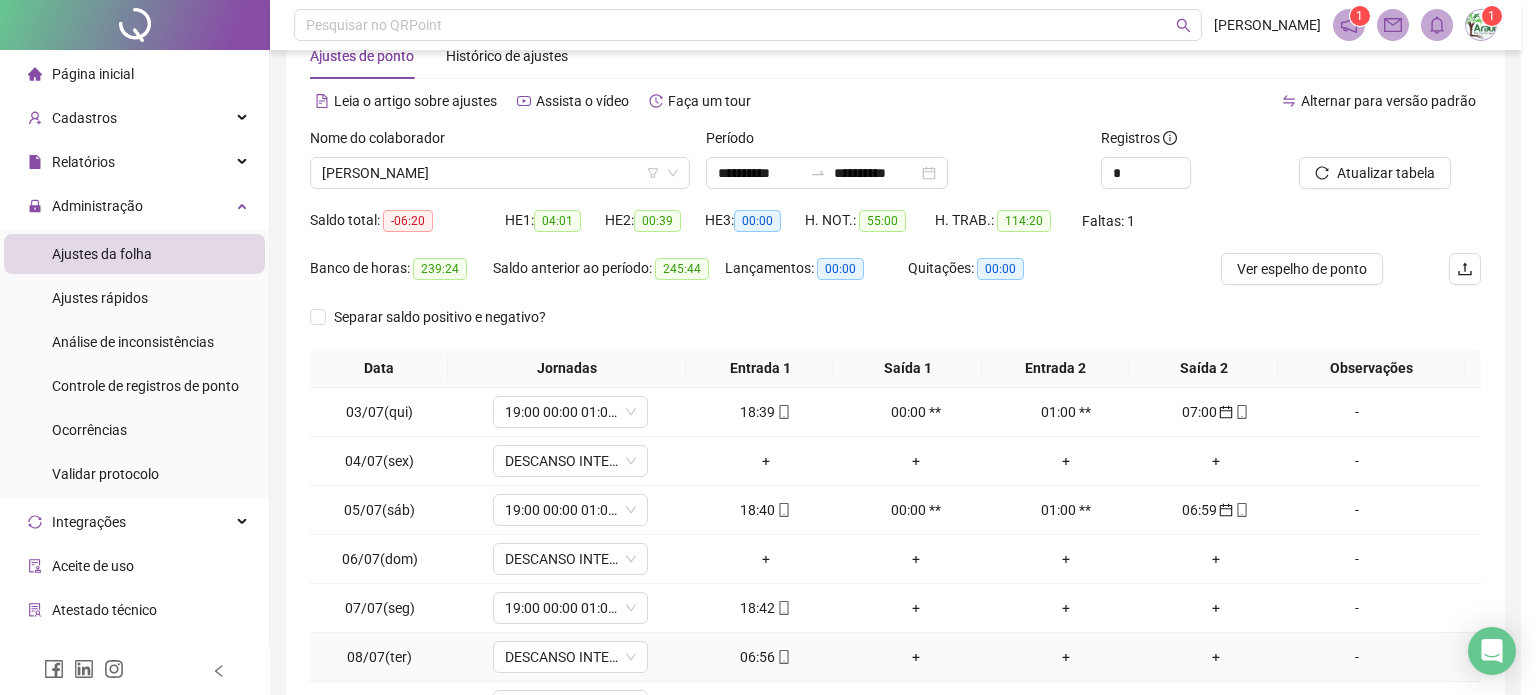 type on "**********" 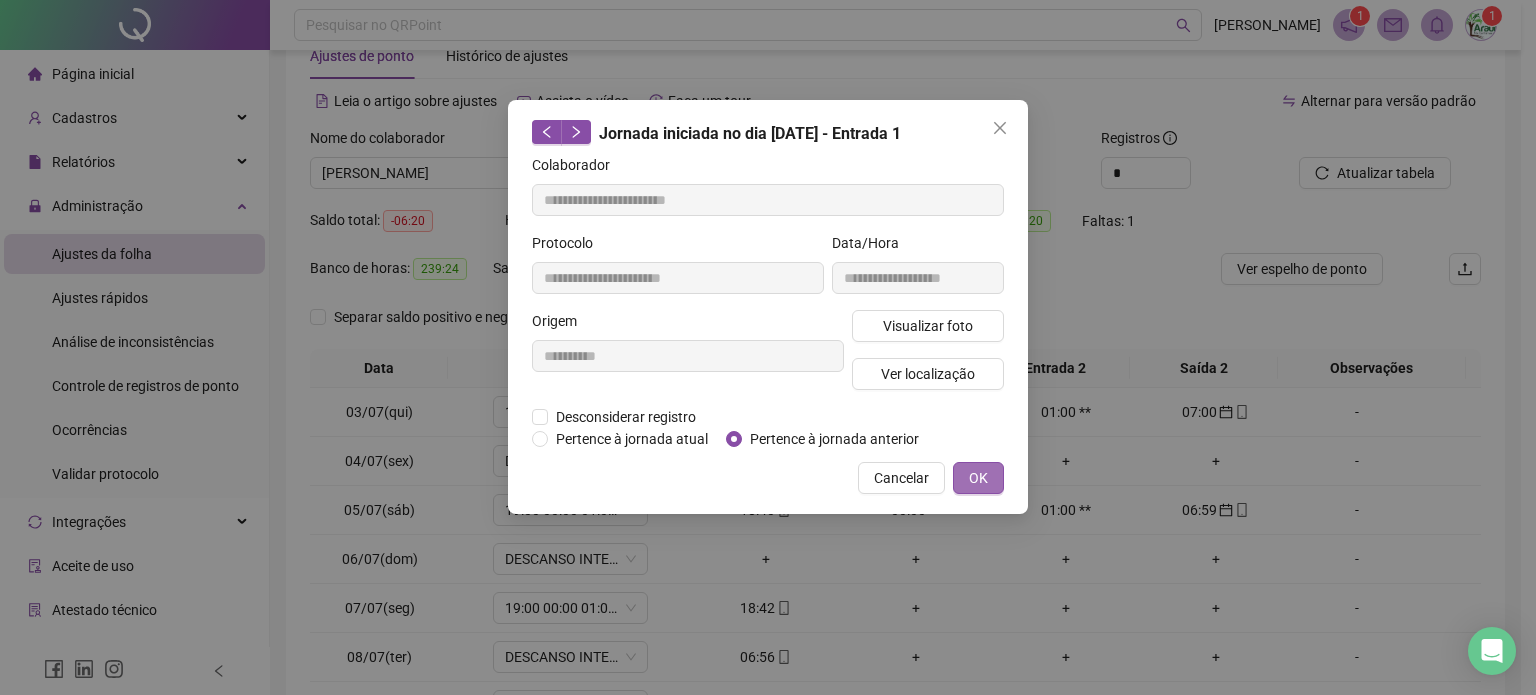 click on "OK" at bounding box center [978, 478] 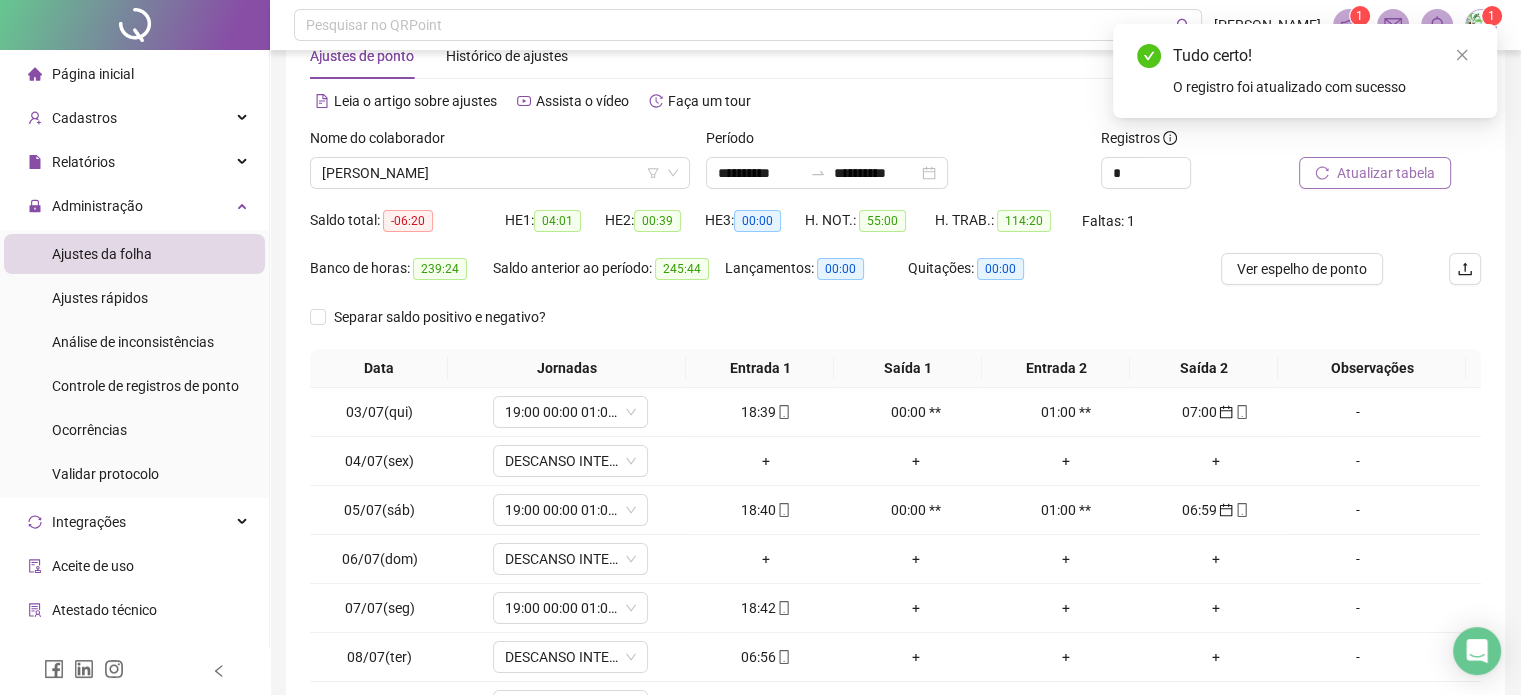 click on "Atualizar tabela" at bounding box center (1386, 173) 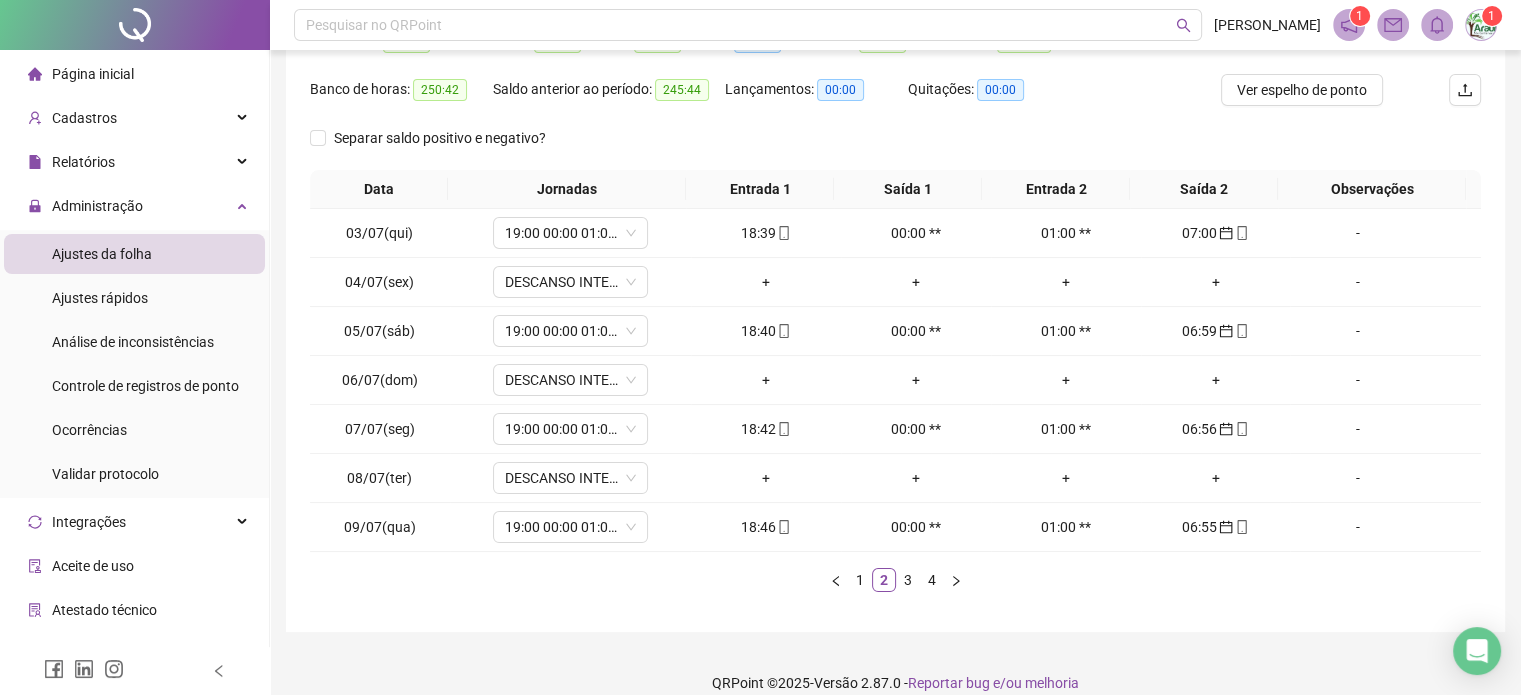 scroll, scrollTop: 244, scrollLeft: 0, axis: vertical 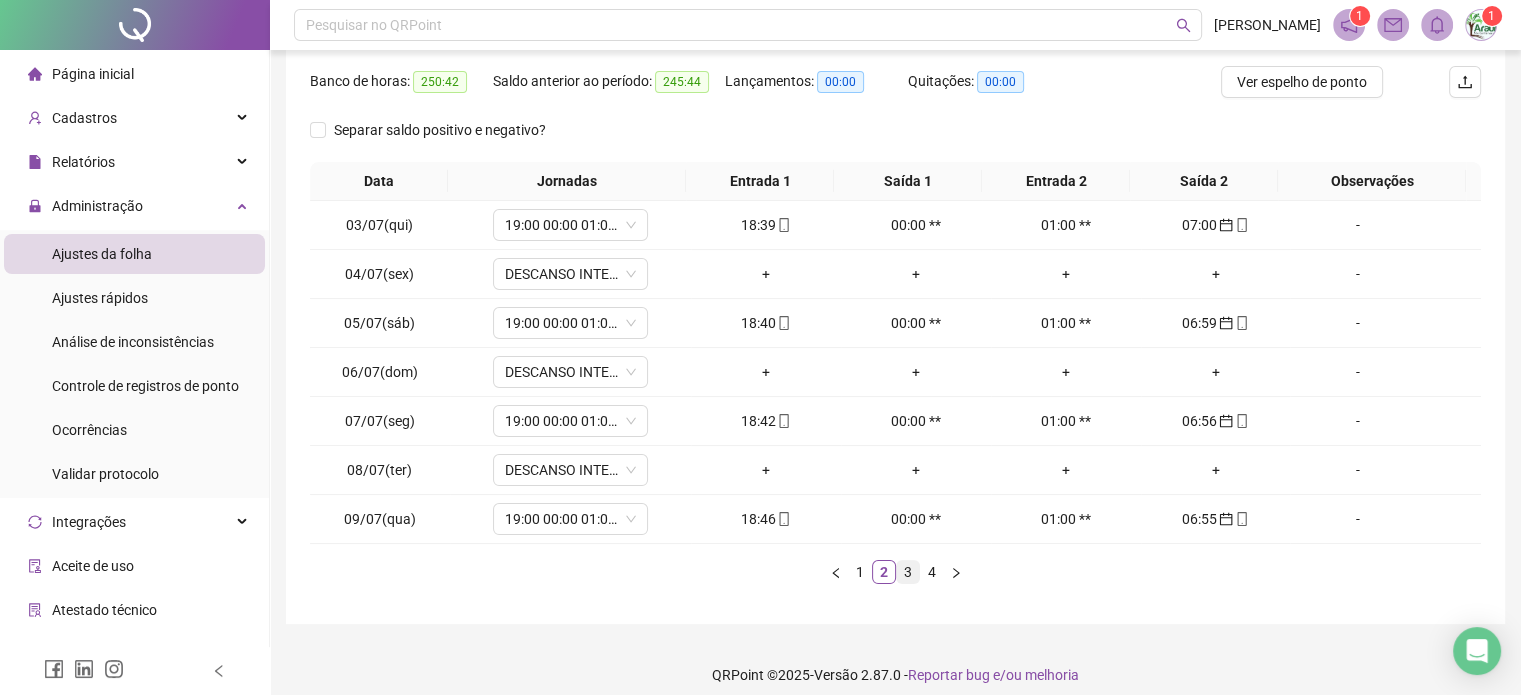 click on "3" at bounding box center (908, 572) 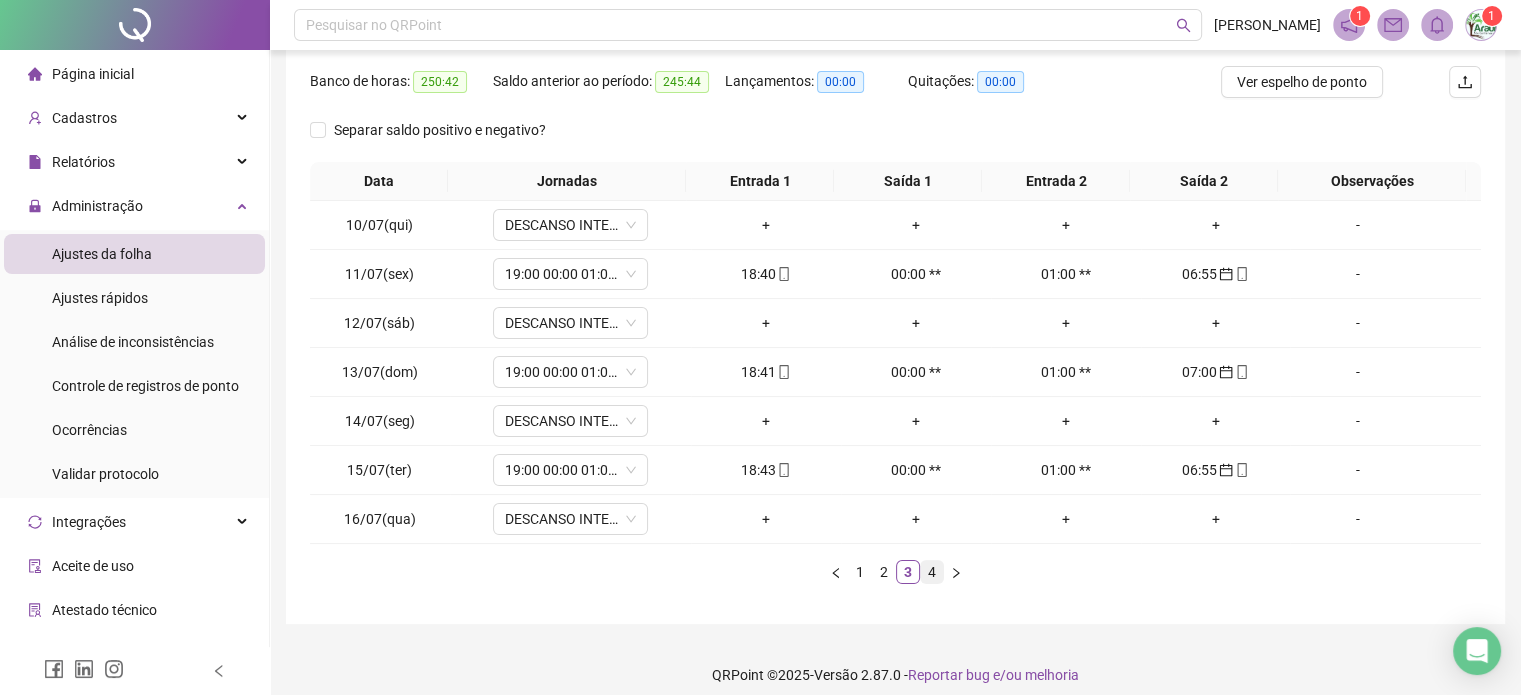 click on "4" at bounding box center (932, 572) 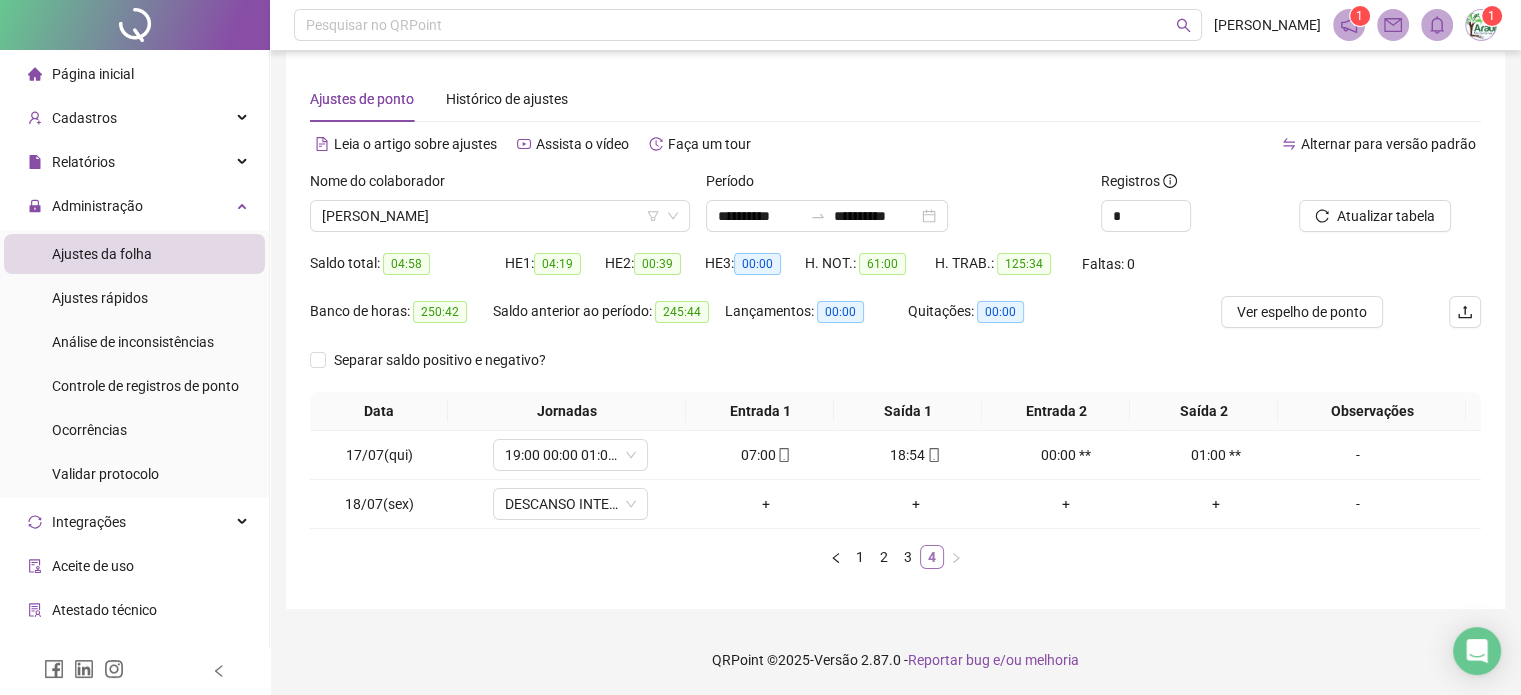 scroll, scrollTop: 13, scrollLeft: 0, axis: vertical 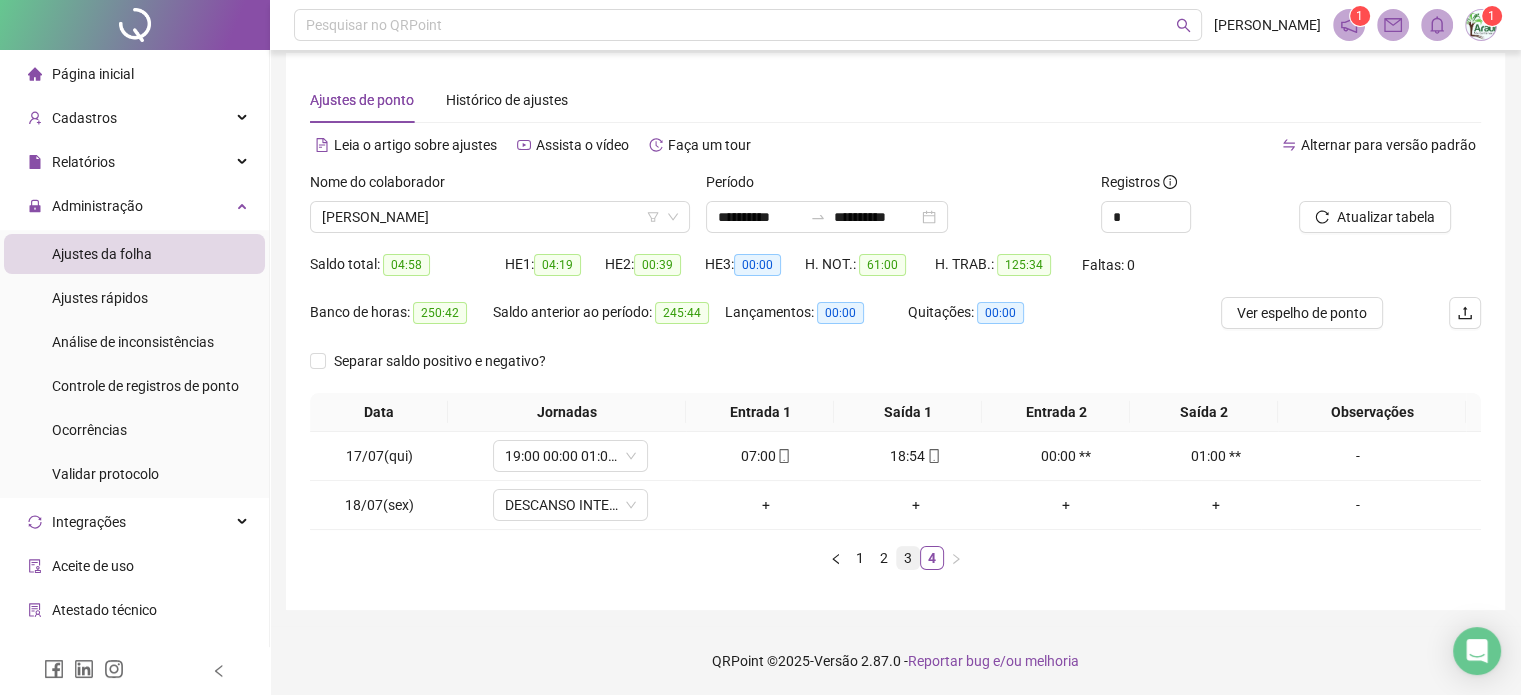 click on "3" at bounding box center (908, 558) 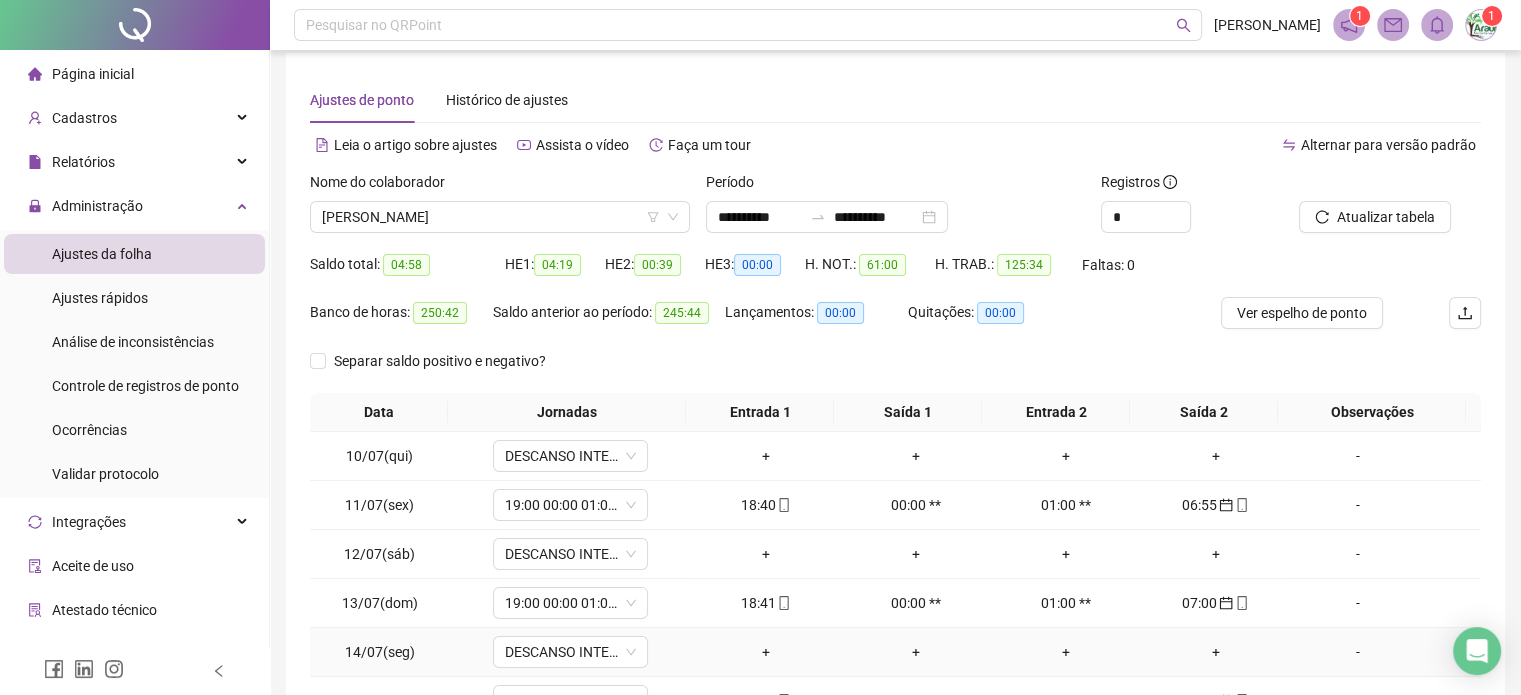 click on "+" at bounding box center [1216, 652] 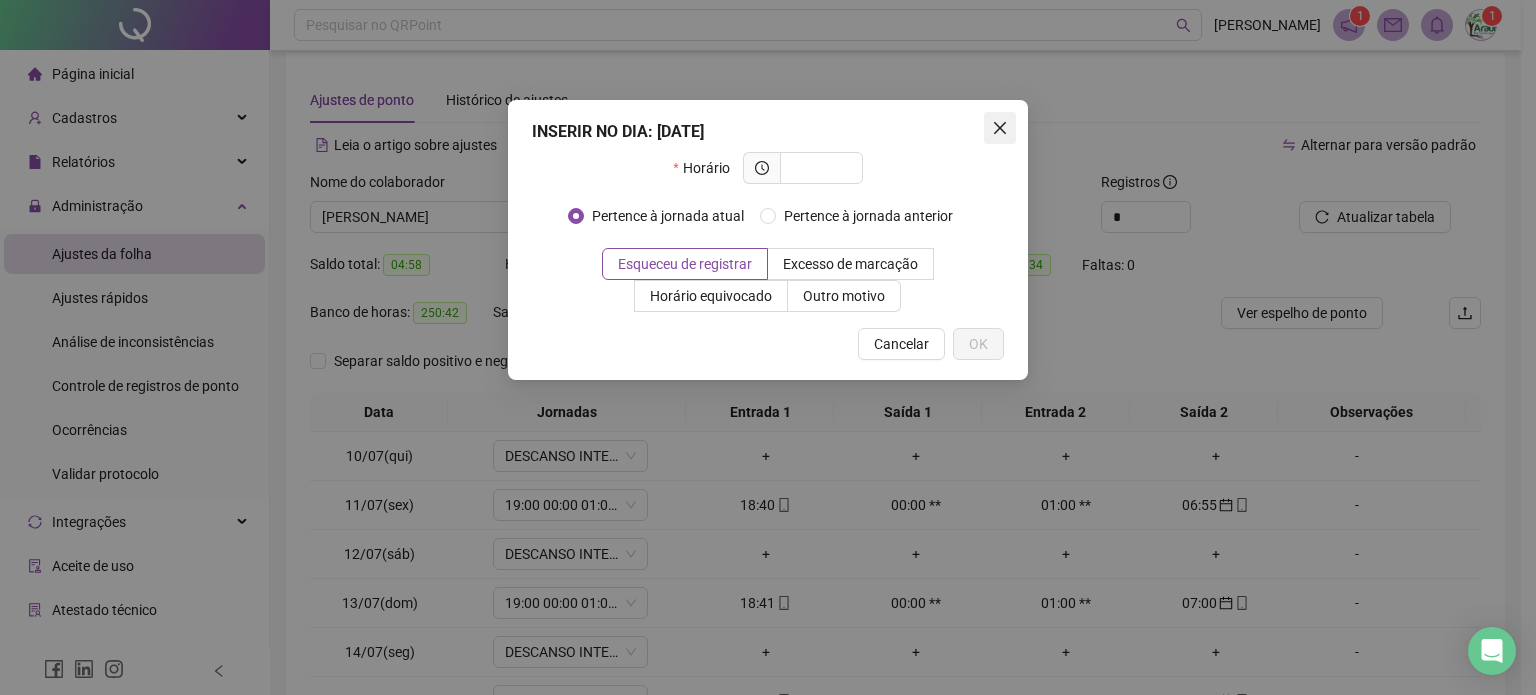 click 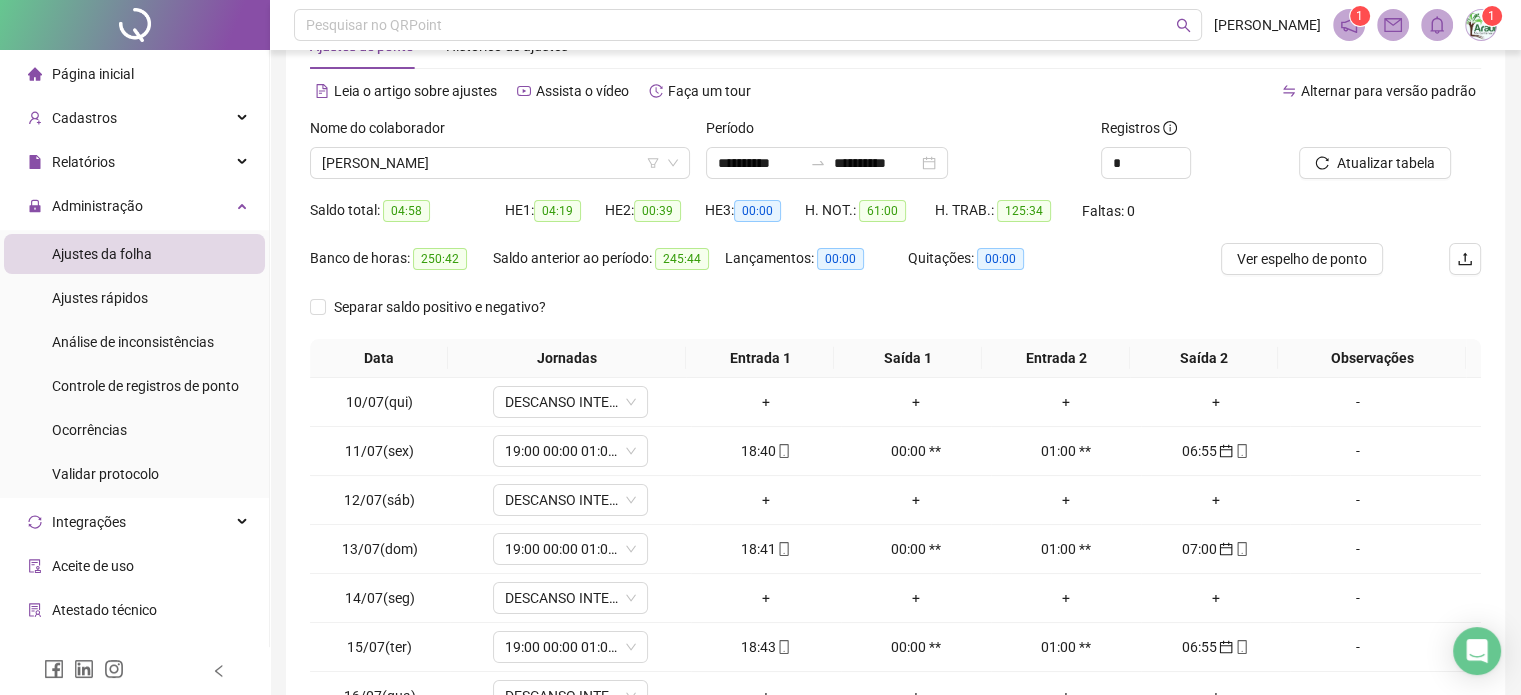 scroll, scrollTop: 93, scrollLeft: 0, axis: vertical 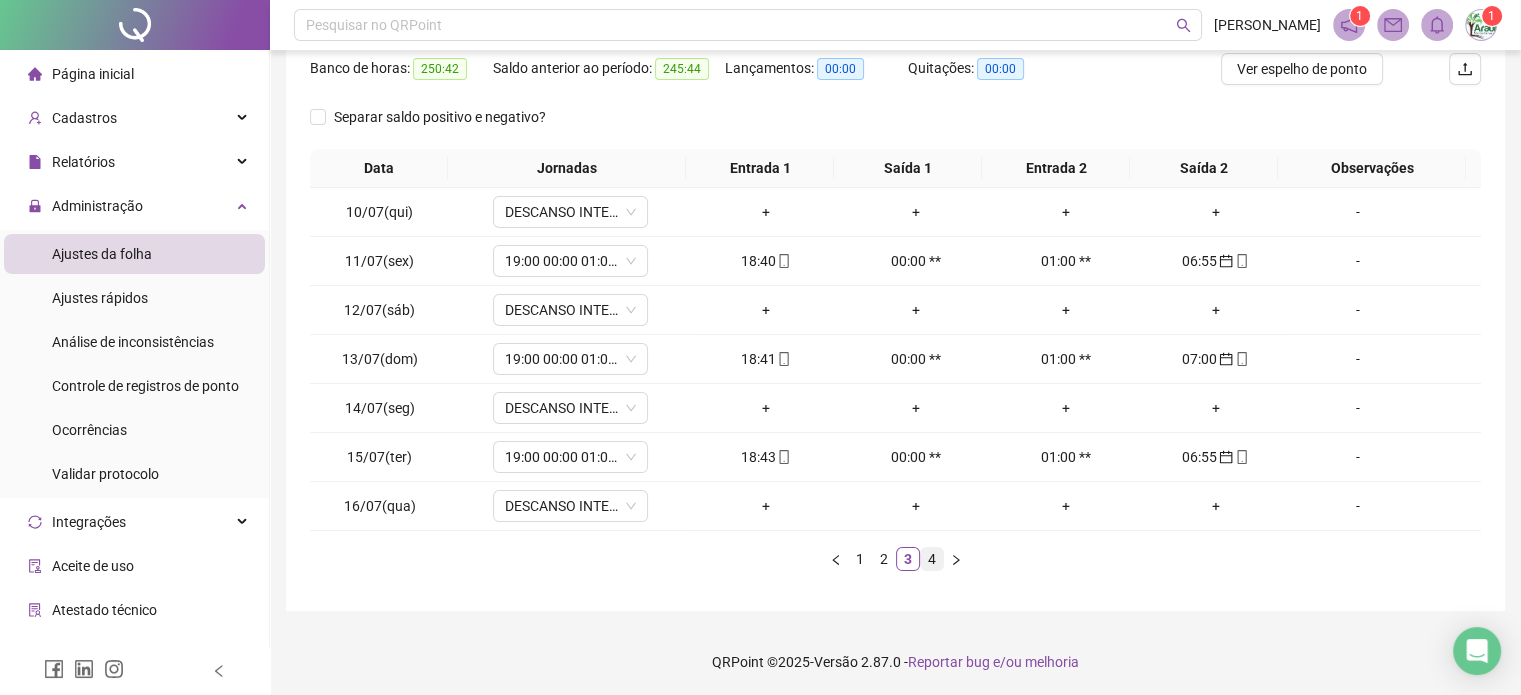 click on "4" at bounding box center (932, 559) 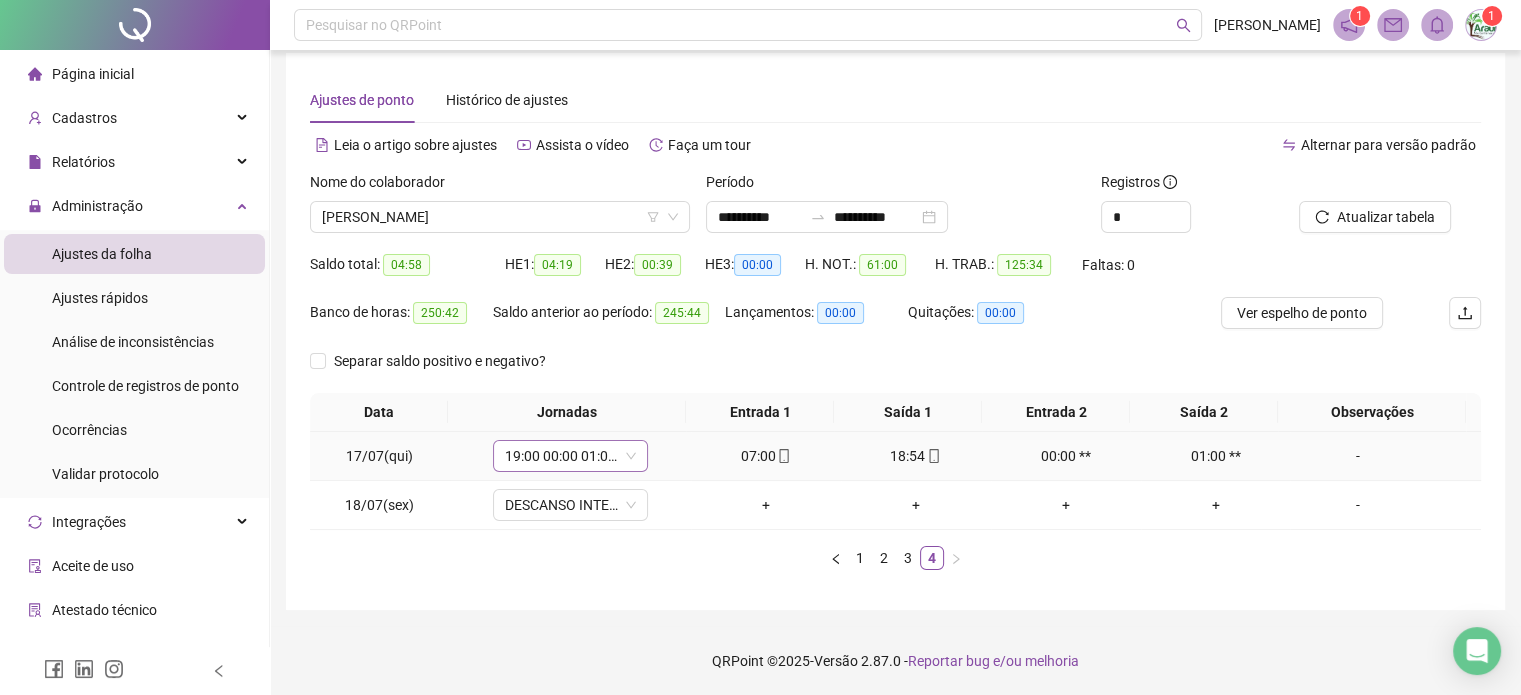 click on "19:00 00:00 01:00 07:00" at bounding box center (570, 456) 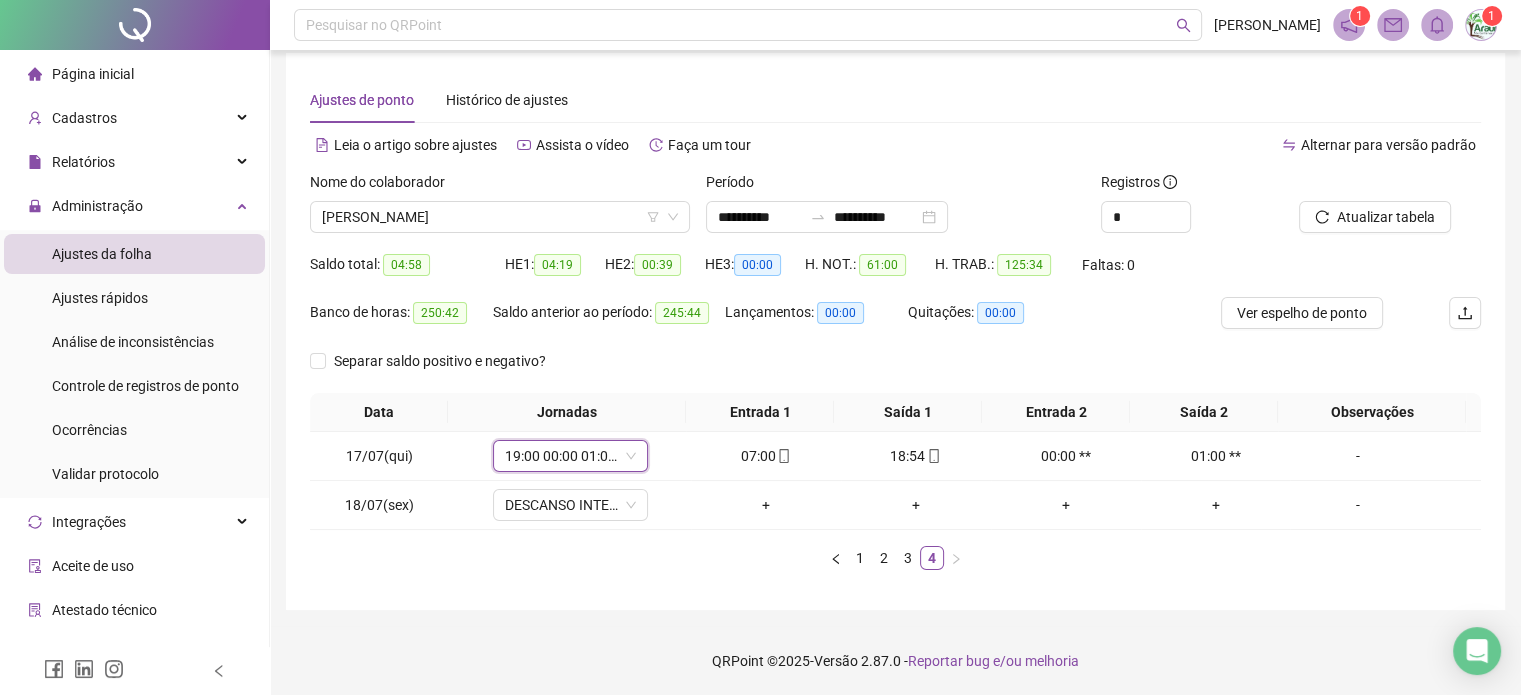 click on "Ajustes de ponto Histórico de ajustes" at bounding box center [895, 100] 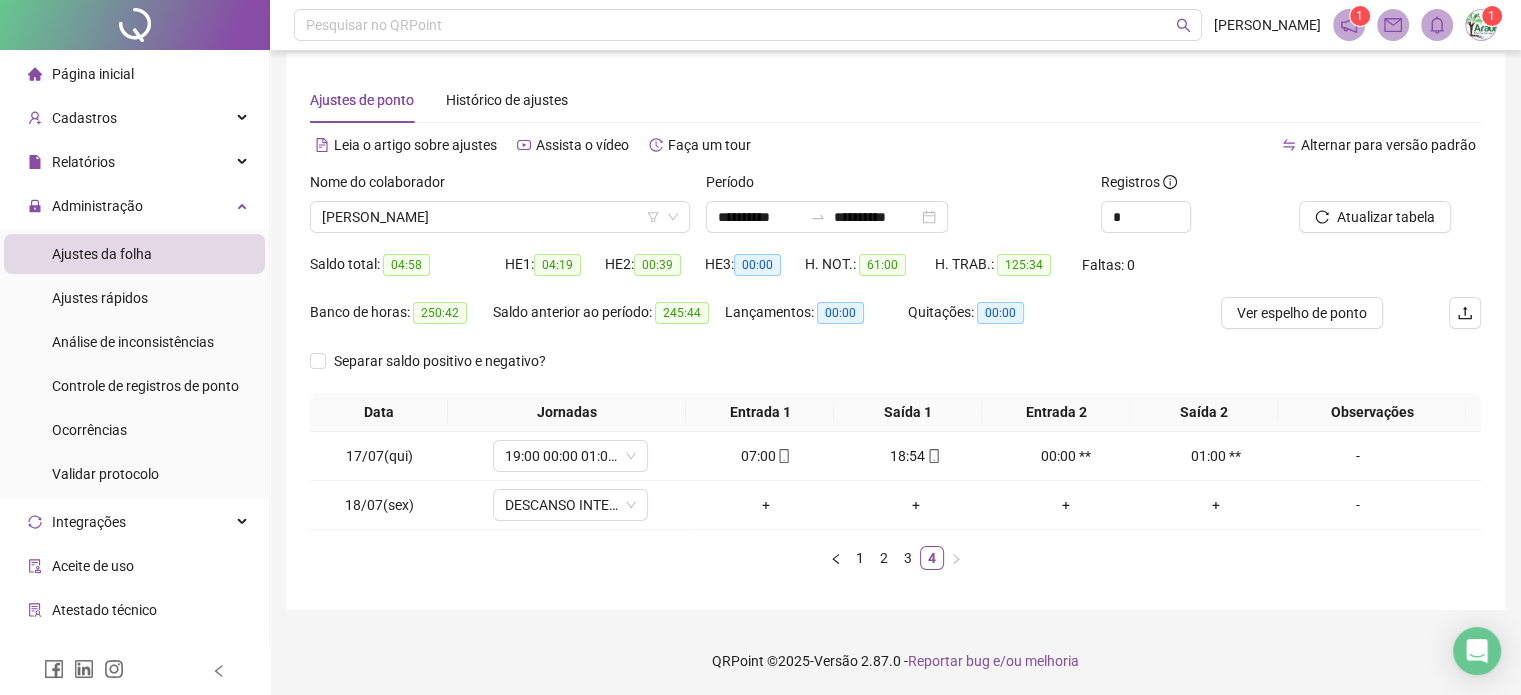 click on "Página inicial" at bounding box center (93, 74) 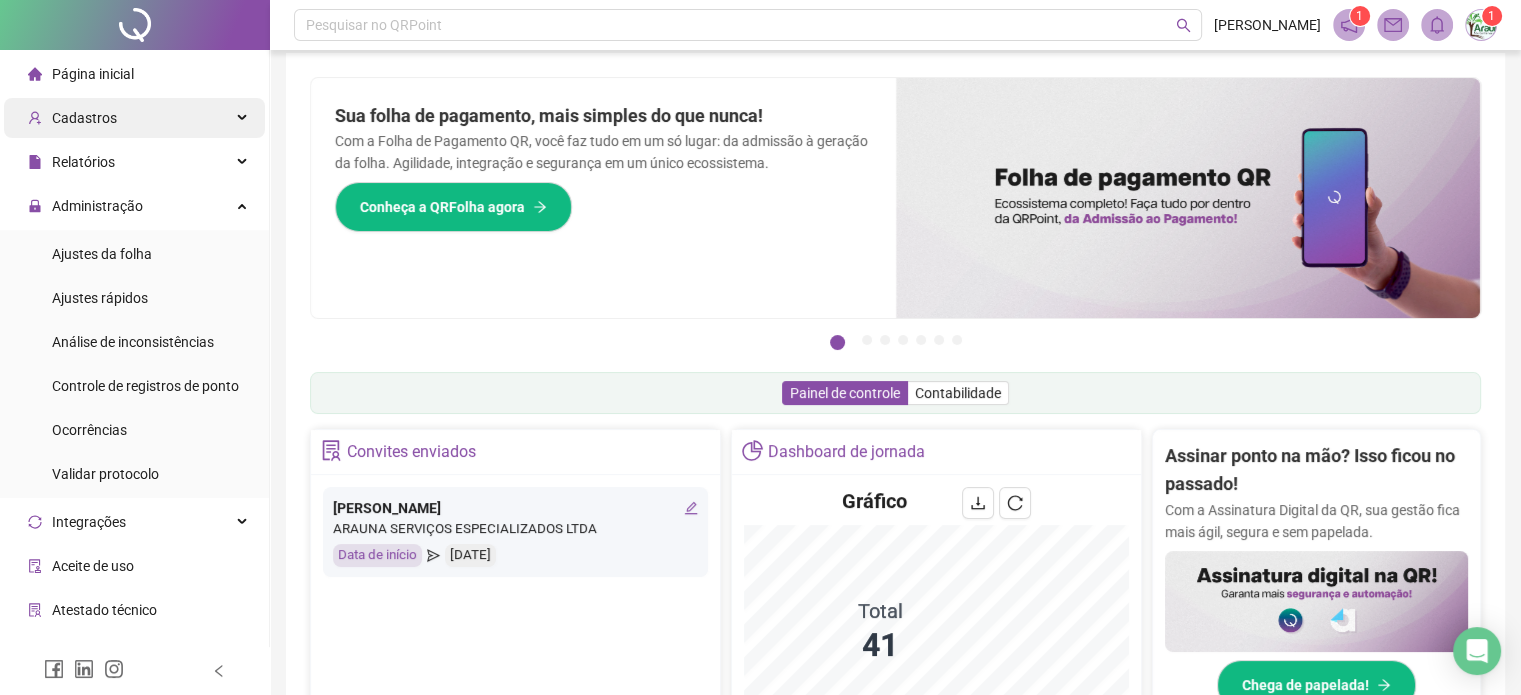 click on "Cadastros" at bounding box center [84, 118] 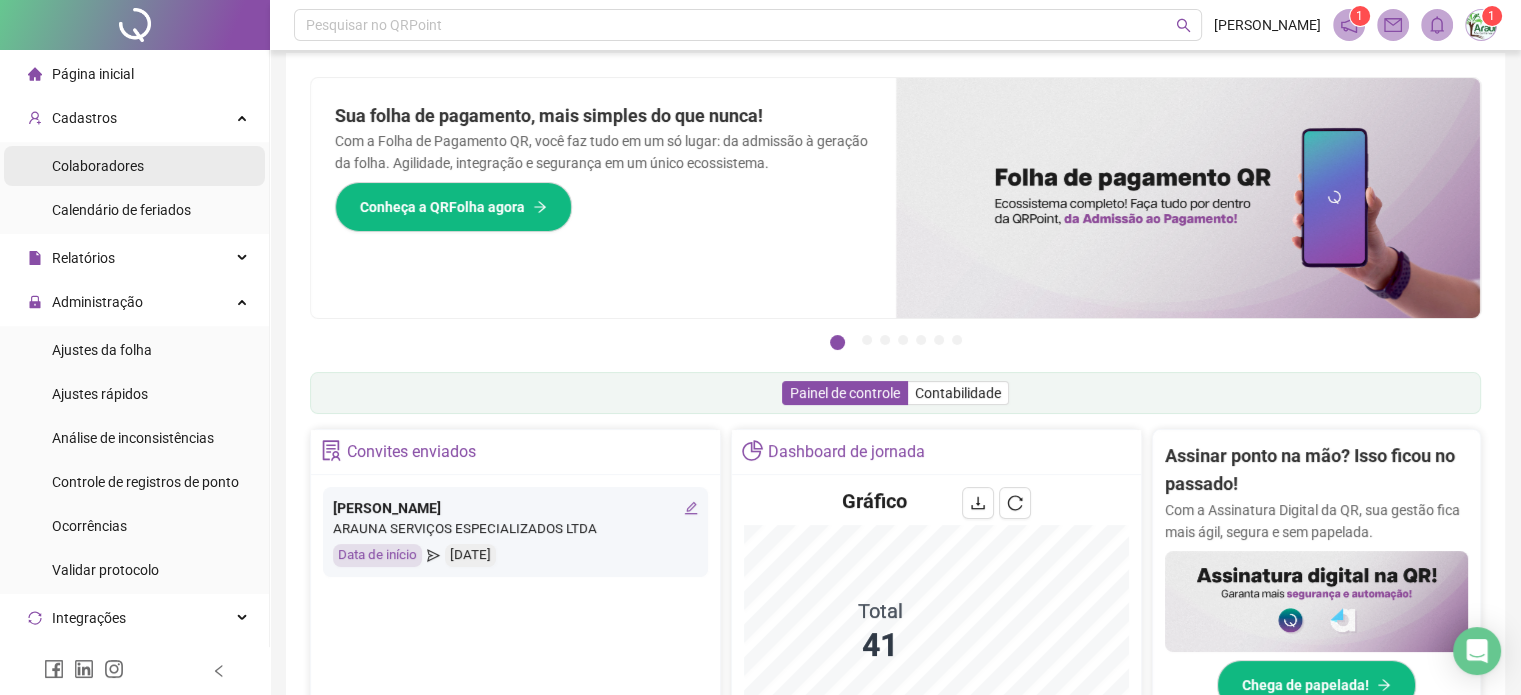 click on "Colaboradores" at bounding box center [98, 166] 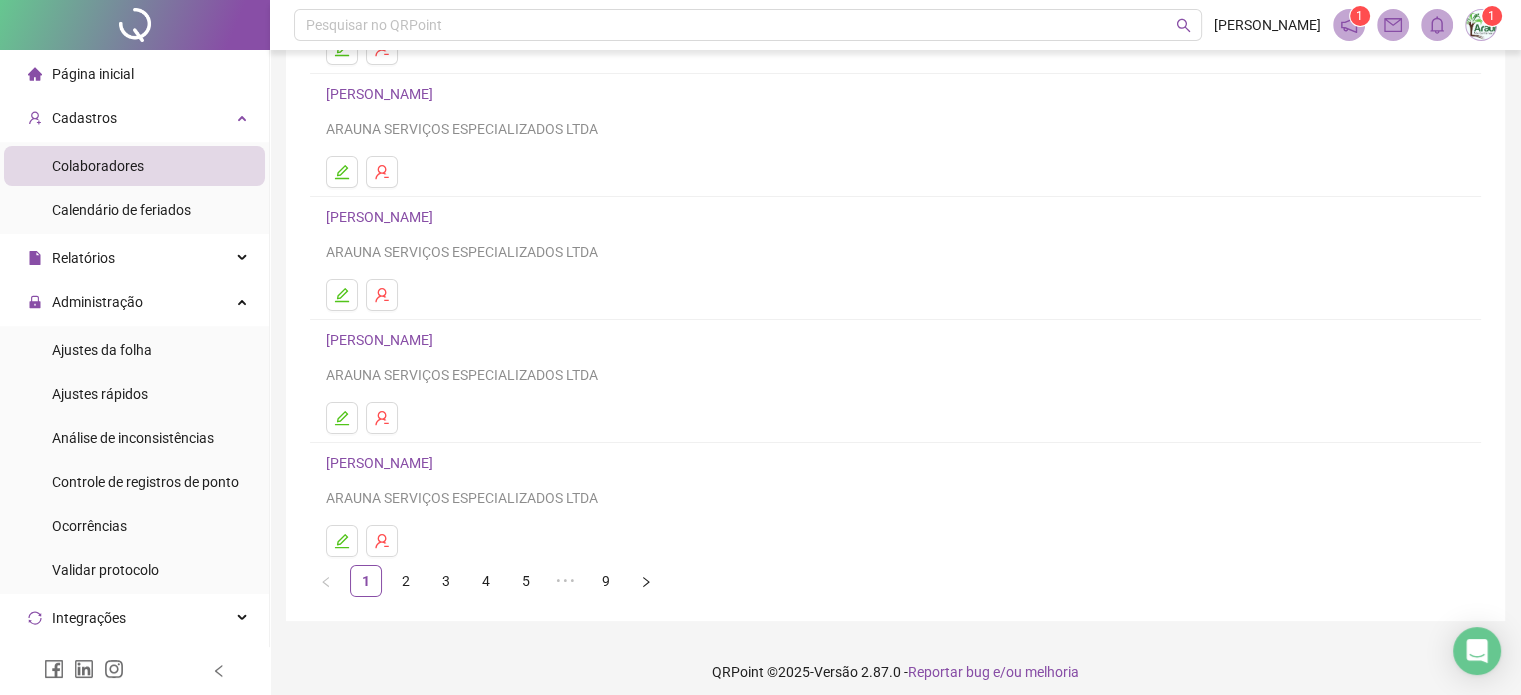 scroll, scrollTop: 271, scrollLeft: 0, axis: vertical 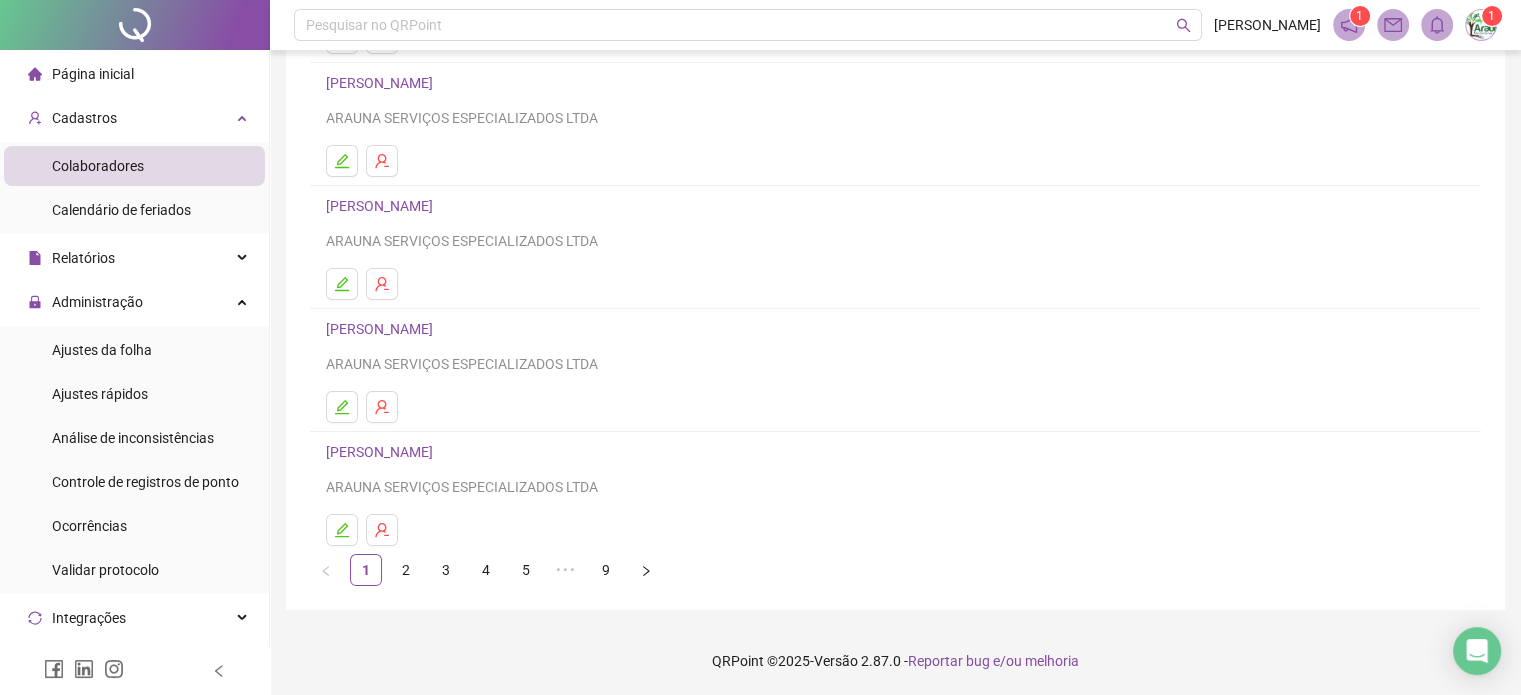 click on "[PERSON_NAME]" at bounding box center (382, 452) 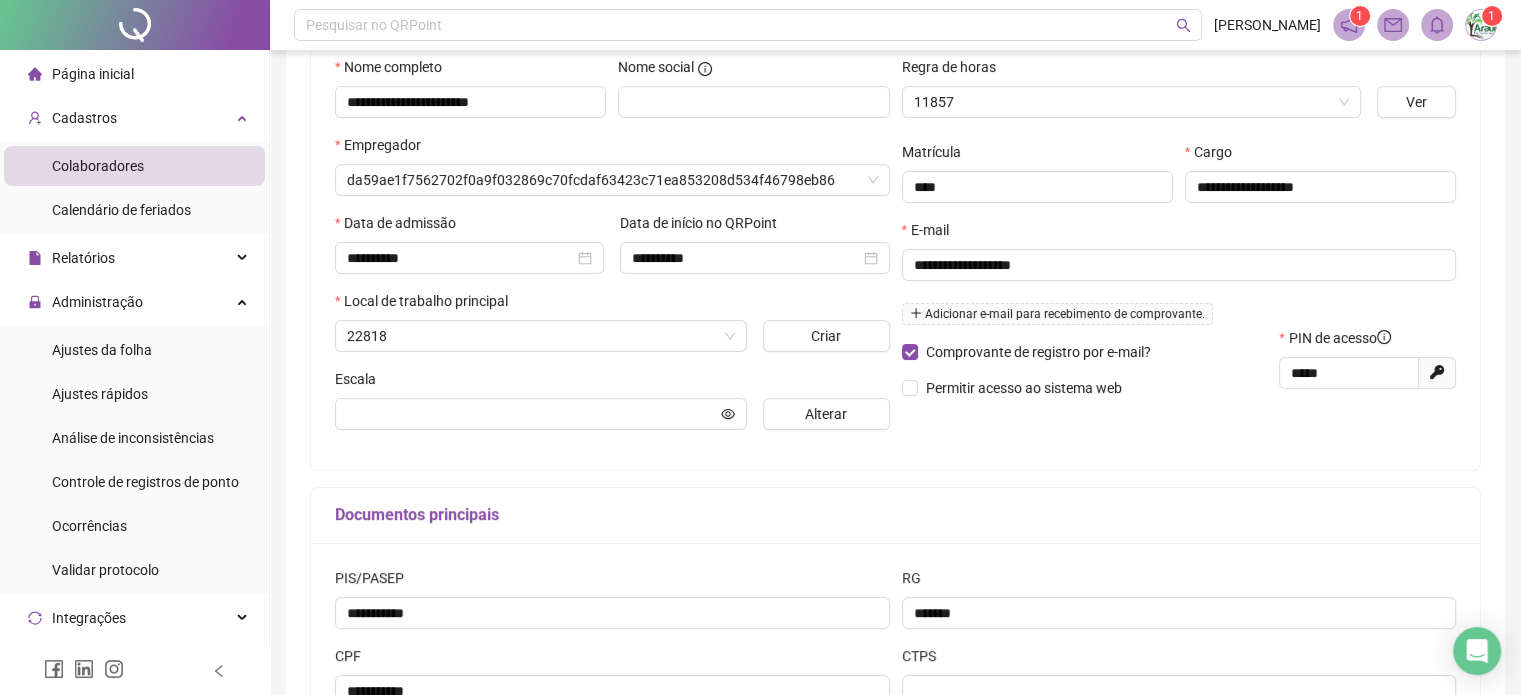 type on "**********" 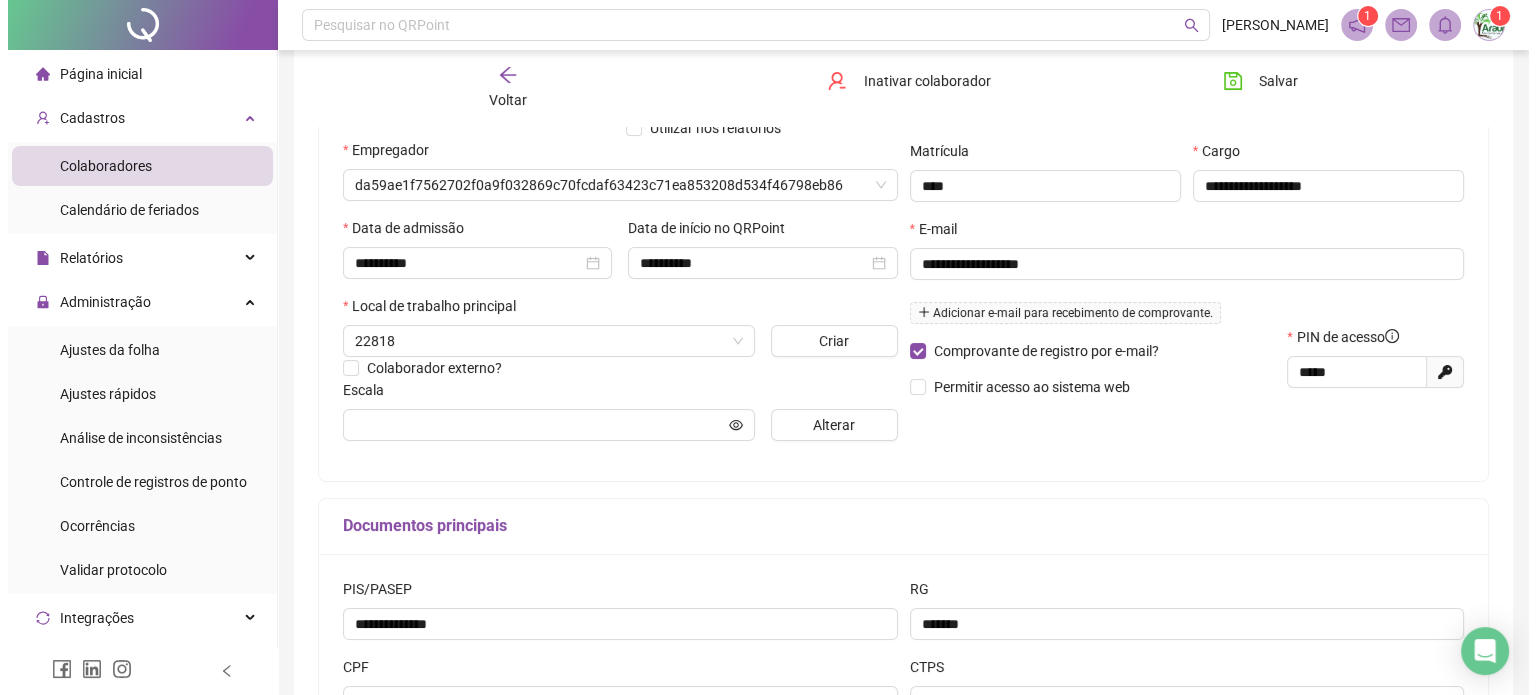 scroll, scrollTop: 281, scrollLeft: 0, axis: vertical 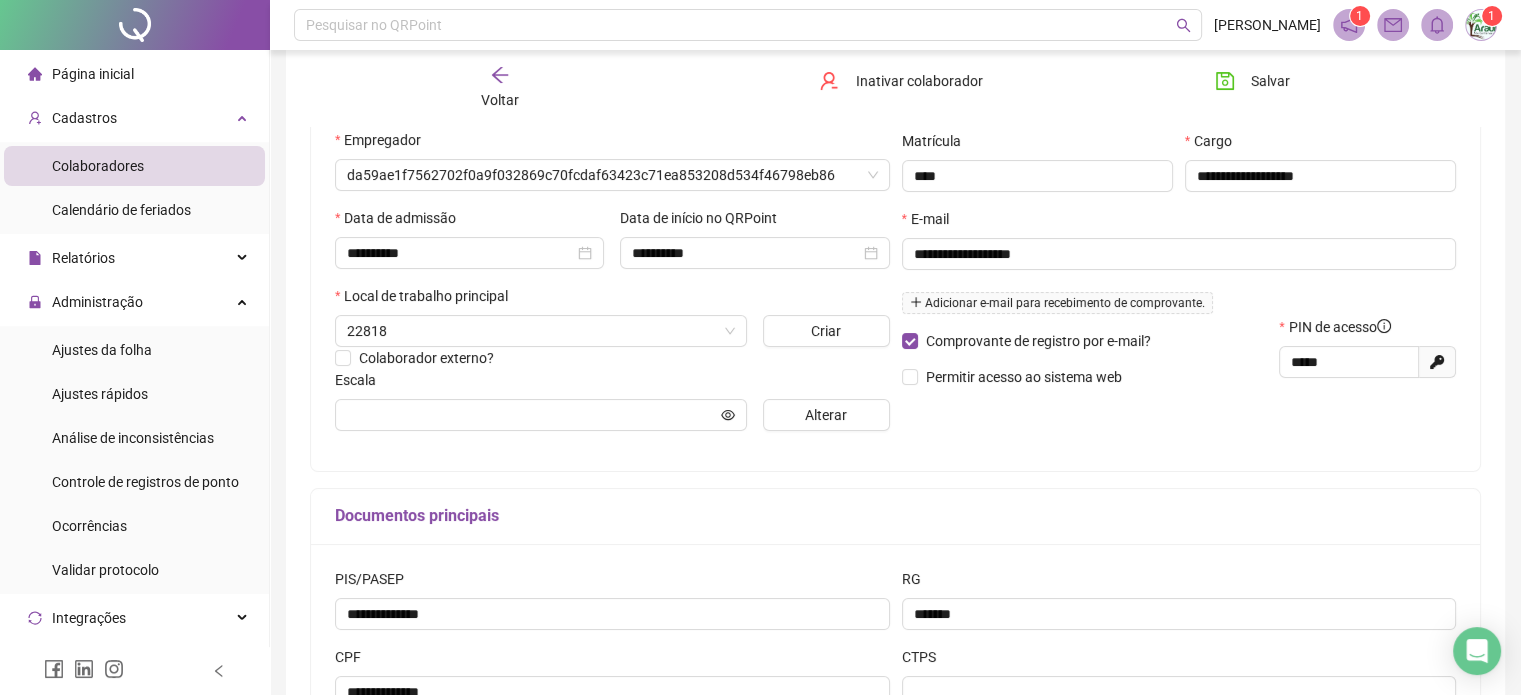 type on "**********" 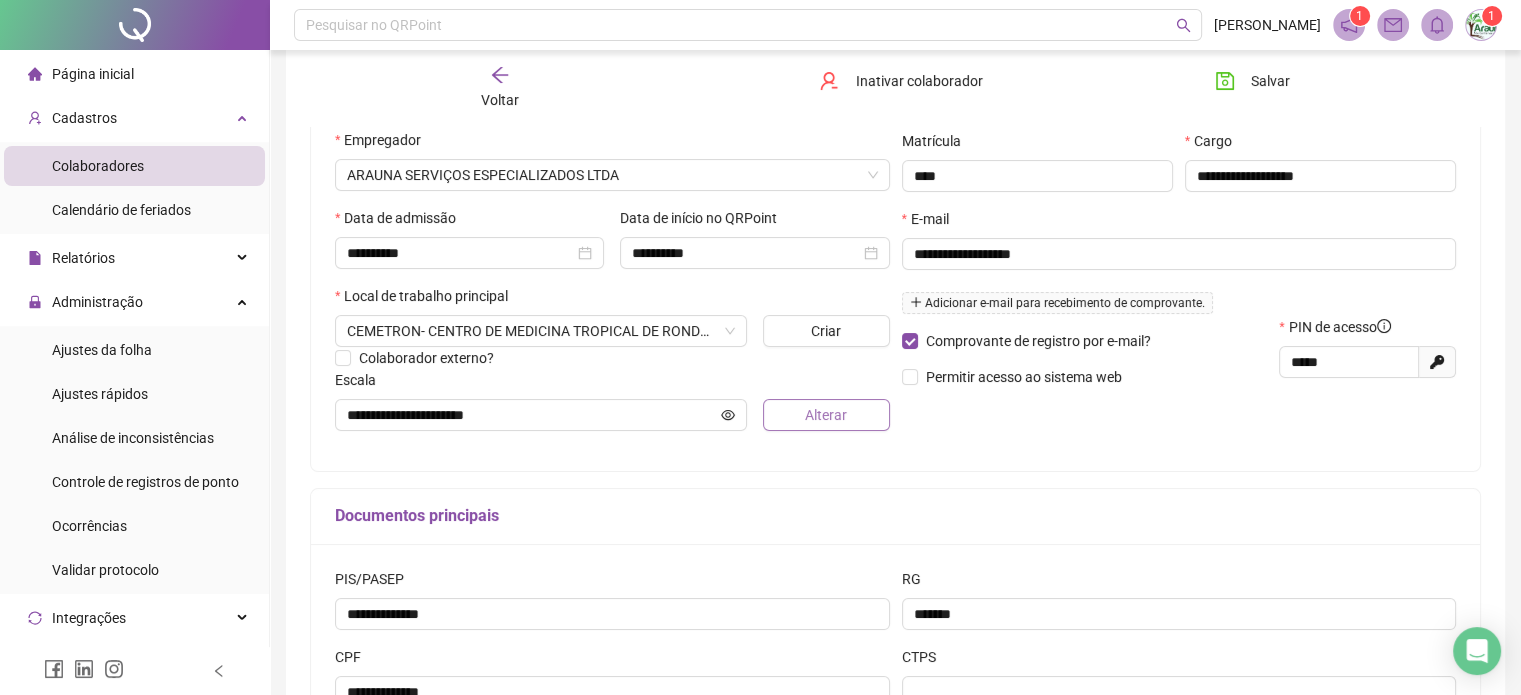 click on "Alterar" at bounding box center [826, 415] 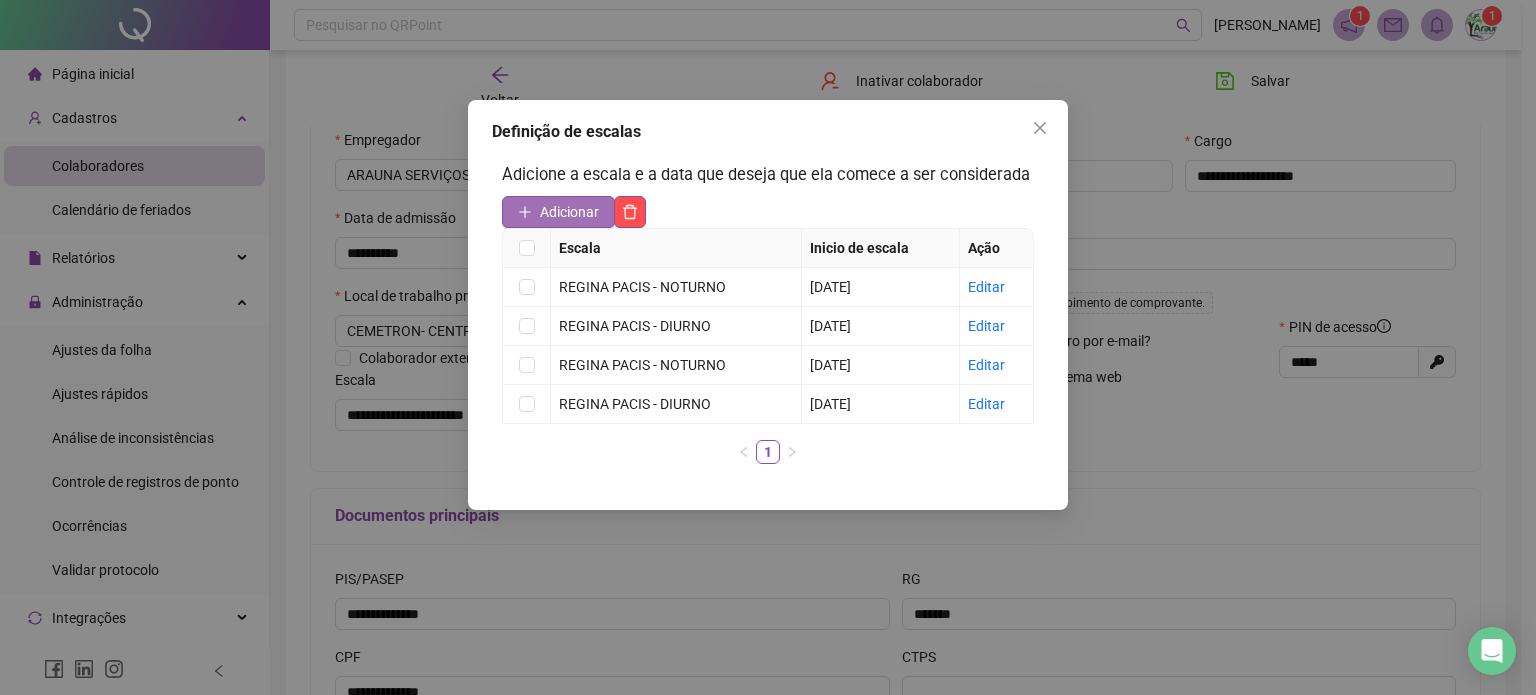 click on "Adicionar" at bounding box center (569, 212) 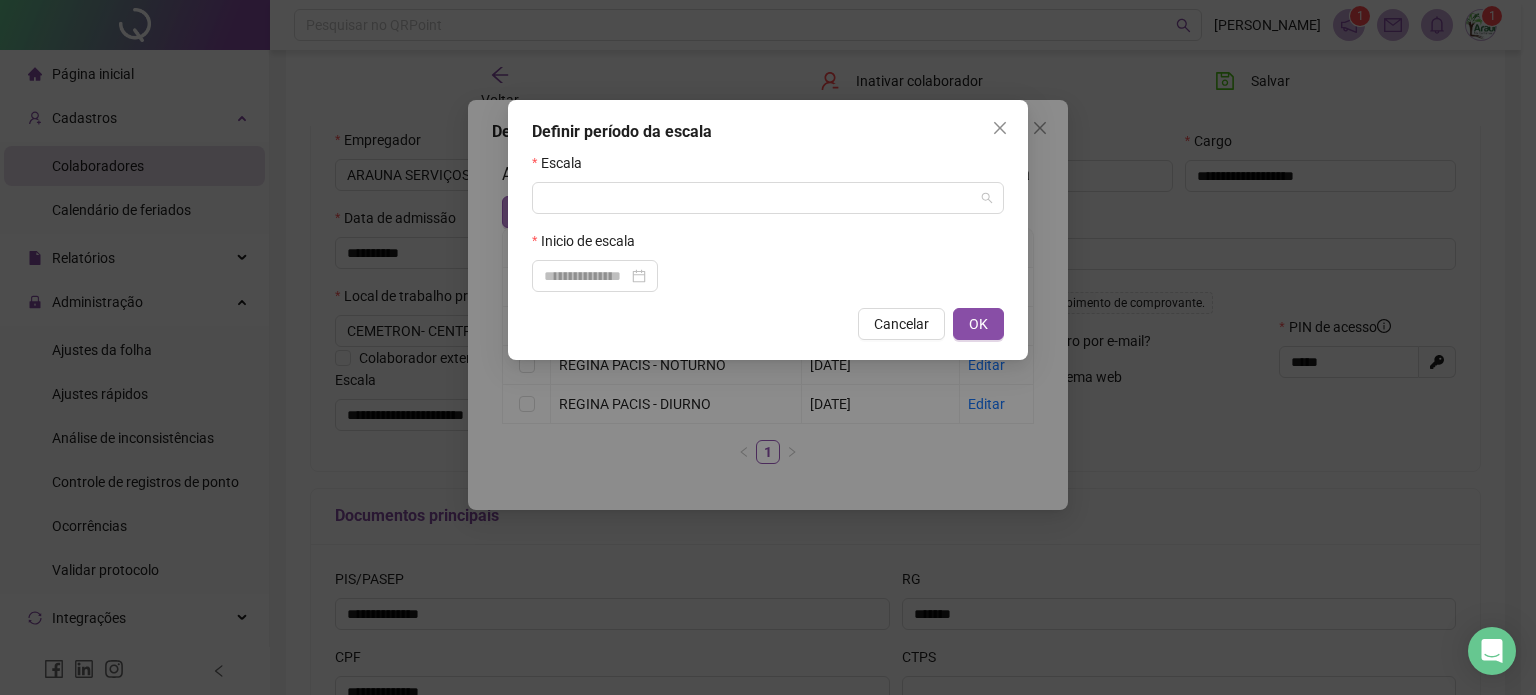 click at bounding box center [762, 198] 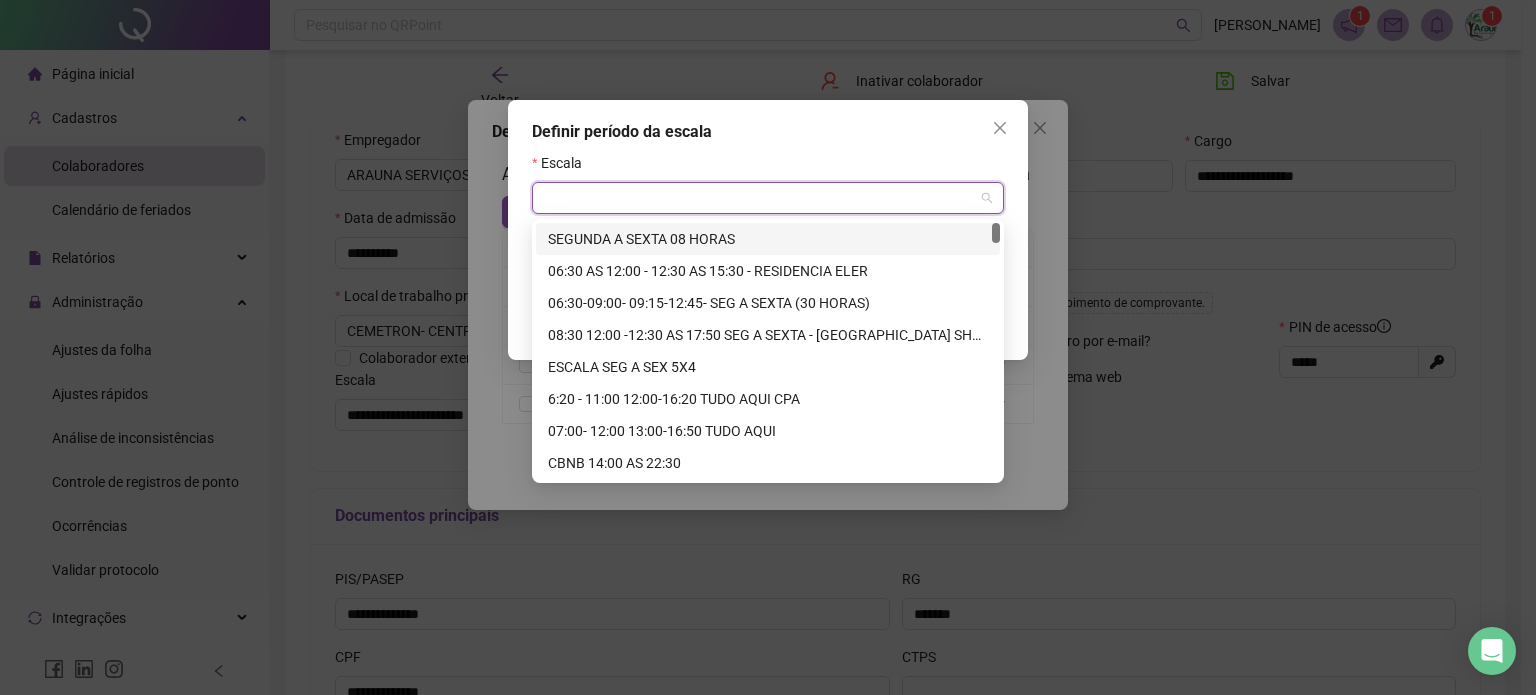 click on "9542 9573 SEGUNDA A SEXTA 08 HORAS 06:30 AS 12:00 - 12:30 AS 15:30 - RESIDENCIA ELER 06:30-09:00- 09:15-12:45- SEG A SEXTA (30 HORAS) 08:30 12:00 -12:30 AS 17:50 SEG A SEXTA - [GEOGRAPHIC_DATA] SHOPPING ESCALA SEG A SEX 5X4 6:20 - 11:00 12:00-16:20 TUDO AQUI CPA 07:00- 12:00 13:00-16:50 TUDO AQUI CBNB 14:00 AS 22:30 07:00 - 12:00/ 13:00 - 16:00 SEG A SEX  09:00 AS 13:00 - 14:00 - 18:00 SEG A SEXT" at bounding box center (768, 351) 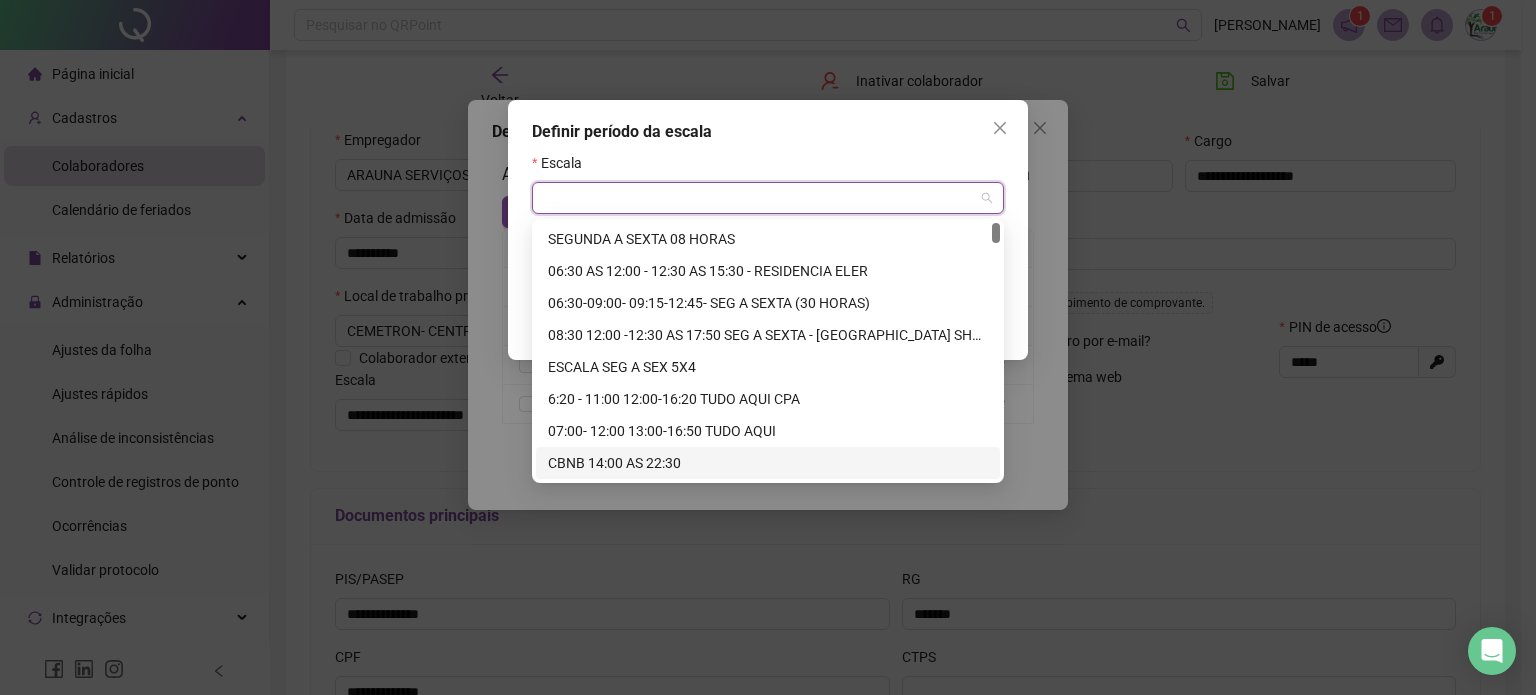 click on "9765 10301 10292 SEGUNDA A SEXTA 08 HORAS 06:30 AS 12:00 - 12:30 AS 15:30 - RESIDENCIA ELER 06:30-09:00- 09:15-12:45- SEG A SEXTA (30 HORAS) 08:30 12:00 -12:30 AS 17:50 SEG A SEXTA - [GEOGRAPHIC_DATA] SHOPPING ESCALA SEG A SEX 5X4 6:20 - 11:00 12:00-16:20 TUDO AQUI CPA 07:00- 12:00 13:00-16:50 TUDO AQUI CBNB 14:00 AS 22:30 07:00 - 12:00/ 13:00 - 16:00 SEG A SEX  09:00 AS 13:00 - 14:00 - 18:00 SEG A SEXT" at bounding box center [768, 351] 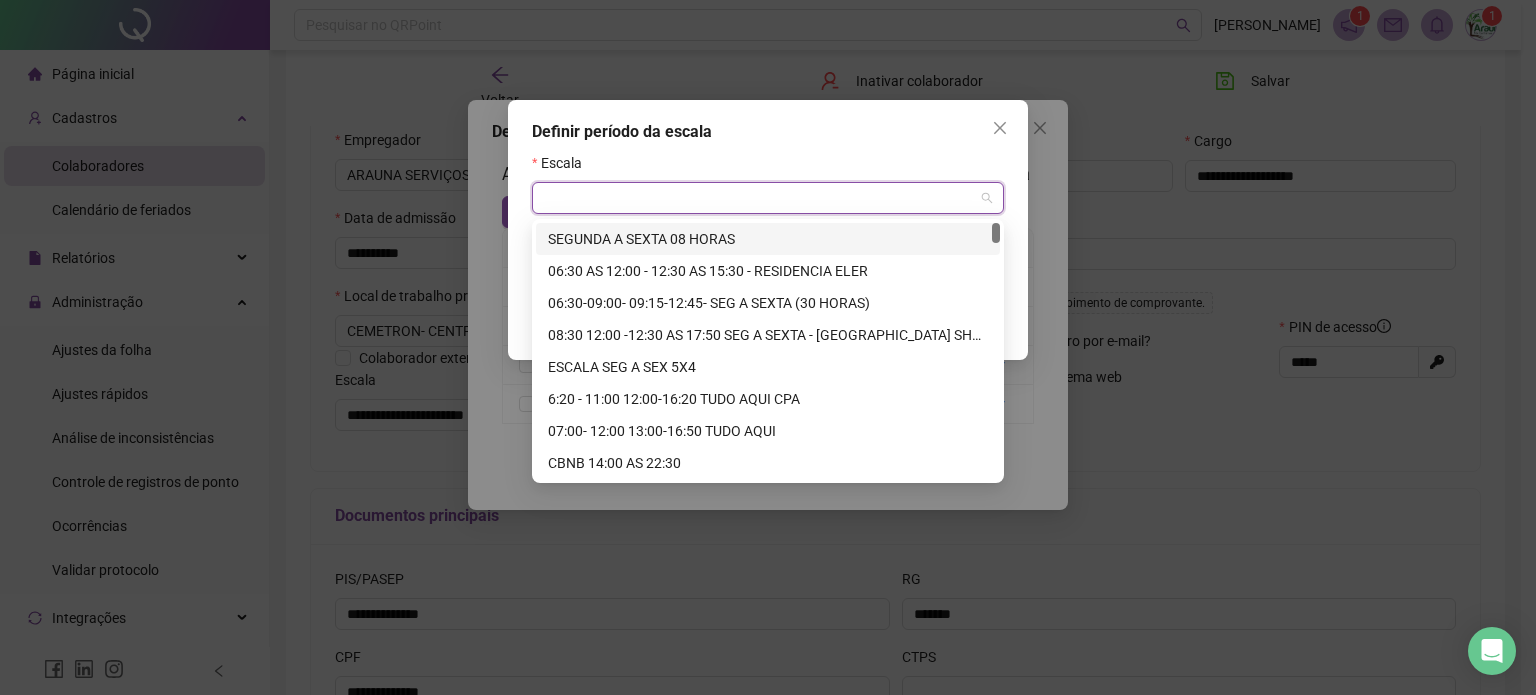 click at bounding box center (996, 233) 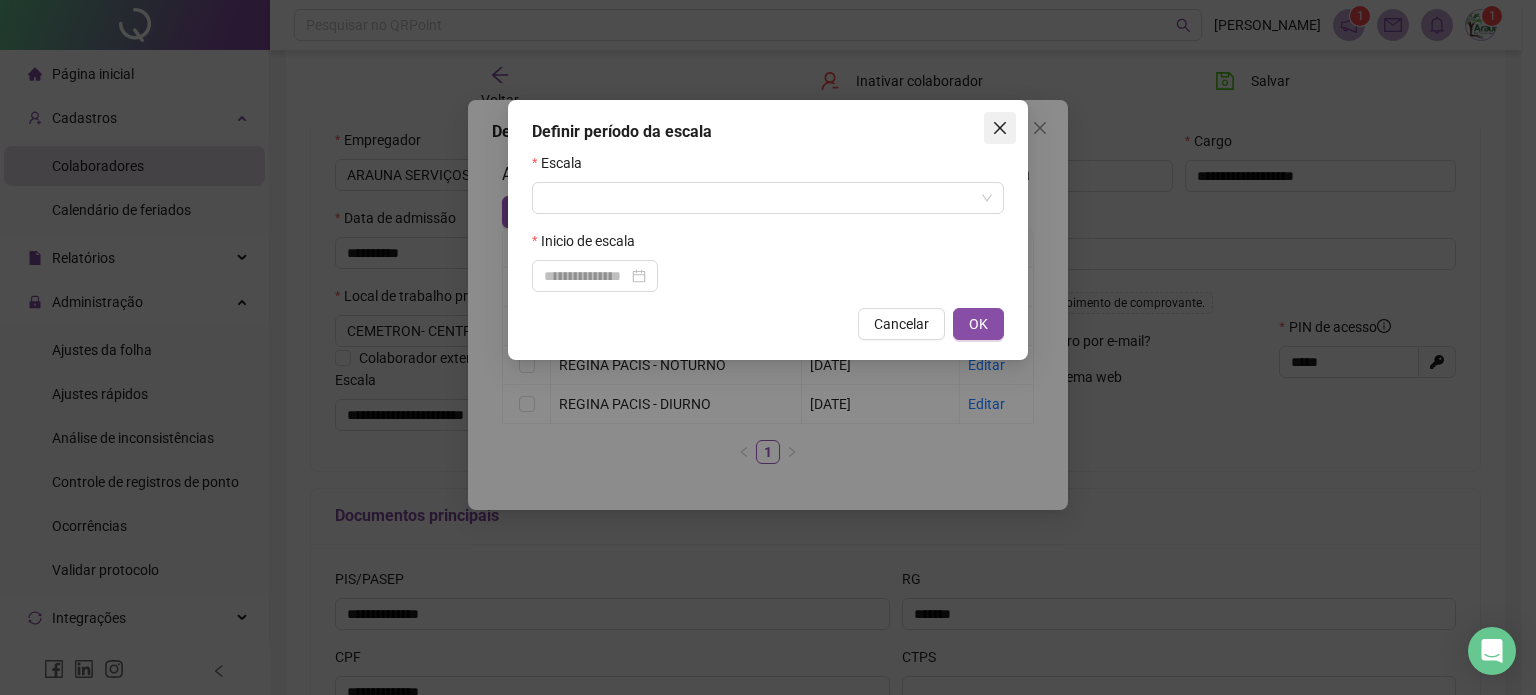 click at bounding box center [1000, 128] 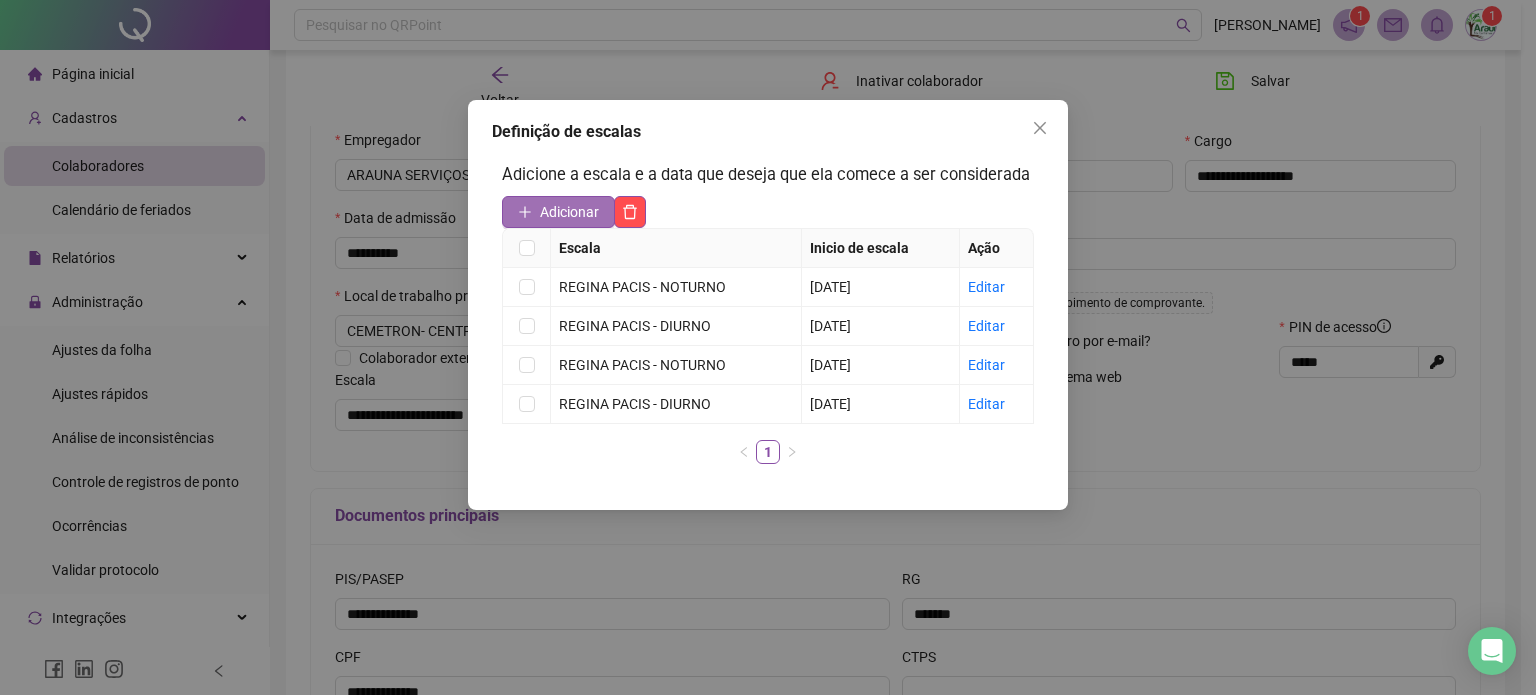 click on "Adicionar" at bounding box center (558, 212) 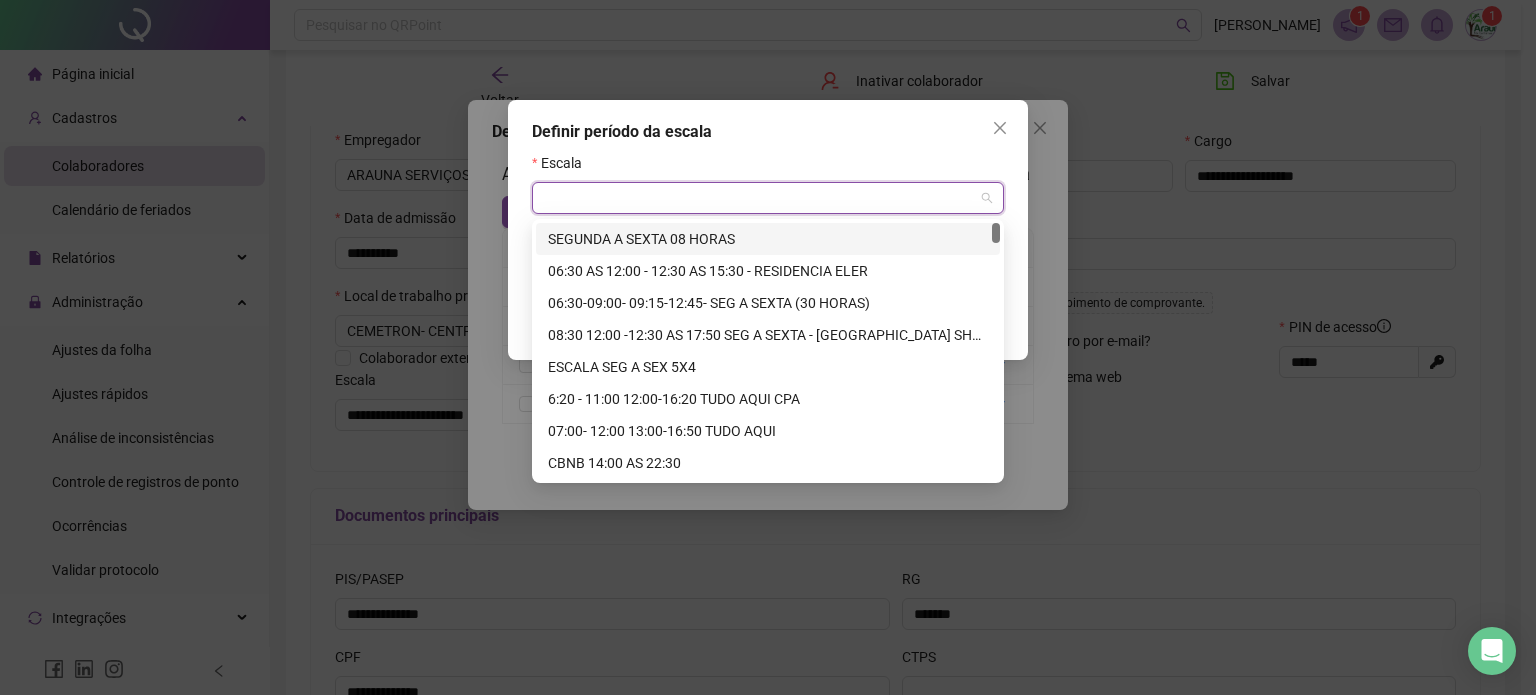 click at bounding box center (762, 198) 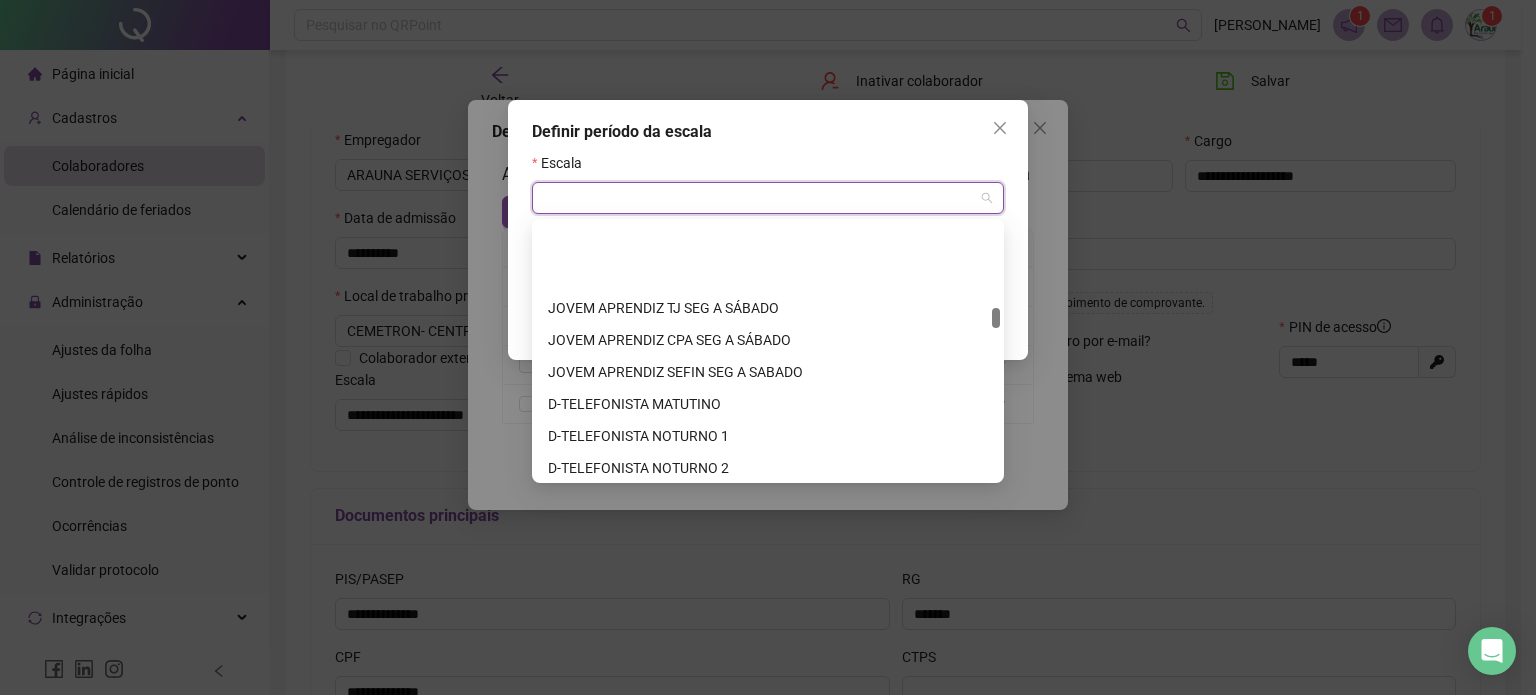 scroll, scrollTop: 2582, scrollLeft: 0, axis: vertical 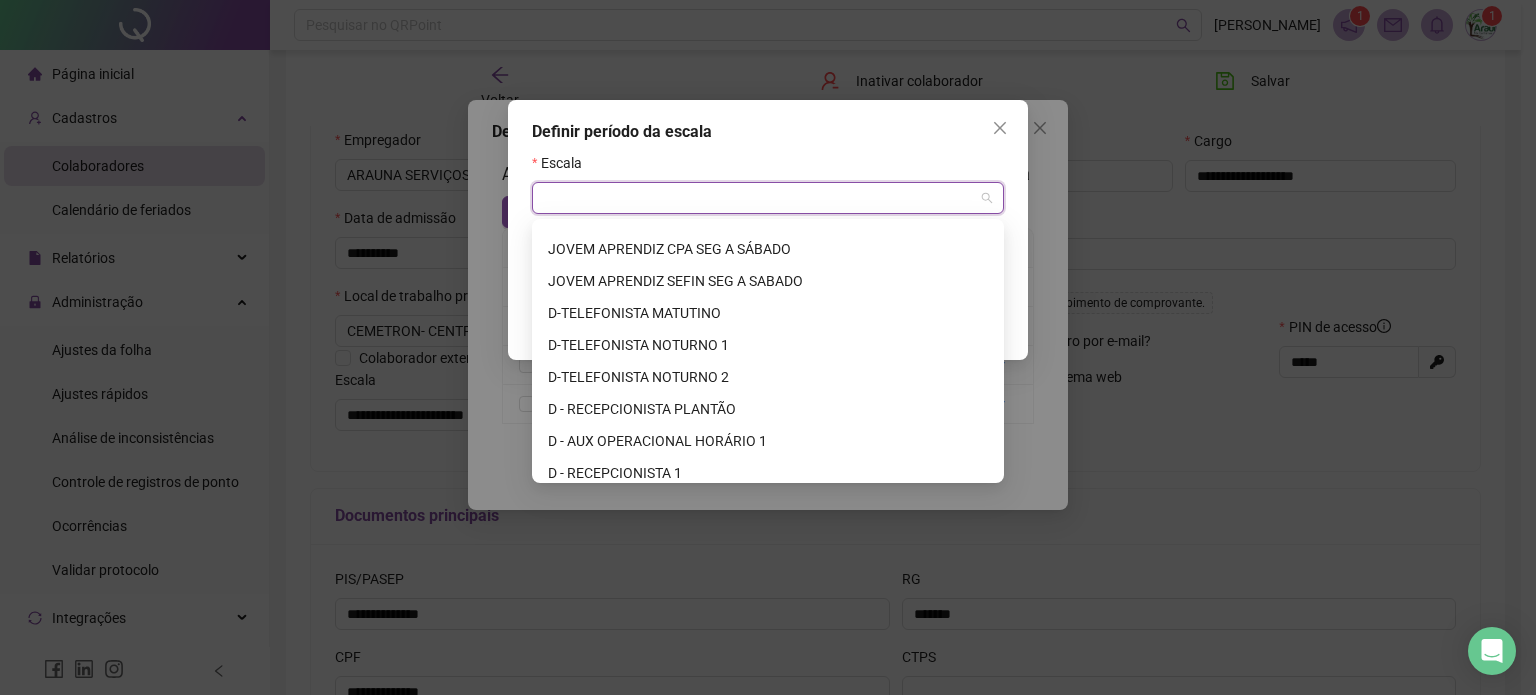 drag, startPoint x: 996, startPoint y: 235, endPoint x: 985, endPoint y: 320, distance: 85.70881 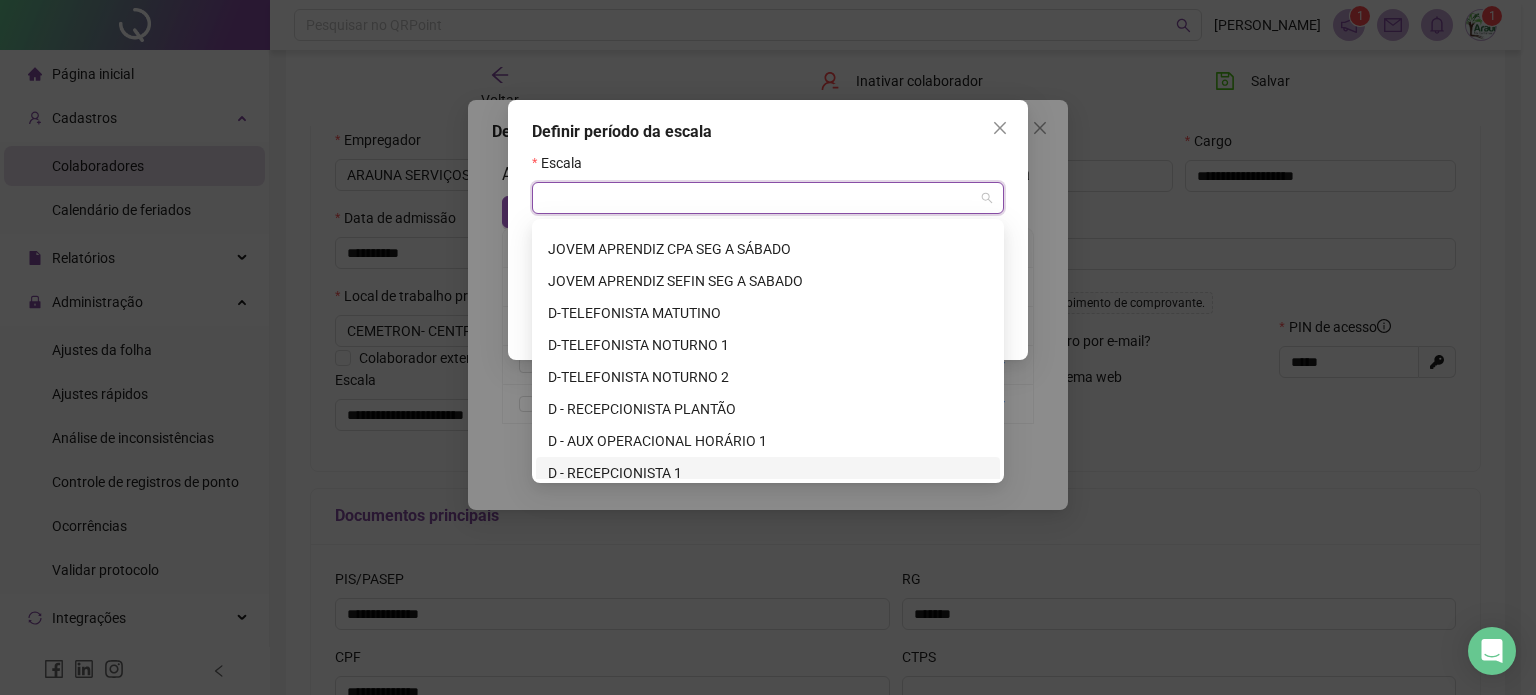 drag, startPoint x: 993, startPoint y: 321, endPoint x: 972, endPoint y: 457, distance: 137.61177 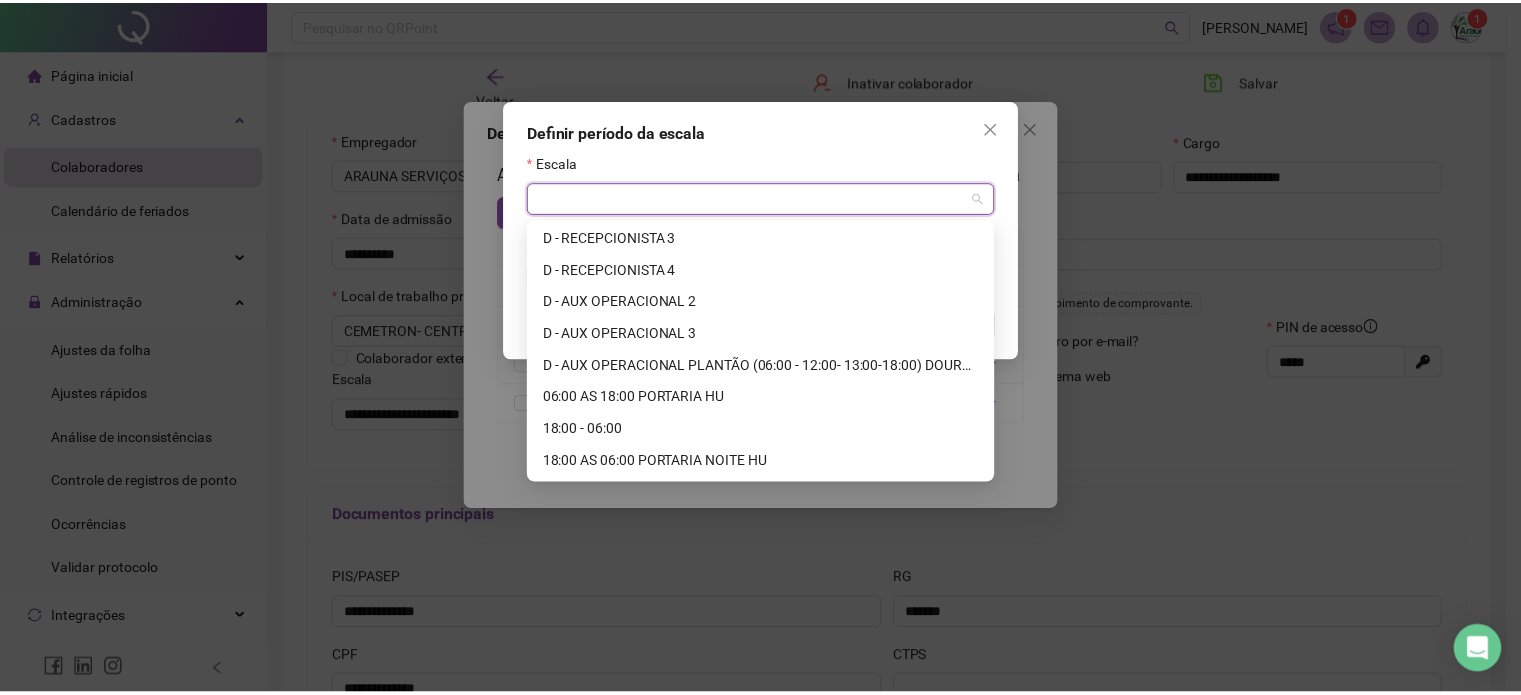 scroll, scrollTop: 2982, scrollLeft: 0, axis: vertical 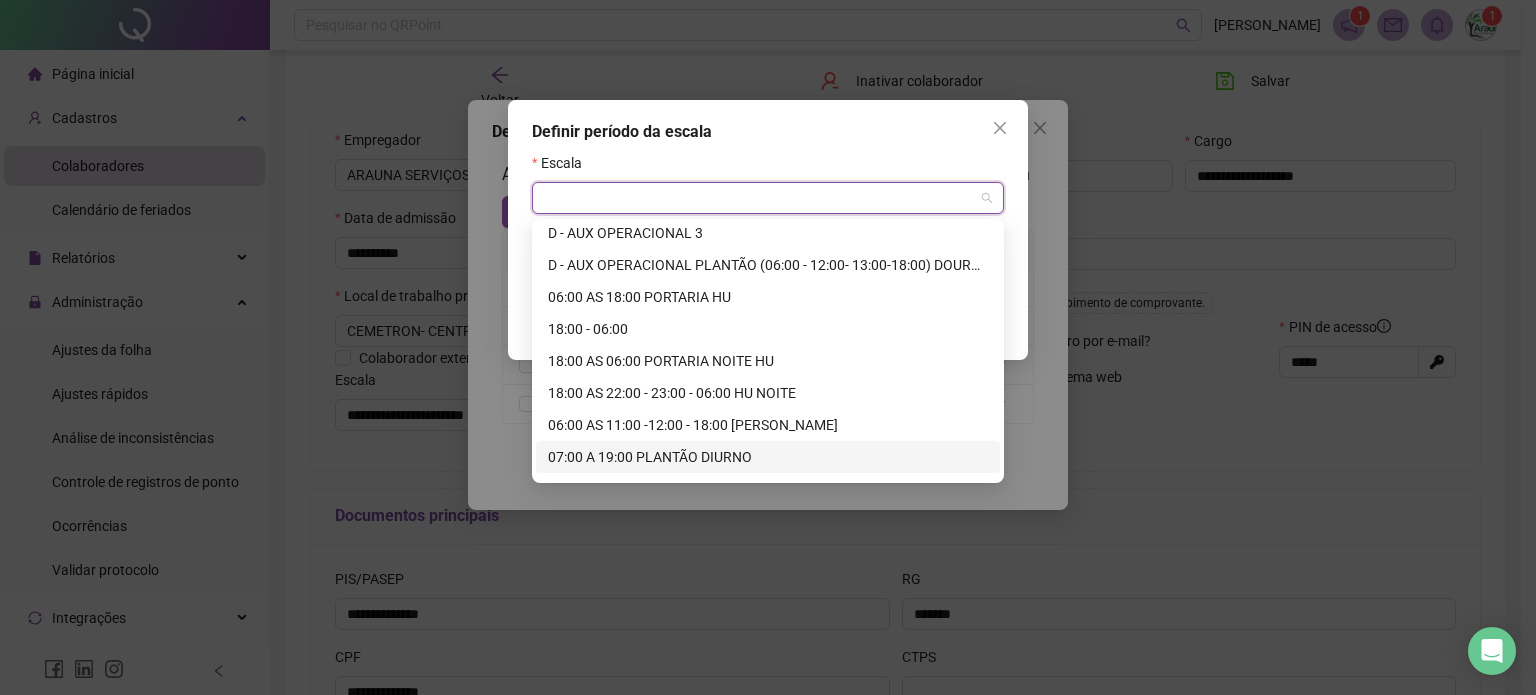 click on "07:00 A 19:00 PLANTÃO DIURNO" at bounding box center [768, 457] 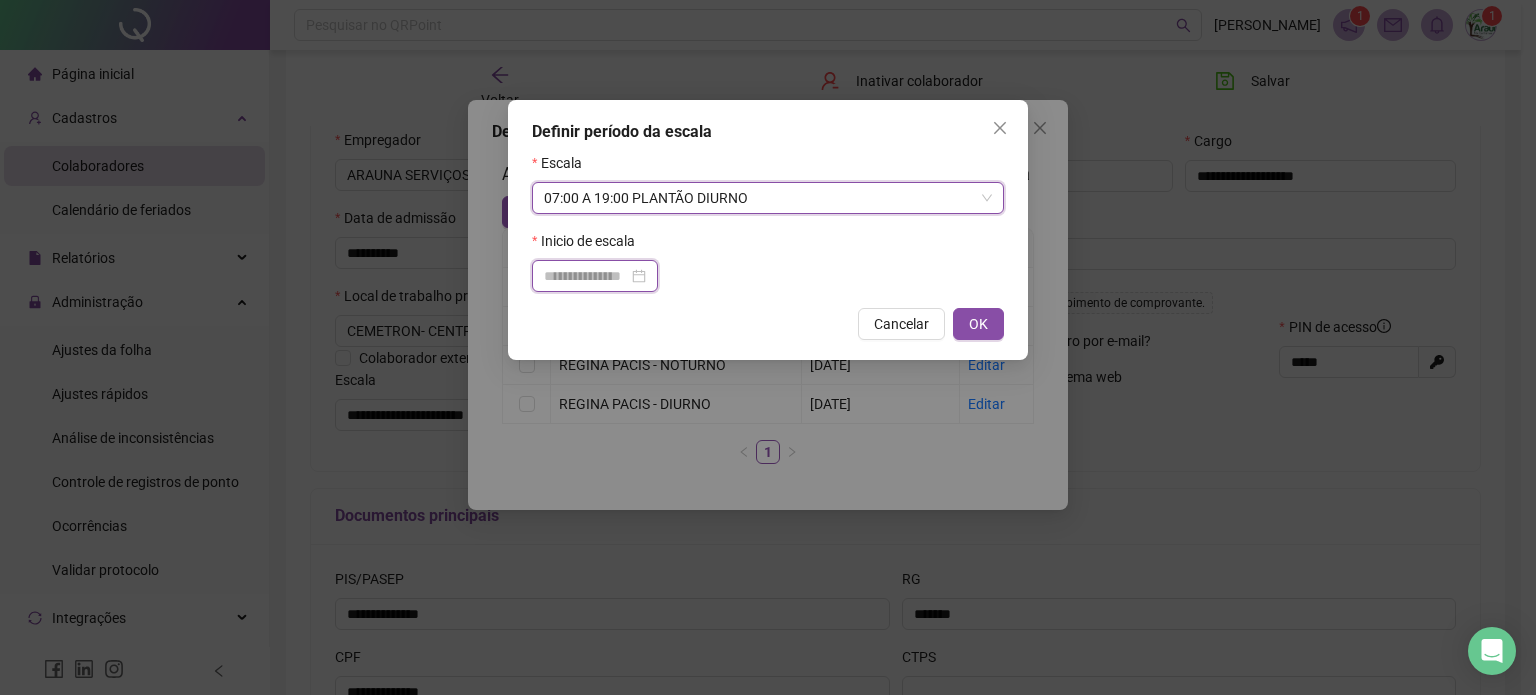 click at bounding box center (586, 276) 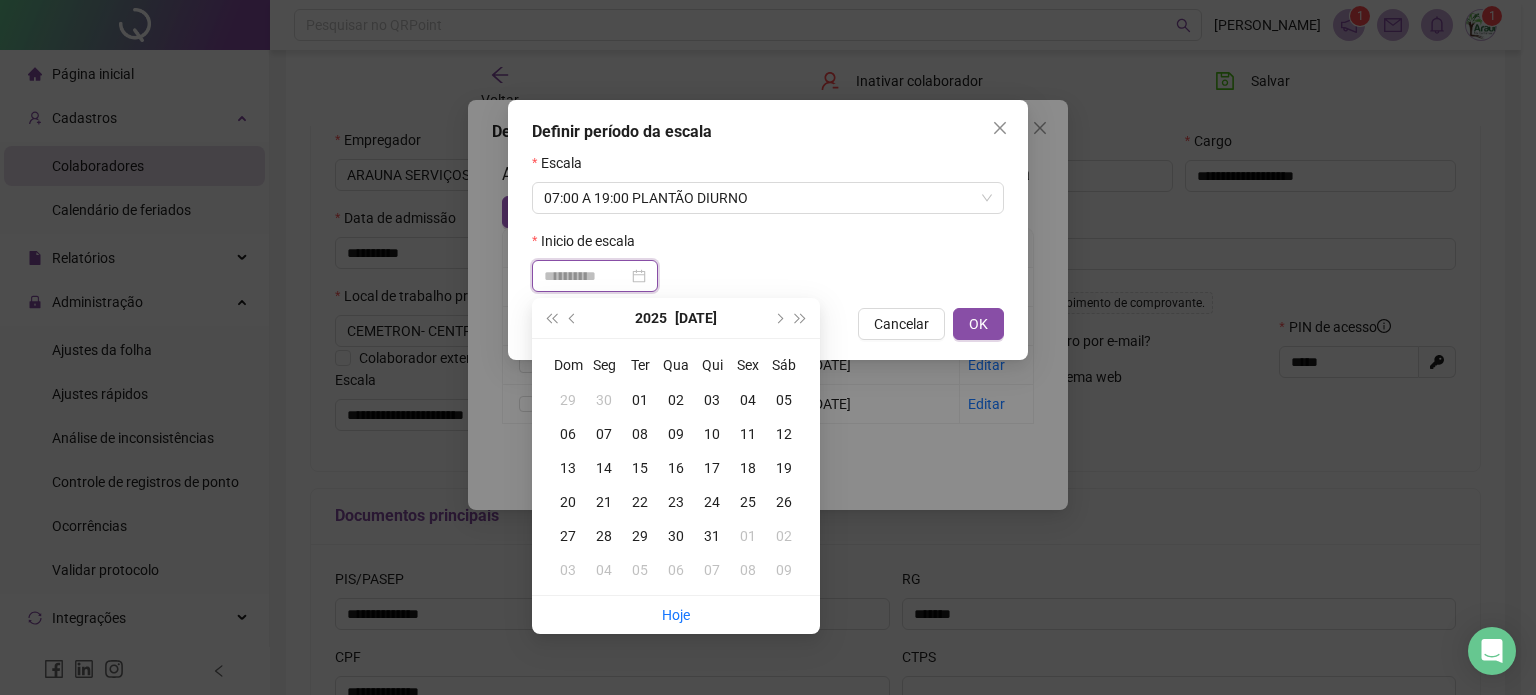 type on "**********" 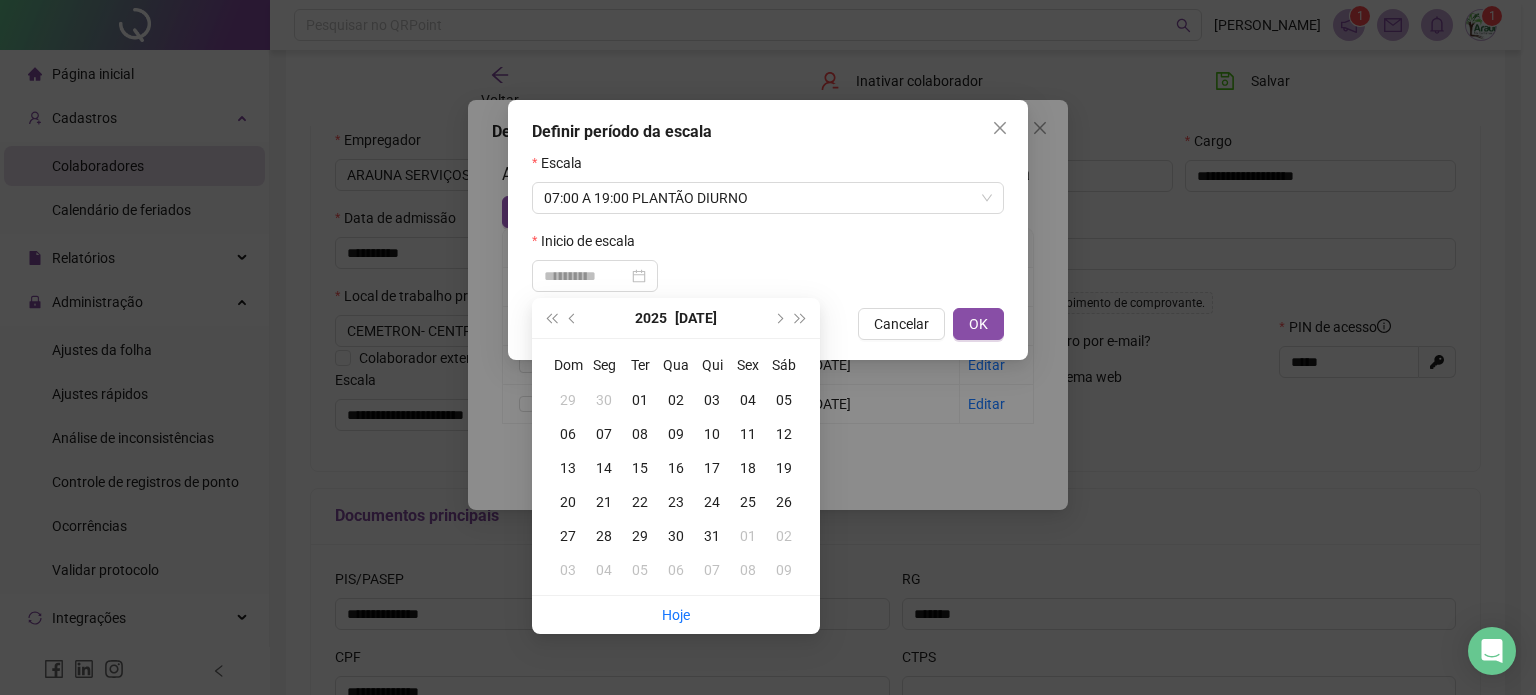 click on "17" at bounding box center [712, 468] 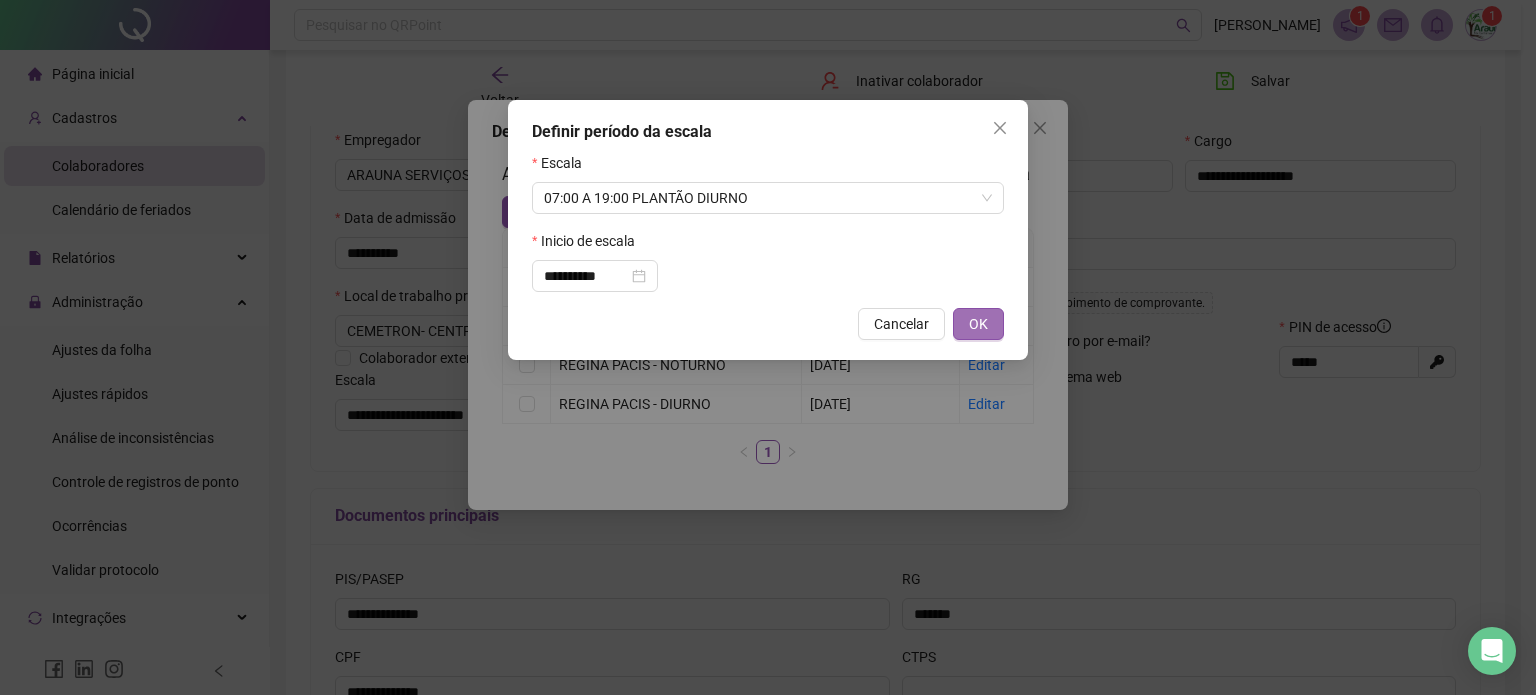 click on "OK" at bounding box center [978, 324] 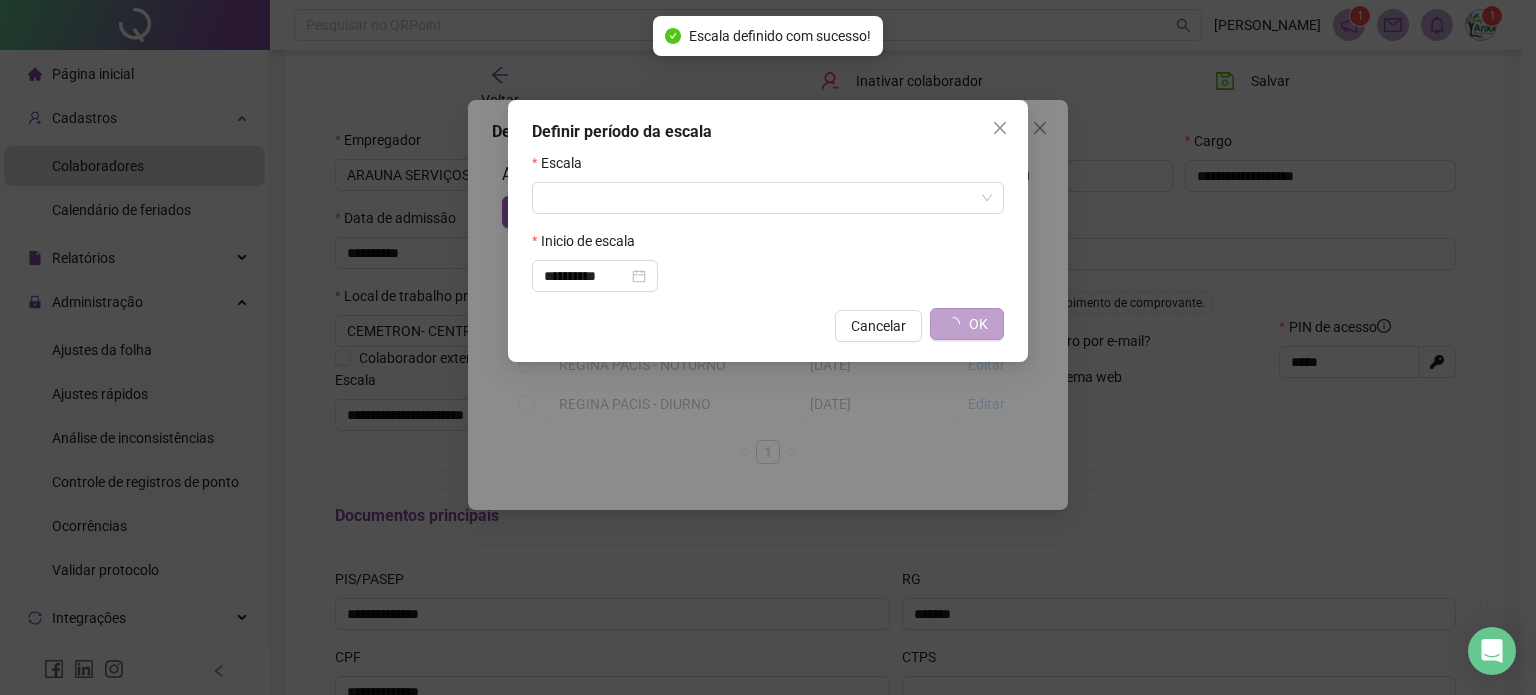 type on "**********" 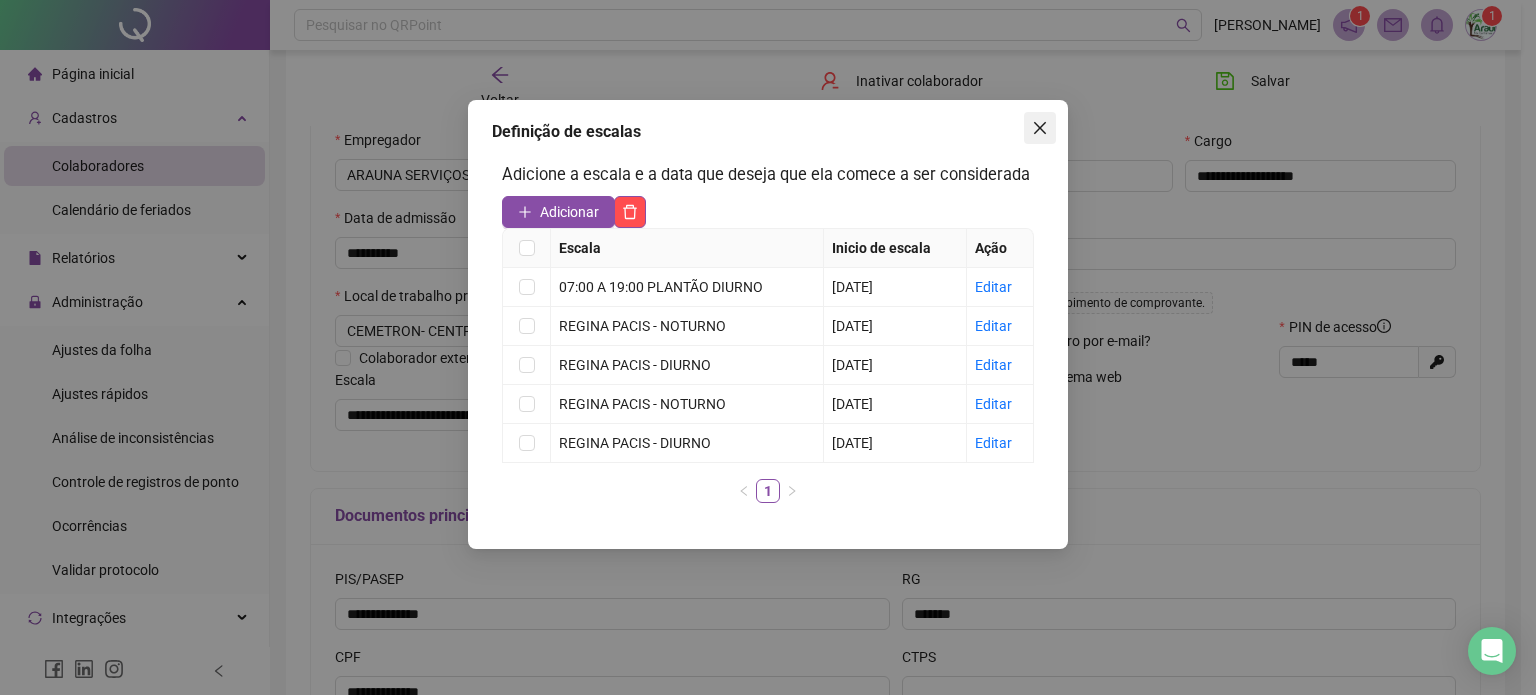 click 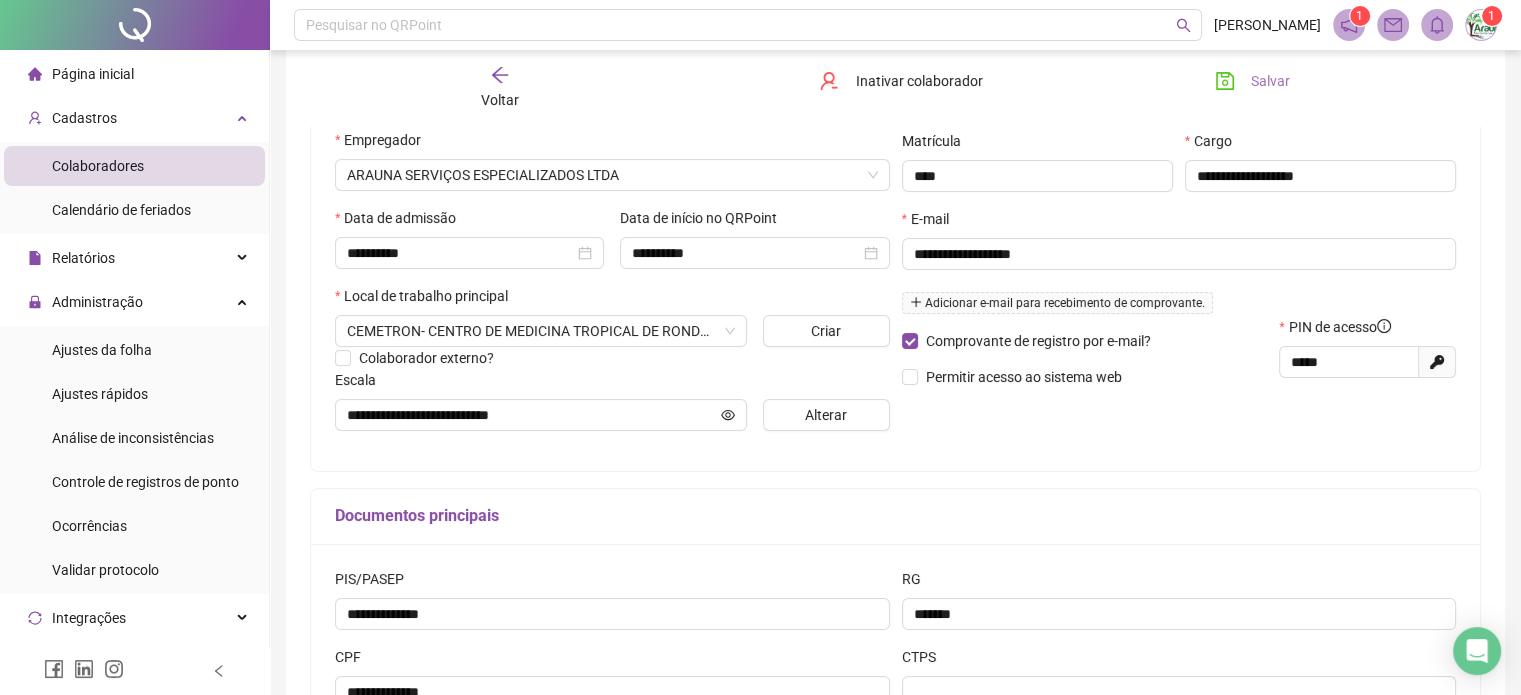 click on "Salvar" at bounding box center [1270, 81] 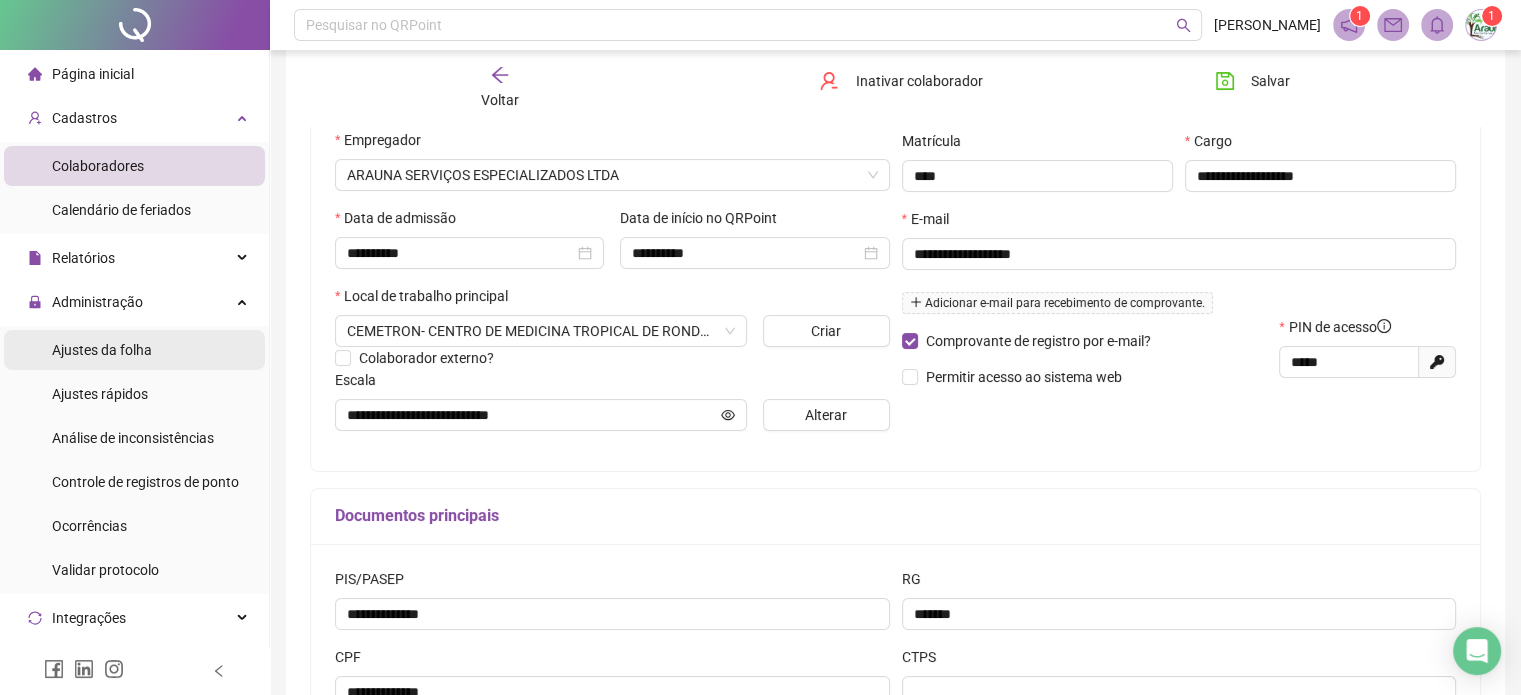 click on "Ajustes da folha" at bounding box center (102, 350) 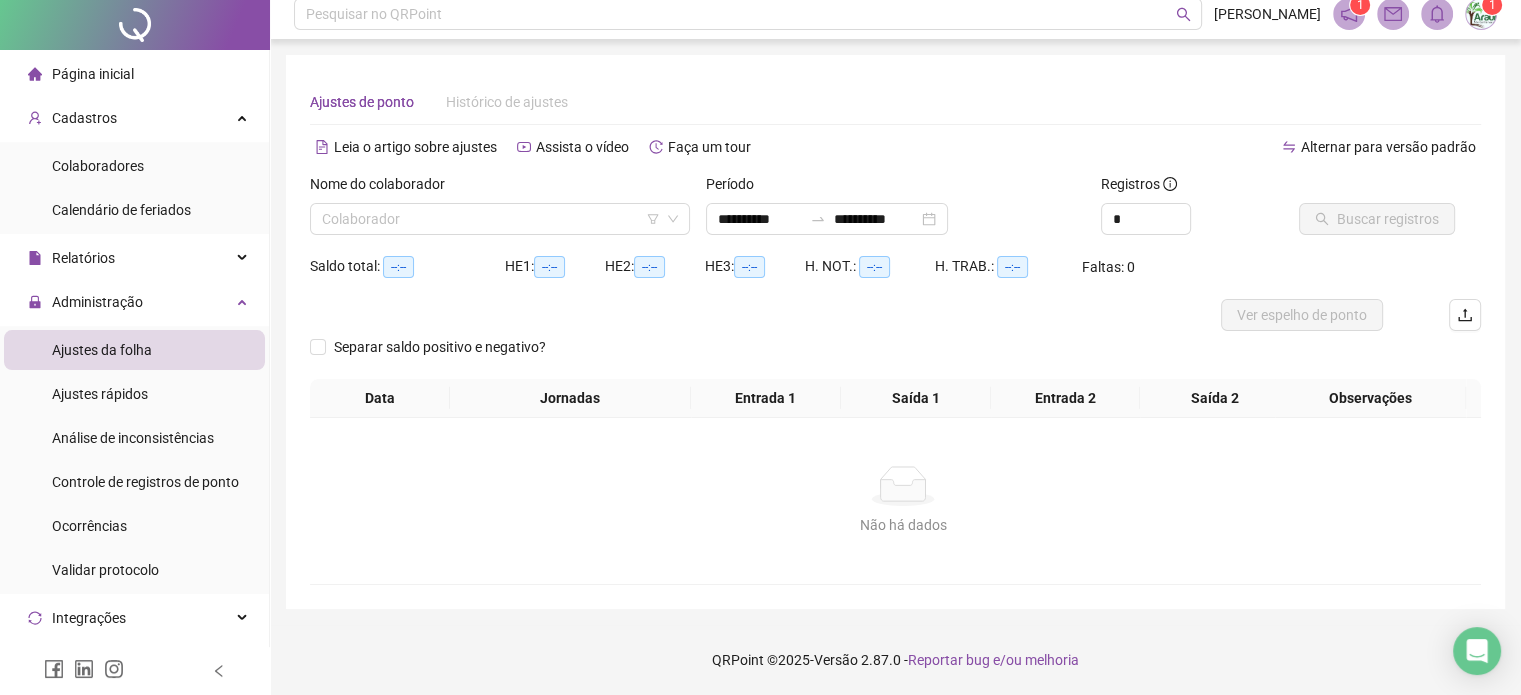 scroll, scrollTop: 0, scrollLeft: 0, axis: both 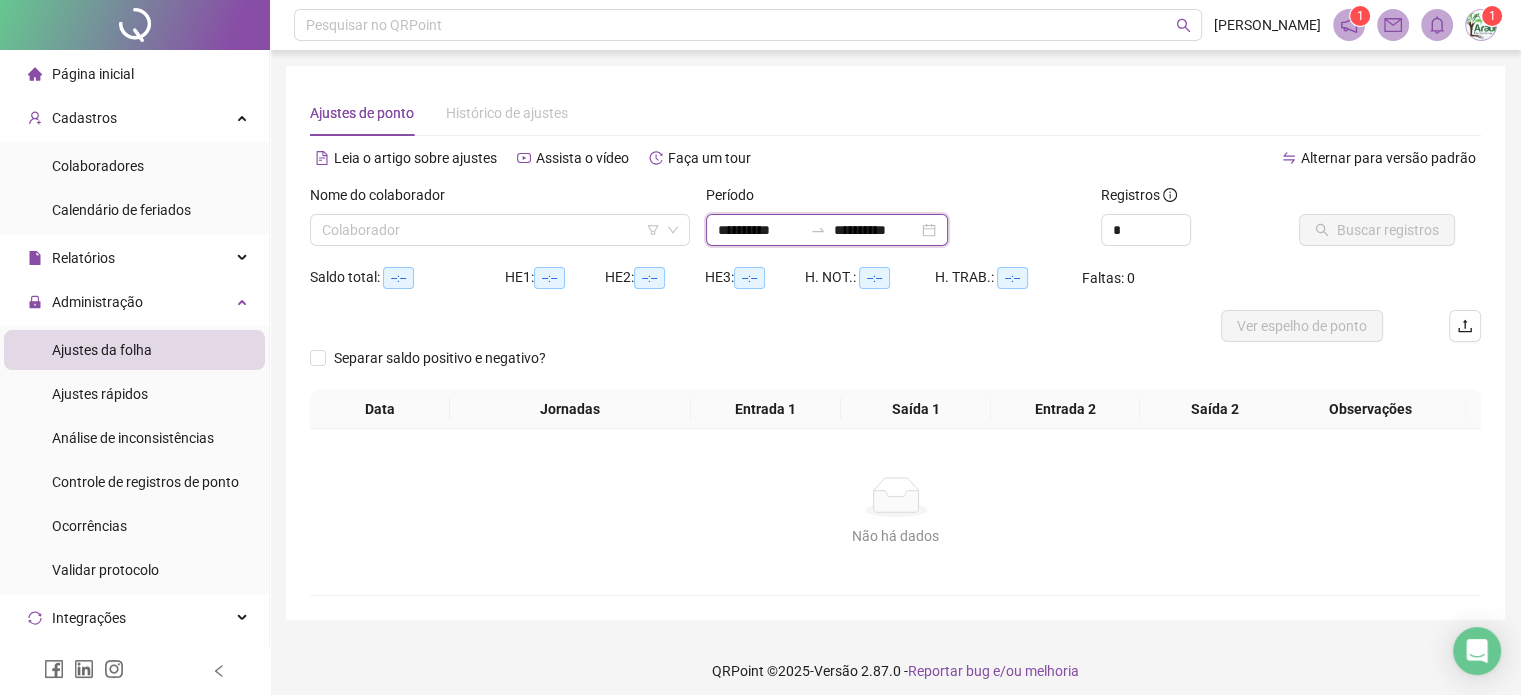 click on "**********" at bounding box center (760, 230) 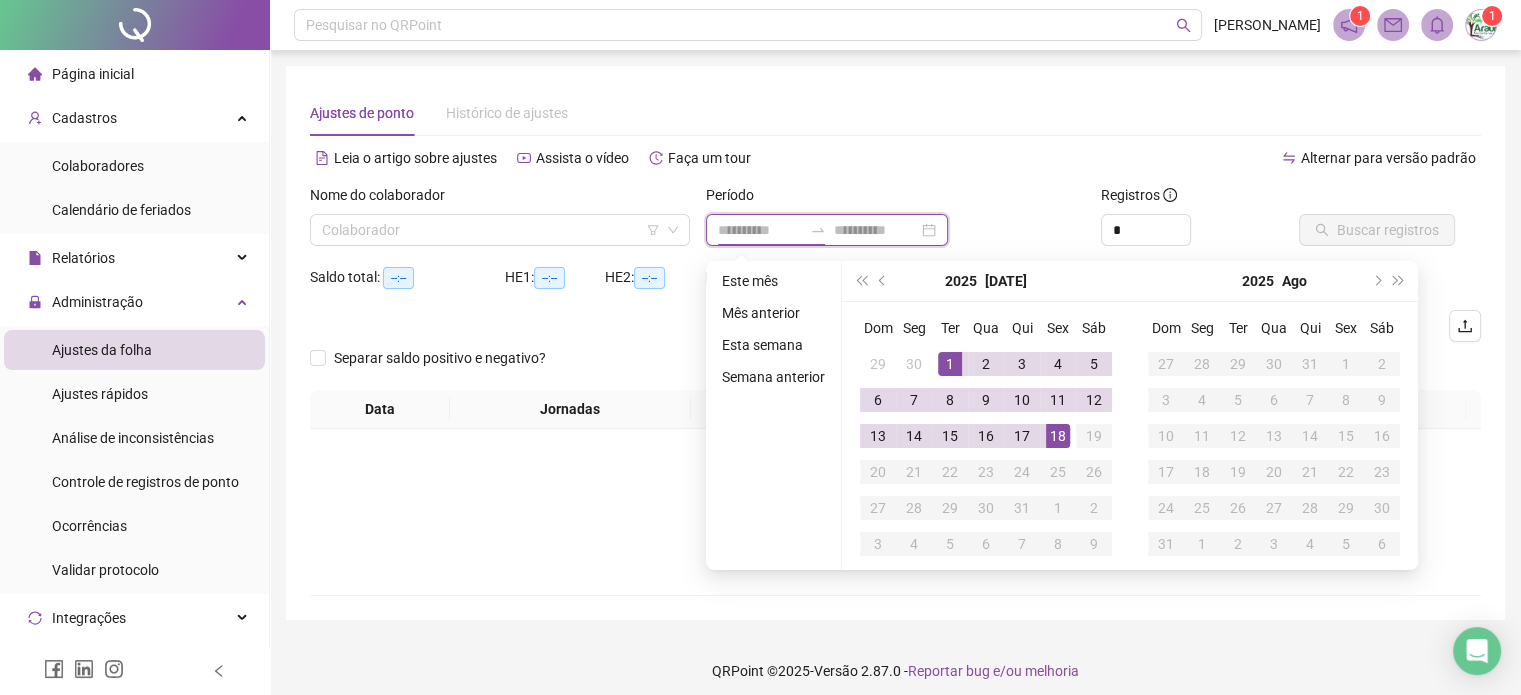 type on "**********" 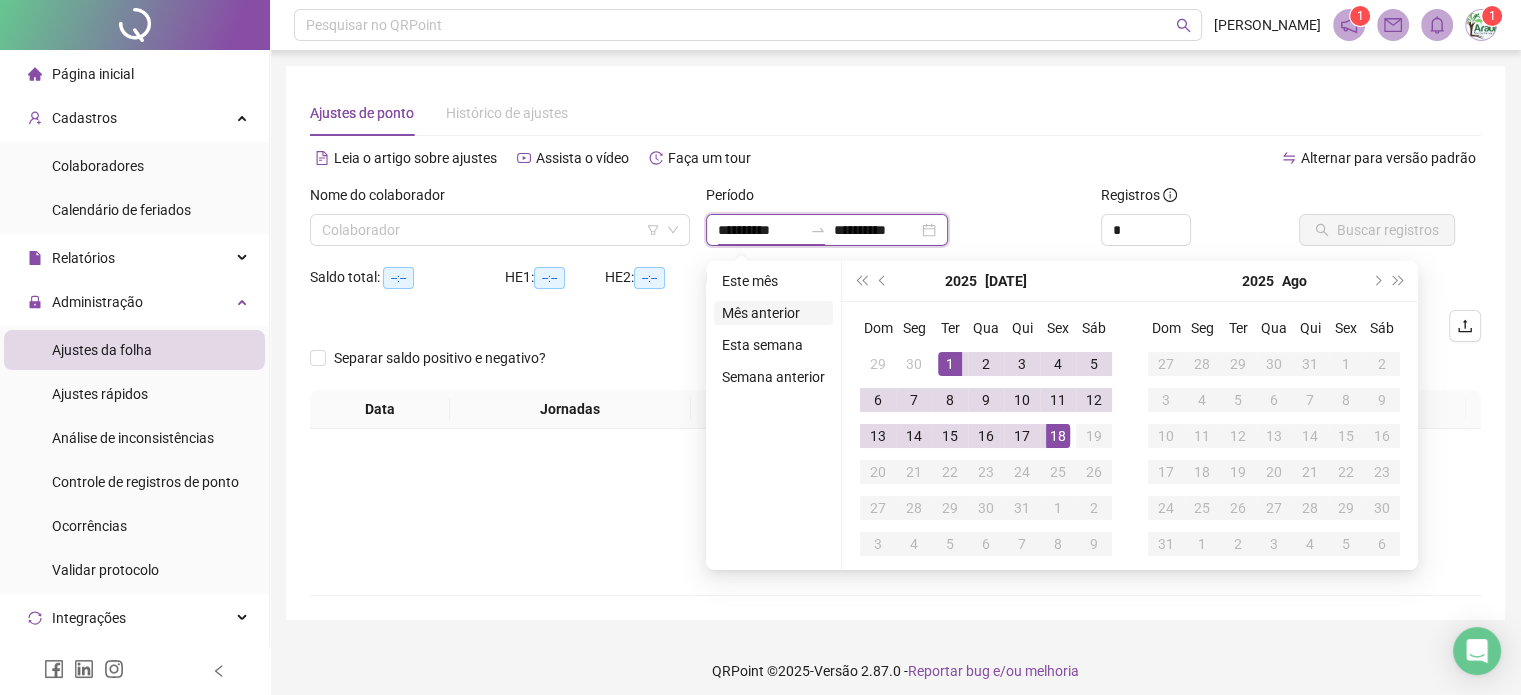 type on "**********" 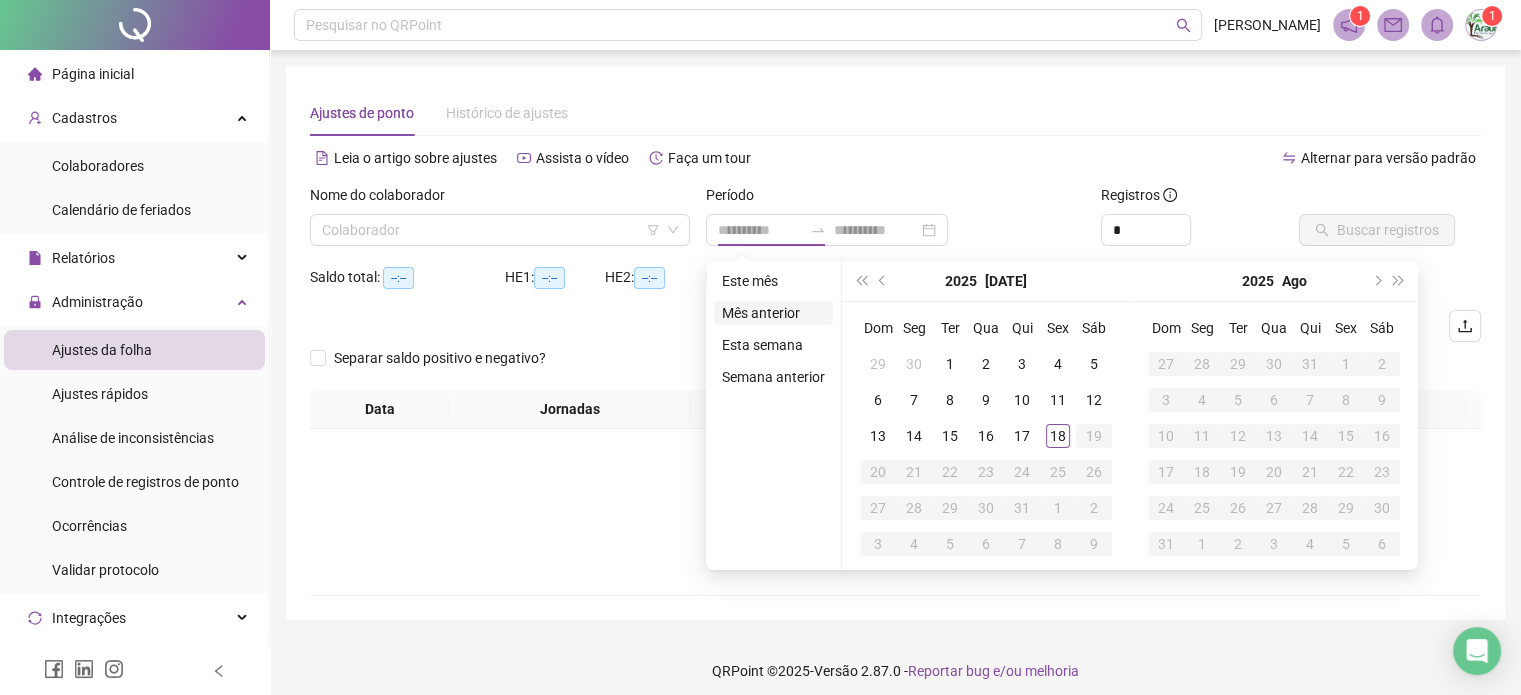 click on "Mês anterior" at bounding box center [773, 313] 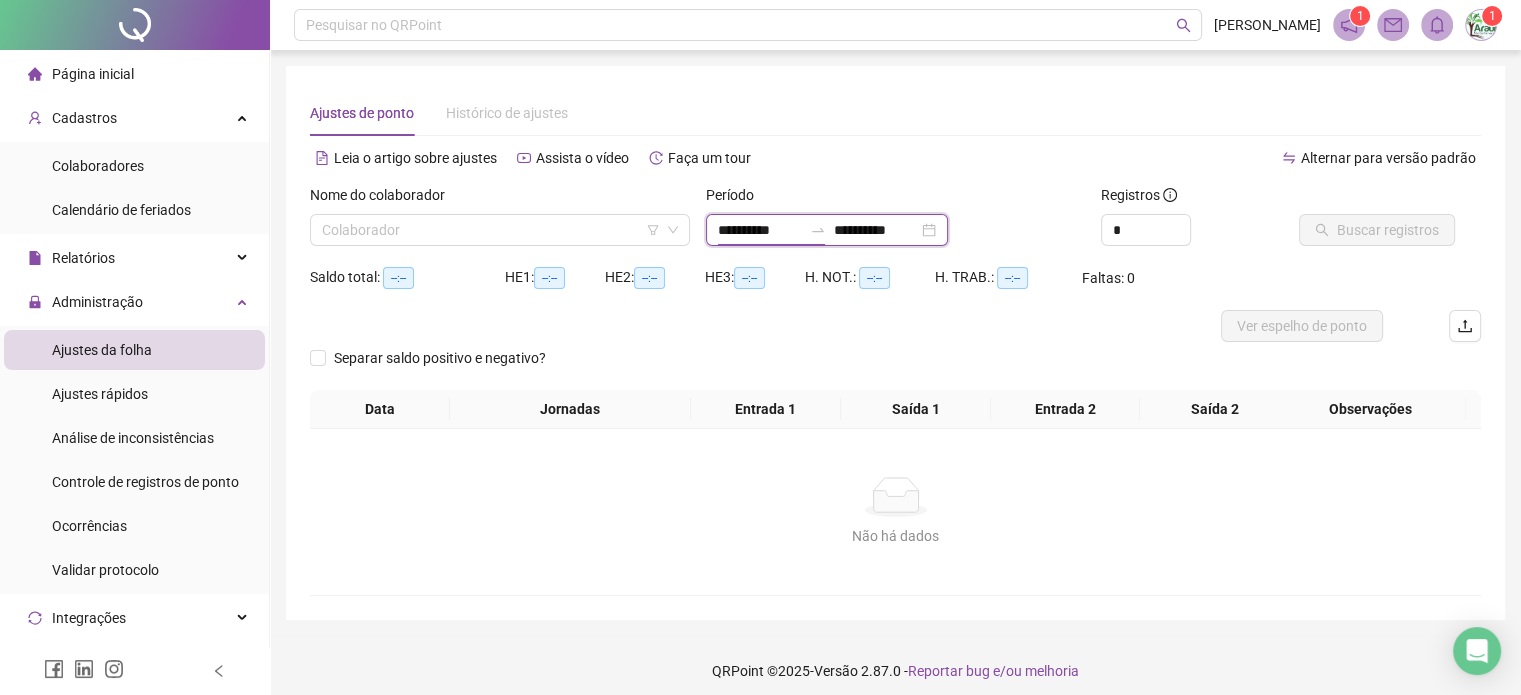 click on "**********" at bounding box center [760, 230] 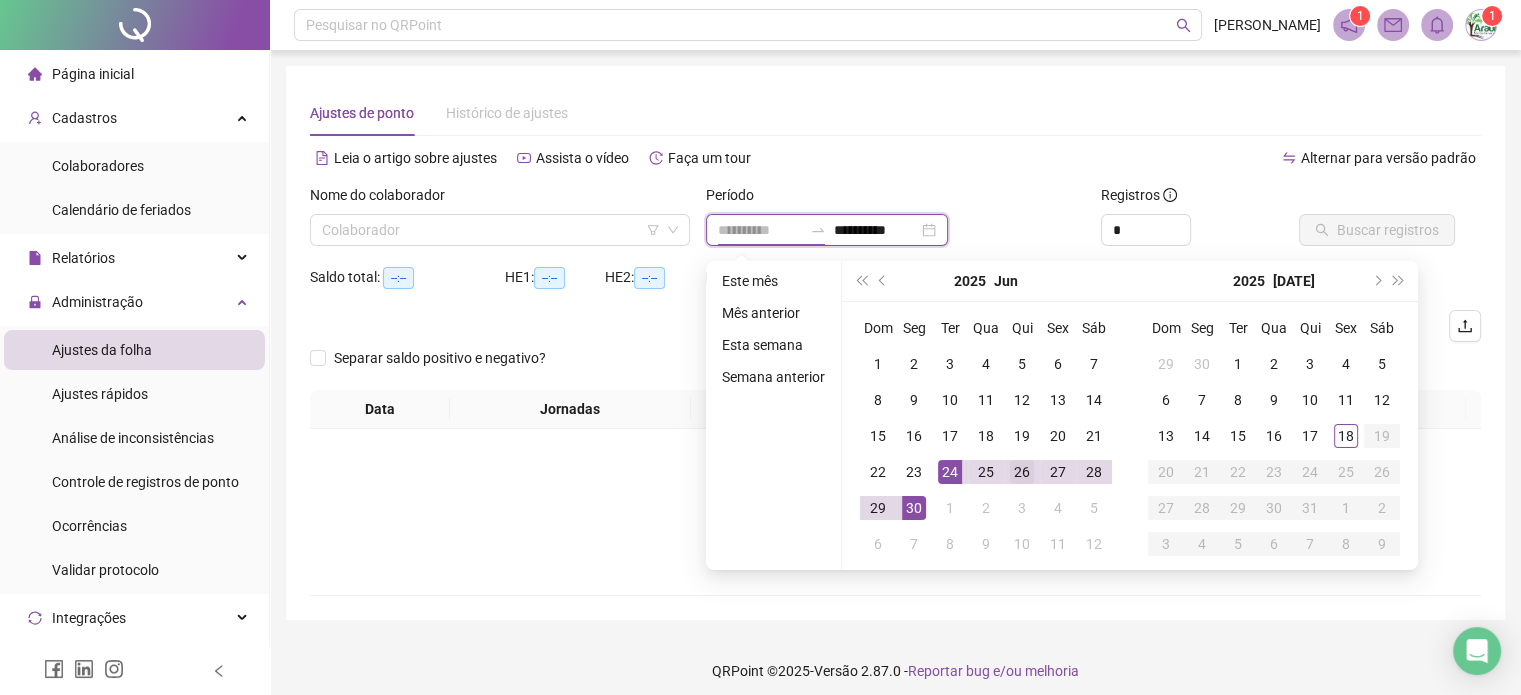 type on "**********" 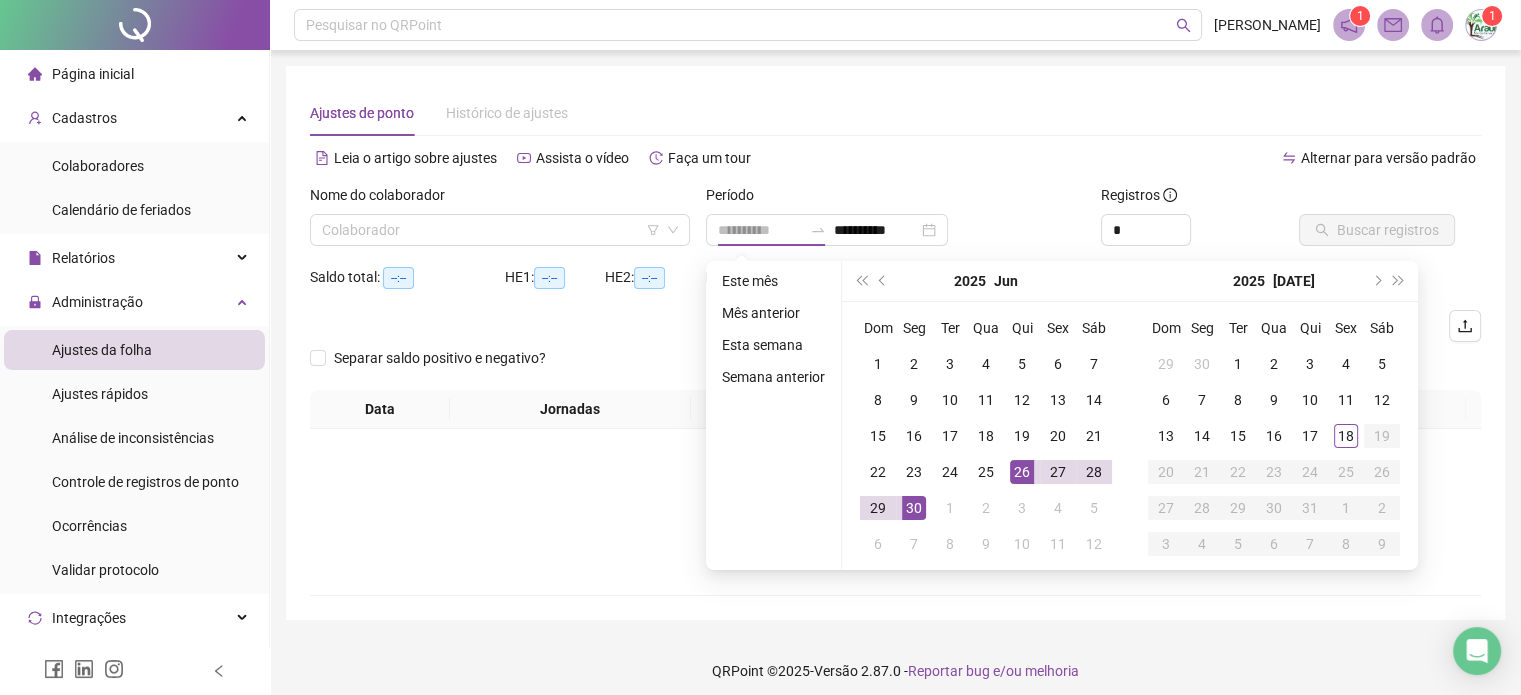 click on "26" at bounding box center [1022, 472] 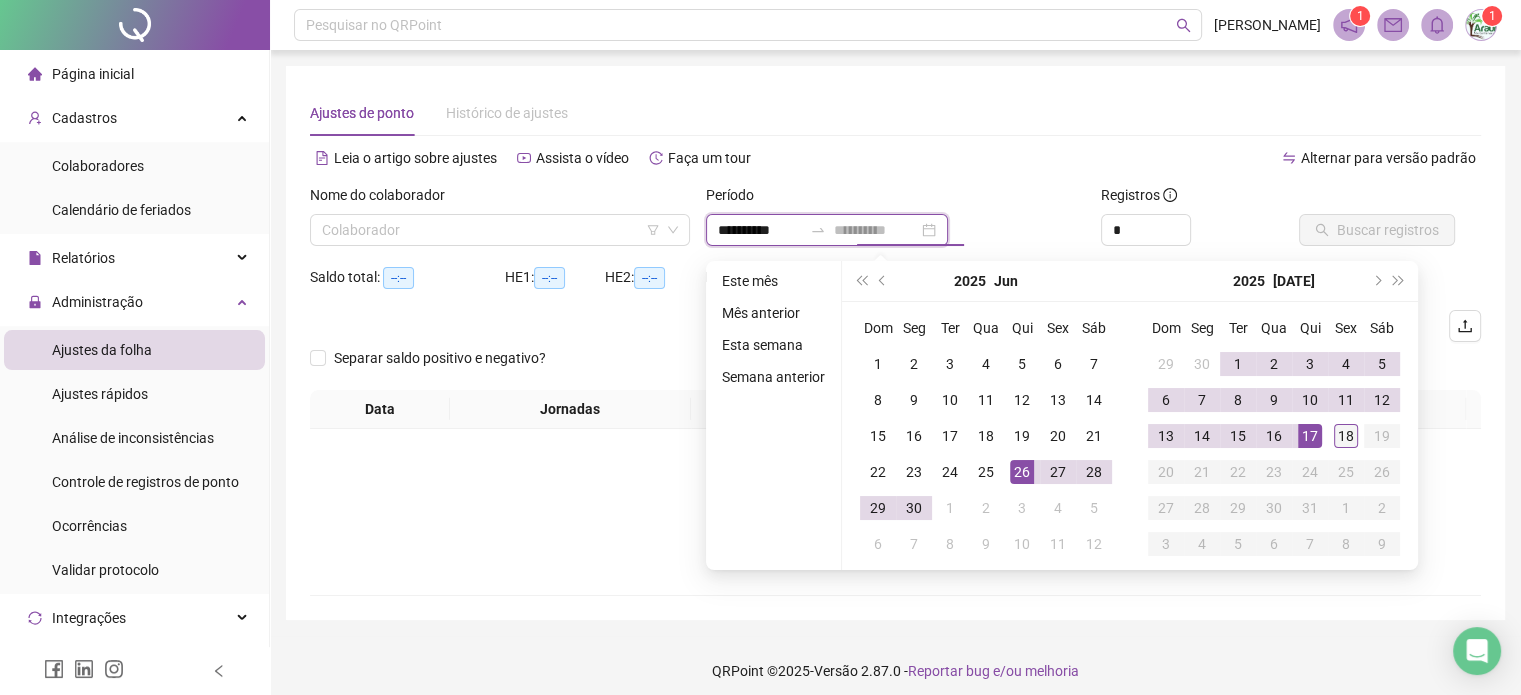 type on "**********" 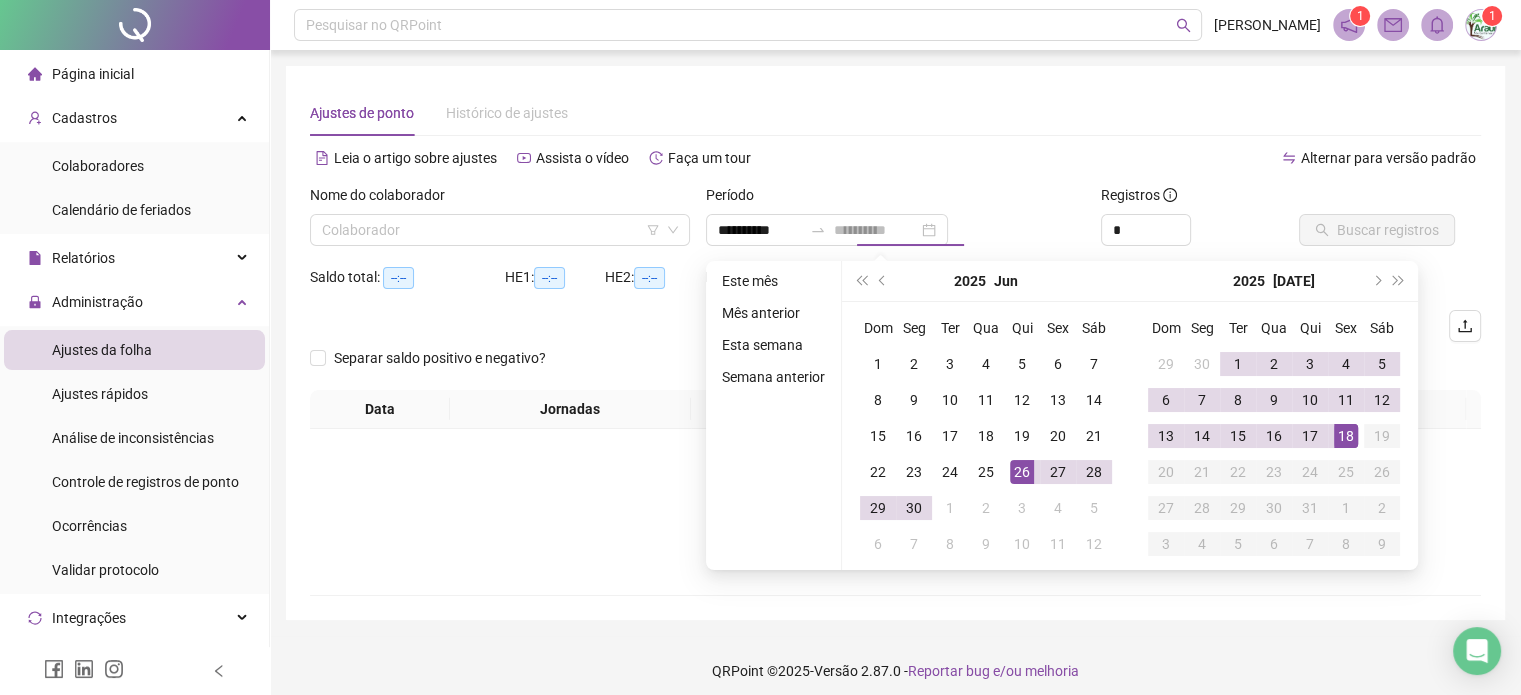click on "18" at bounding box center [1346, 436] 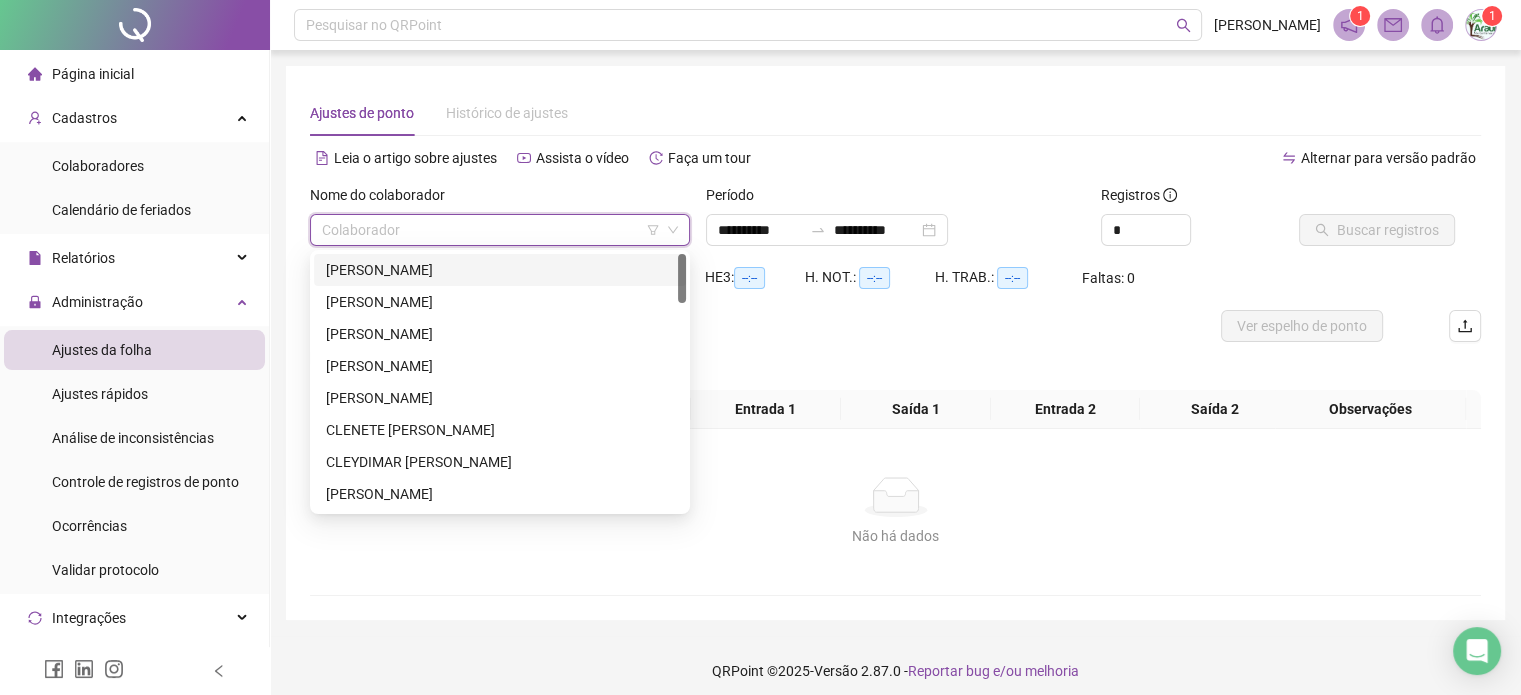 click at bounding box center (494, 230) 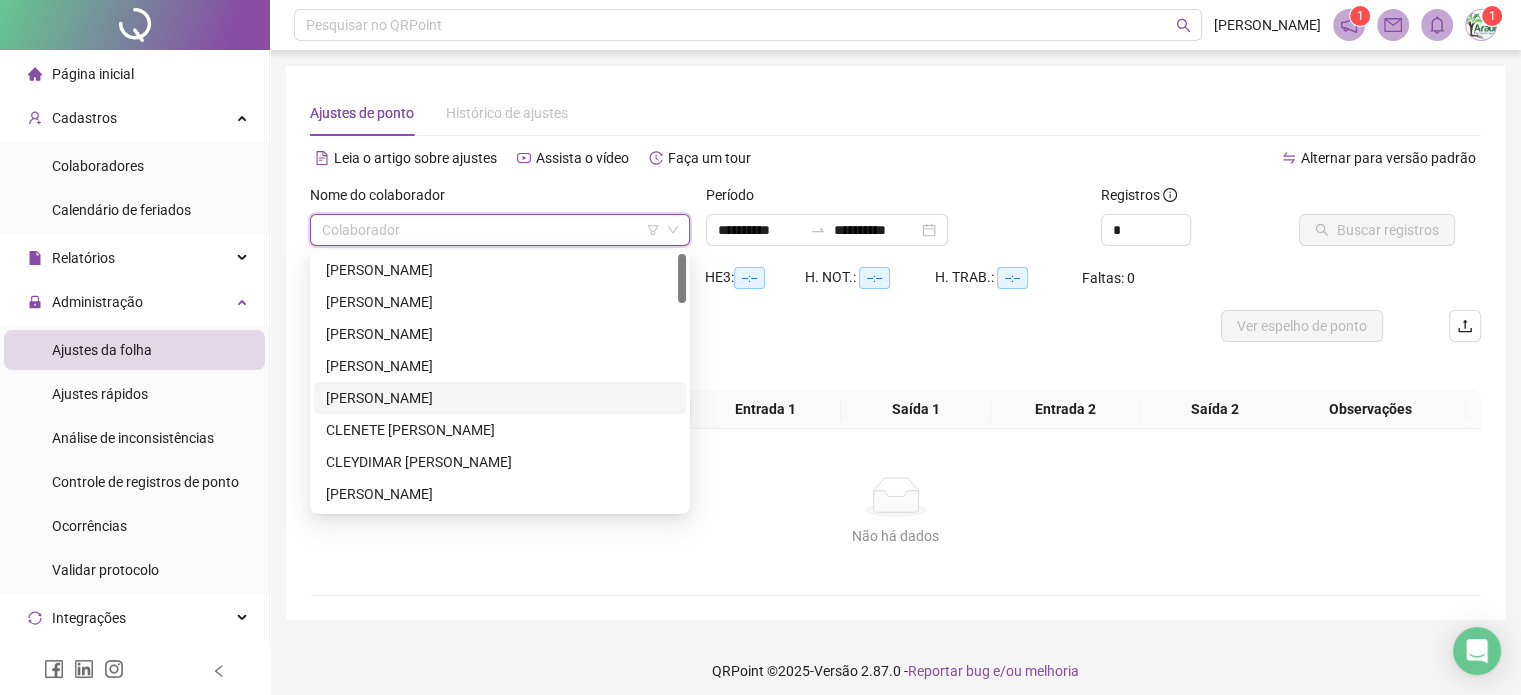 click on "[PERSON_NAME]" at bounding box center [500, 398] 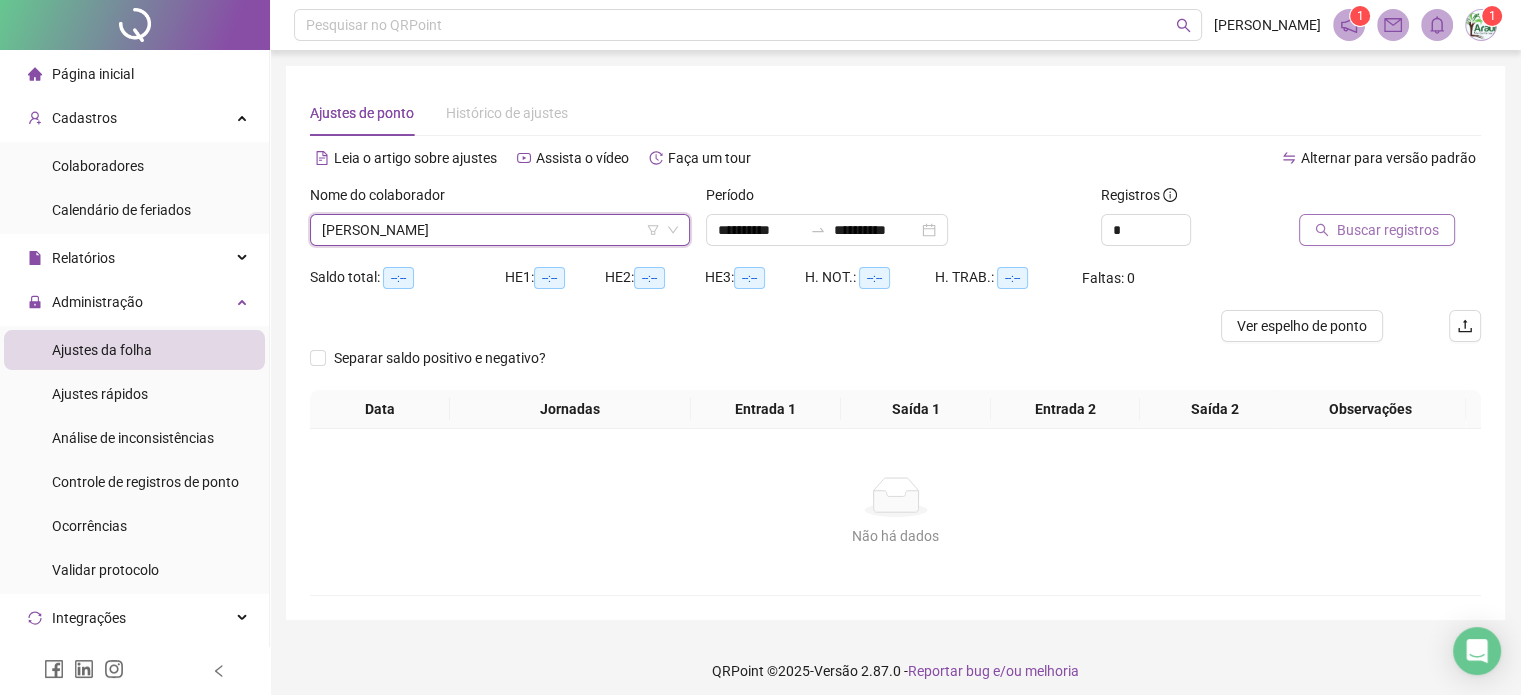 click on "Buscar registros" at bounding box center (1388, 230) 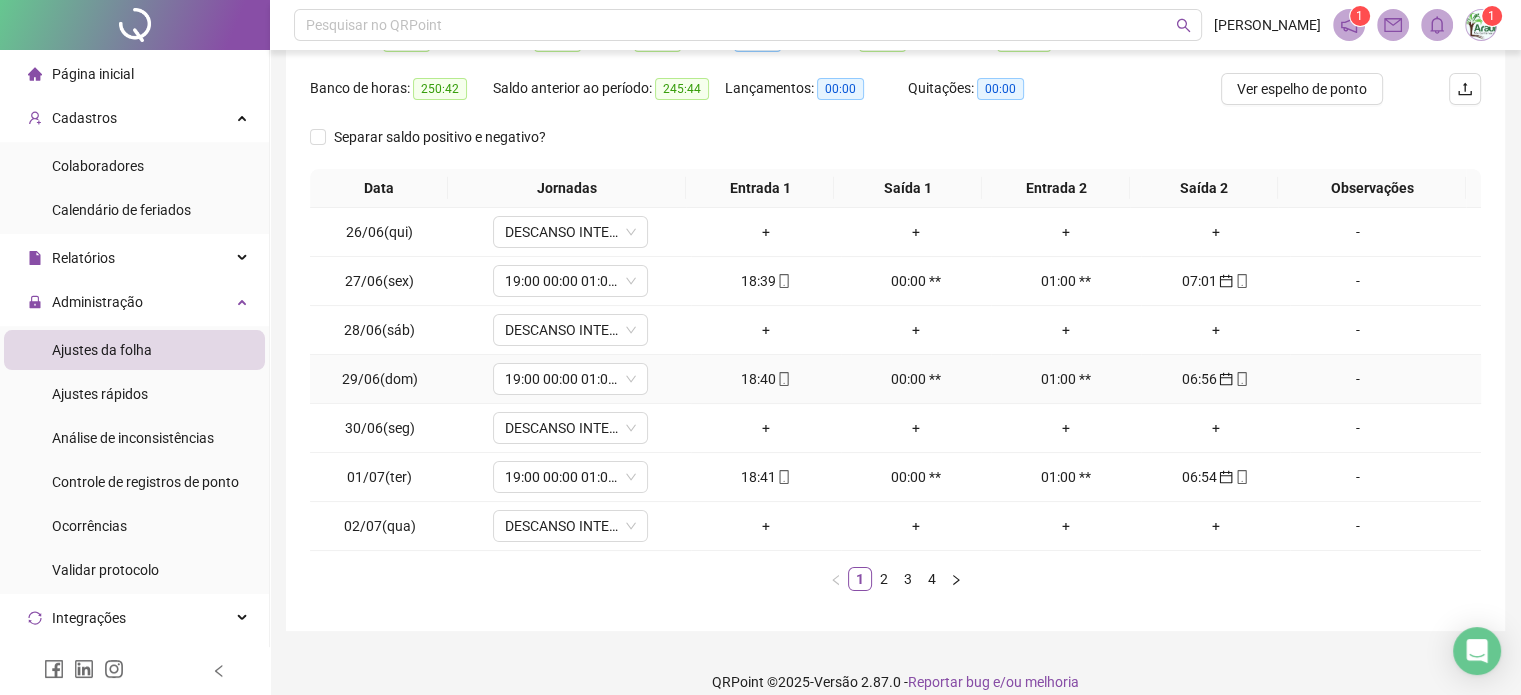 scroll, scrollTop: 257, scrollLeft: 0, axis: vertical 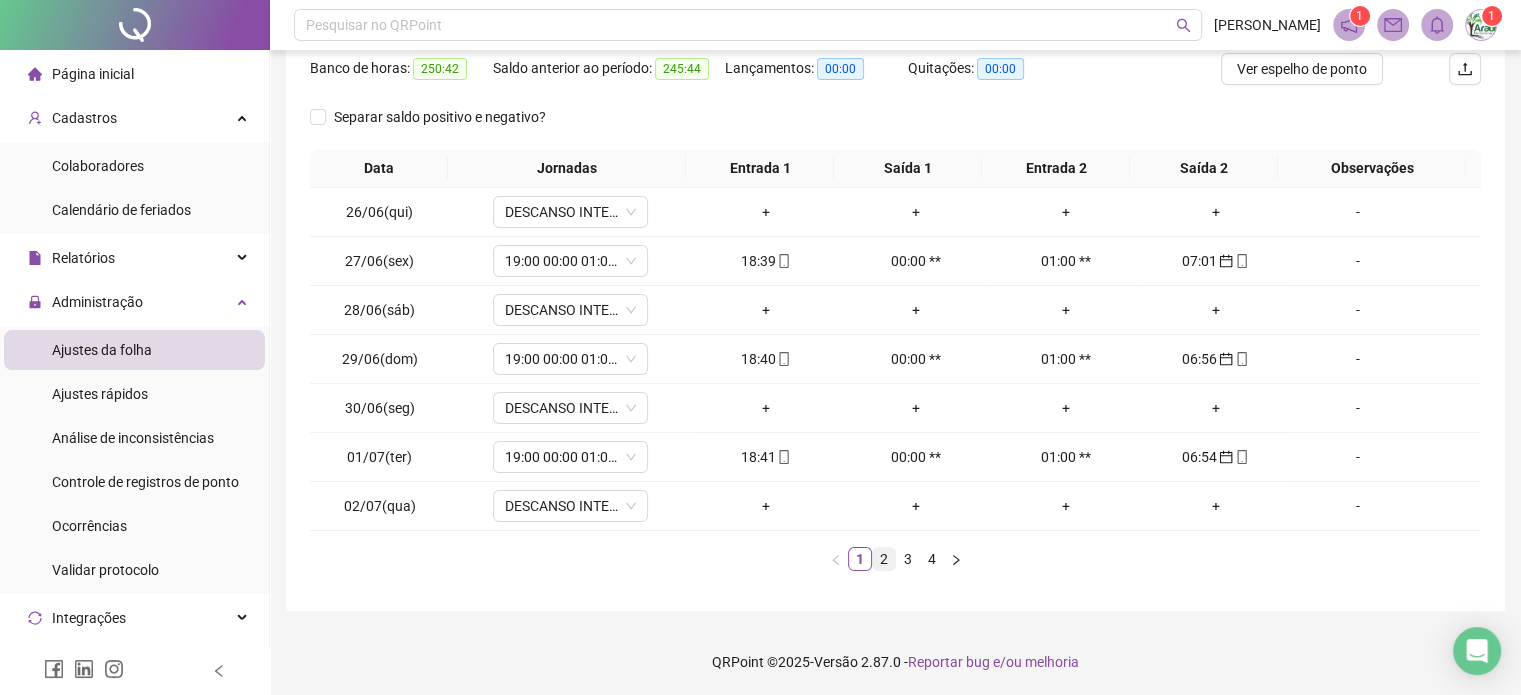 click on "2" at bounding box center [884, 559] 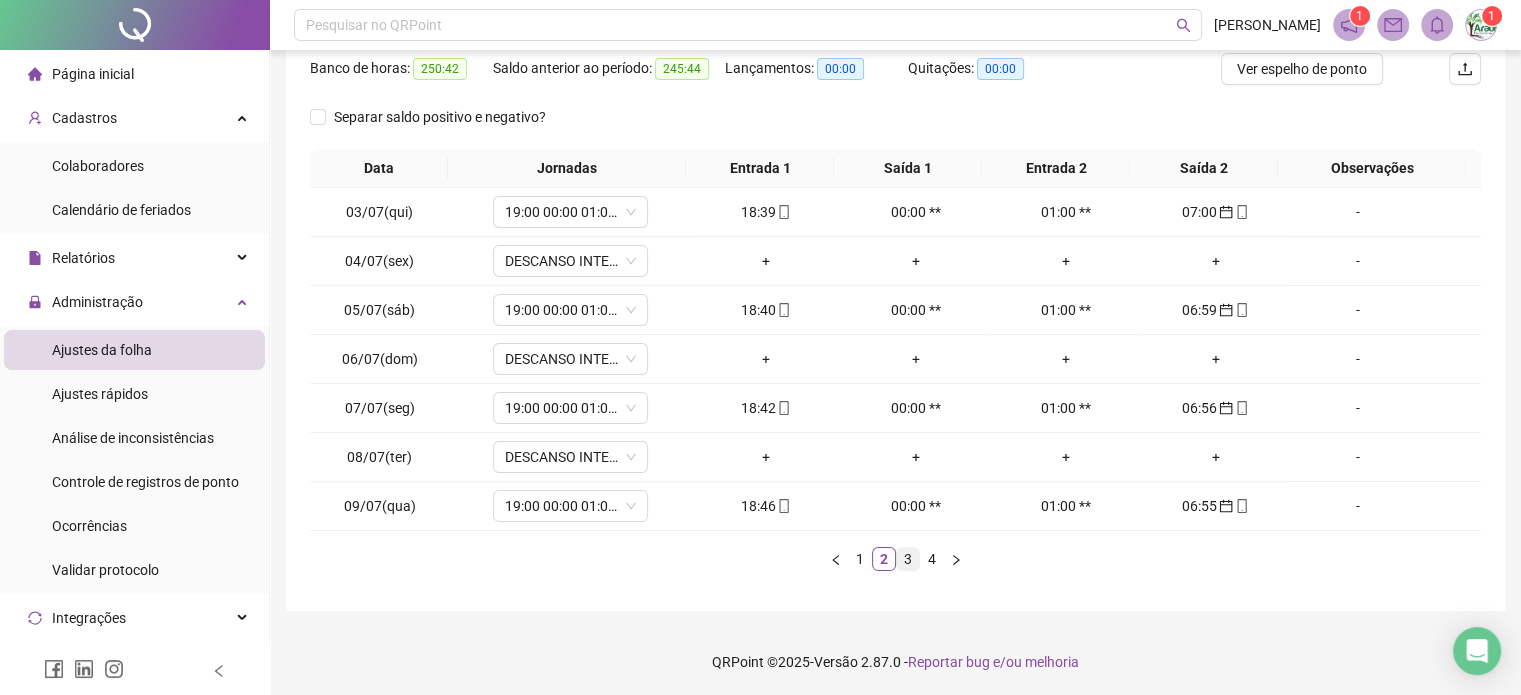 click on "3" at bounding box center (908, 559) 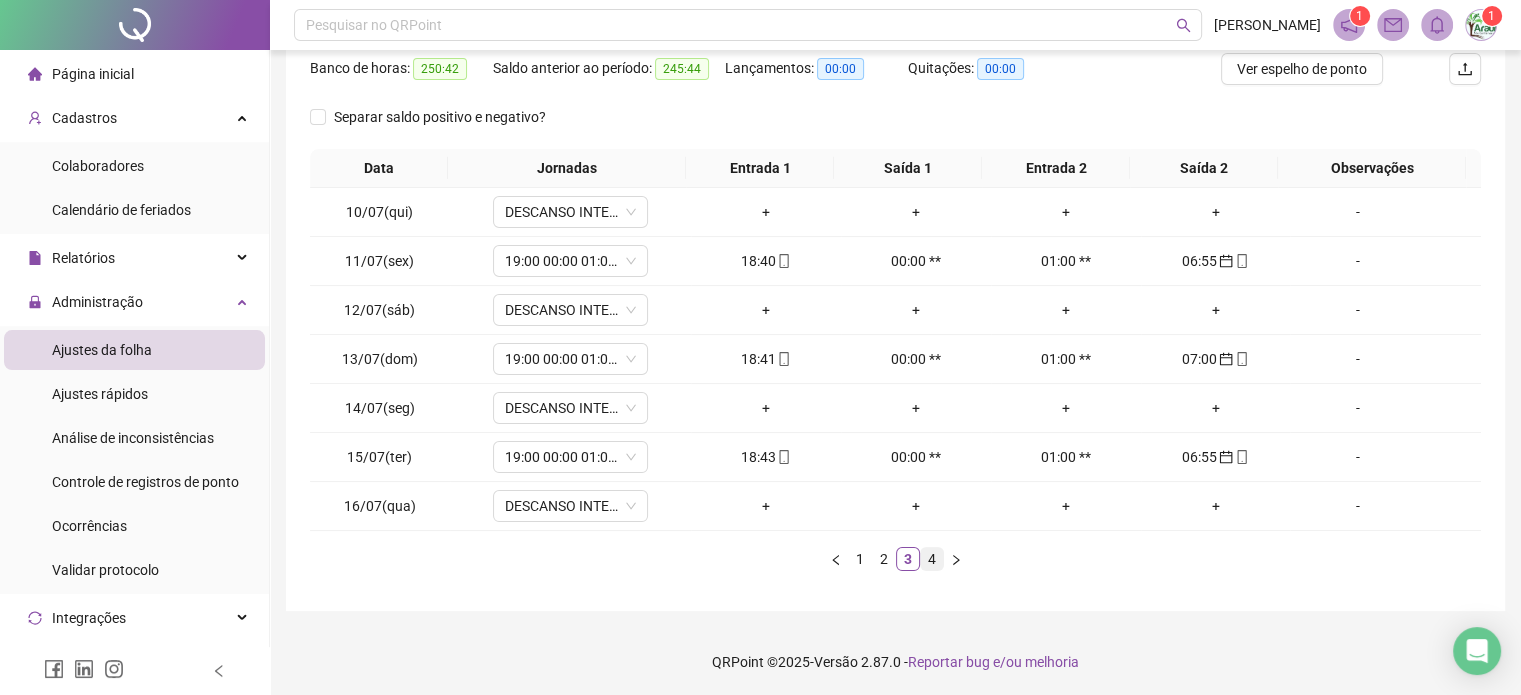 click on "4" at bounding box center [932, 559] 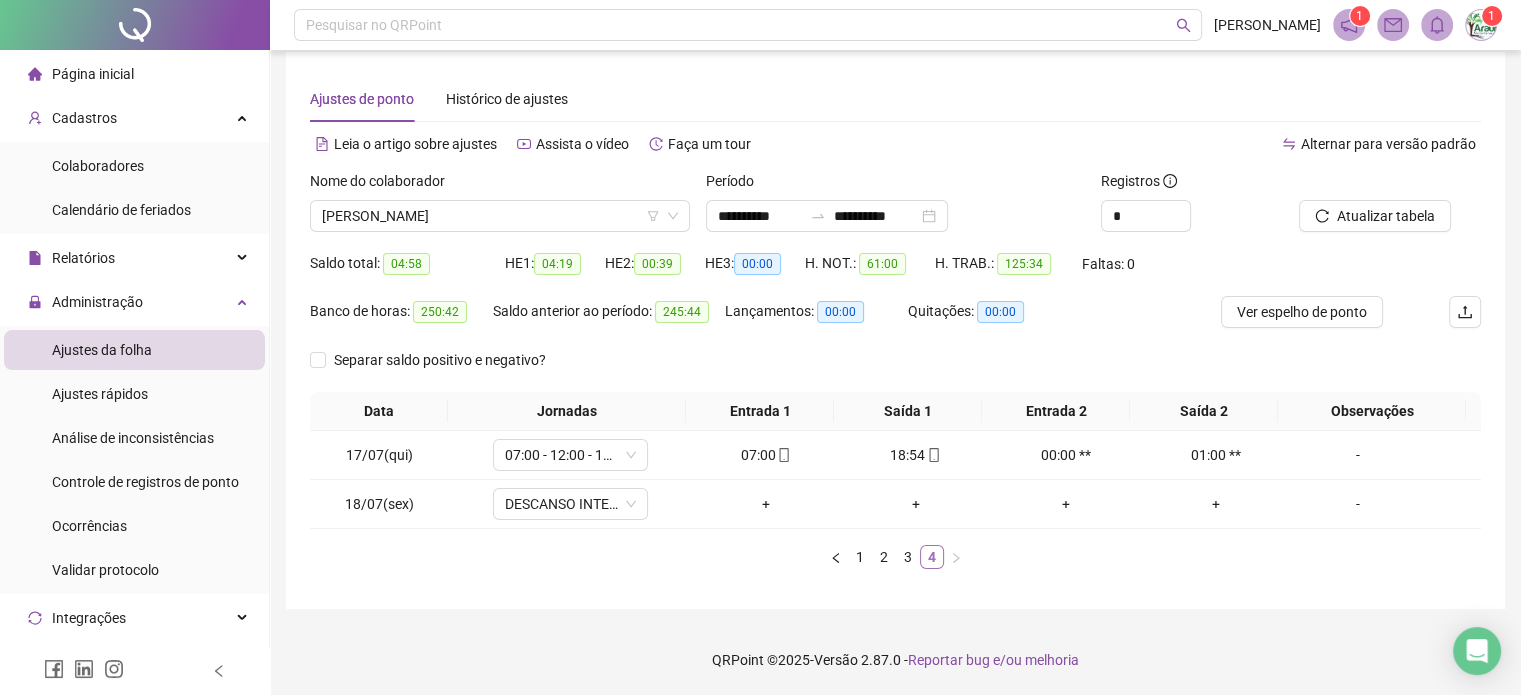 scroll, scrollTop: 13, scrollLeft: 0, axis: vertical 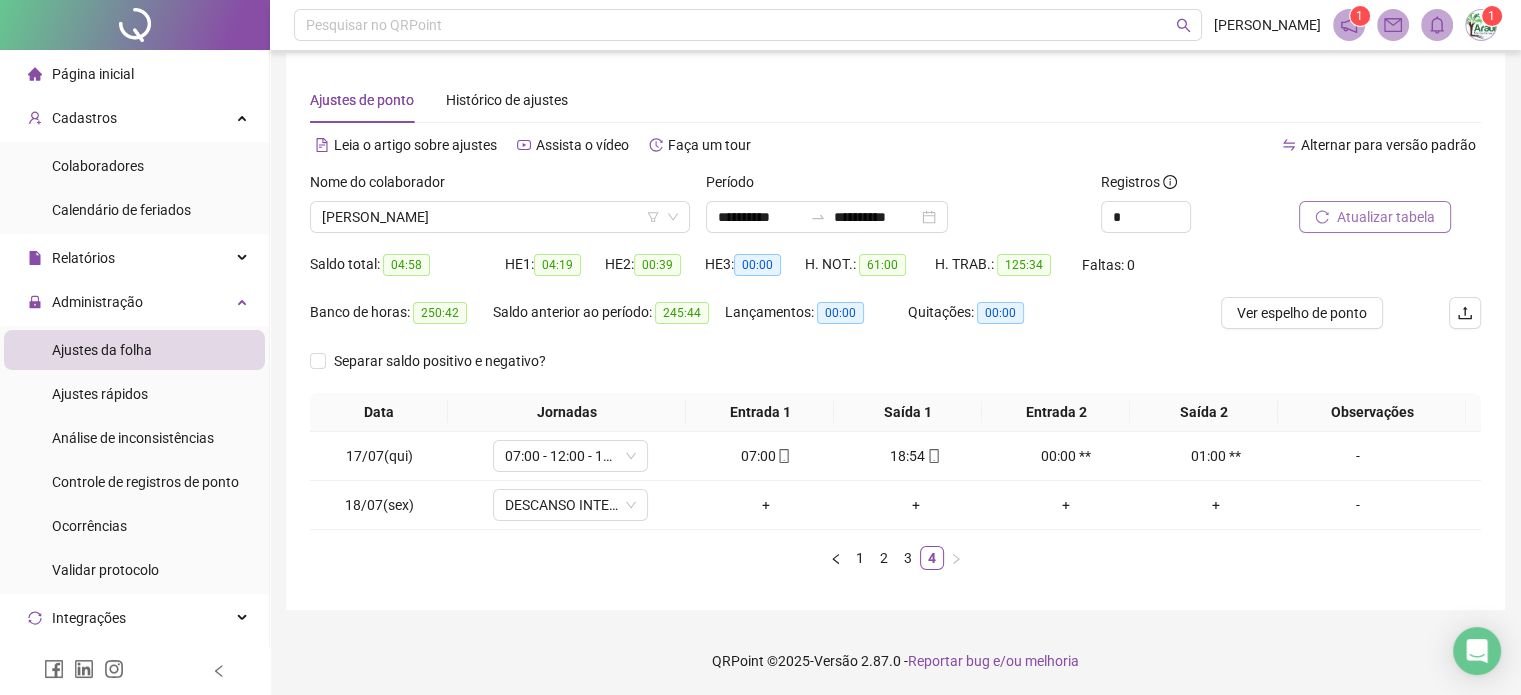 click on "Atualizar tabela" at bounding box center (1386, 217) 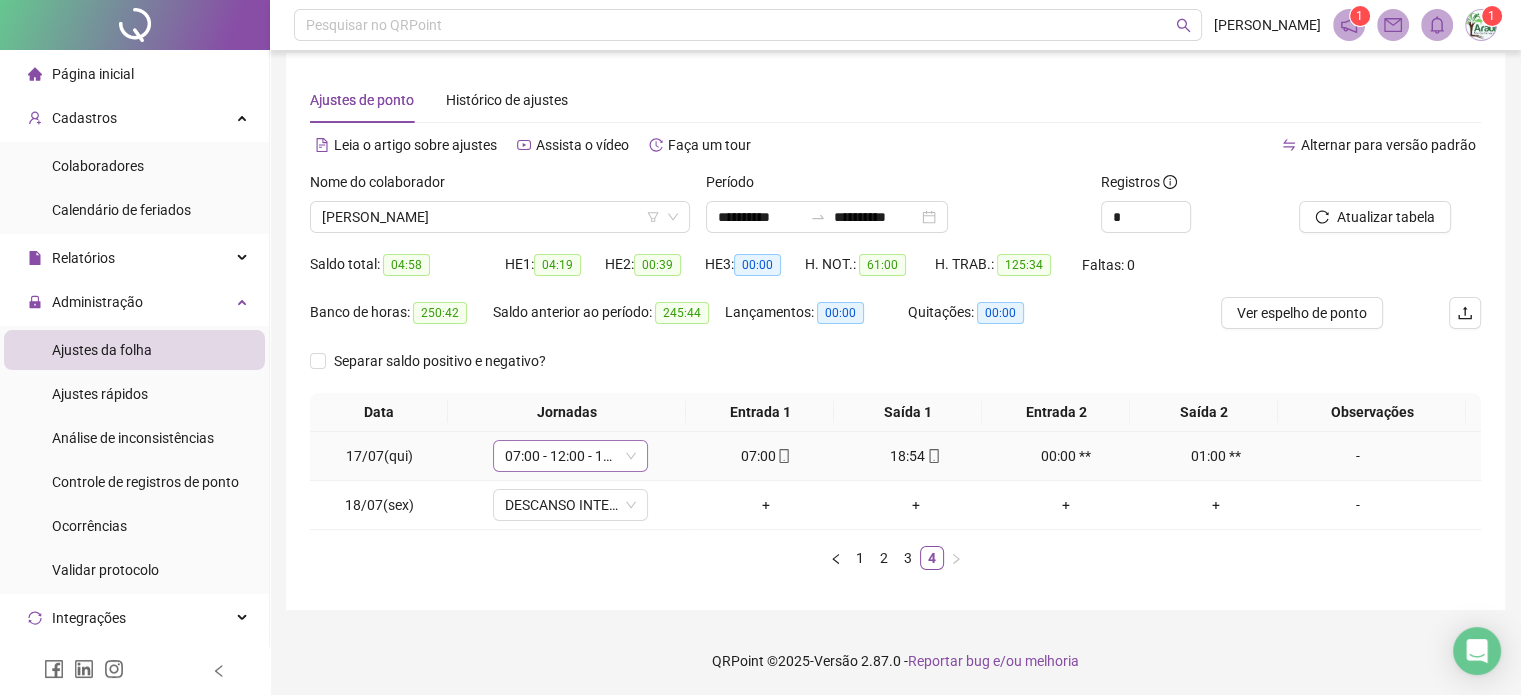 click on "07:00 - 12:00 - 13:00 - 19:00" at bounding box center (570, 456) 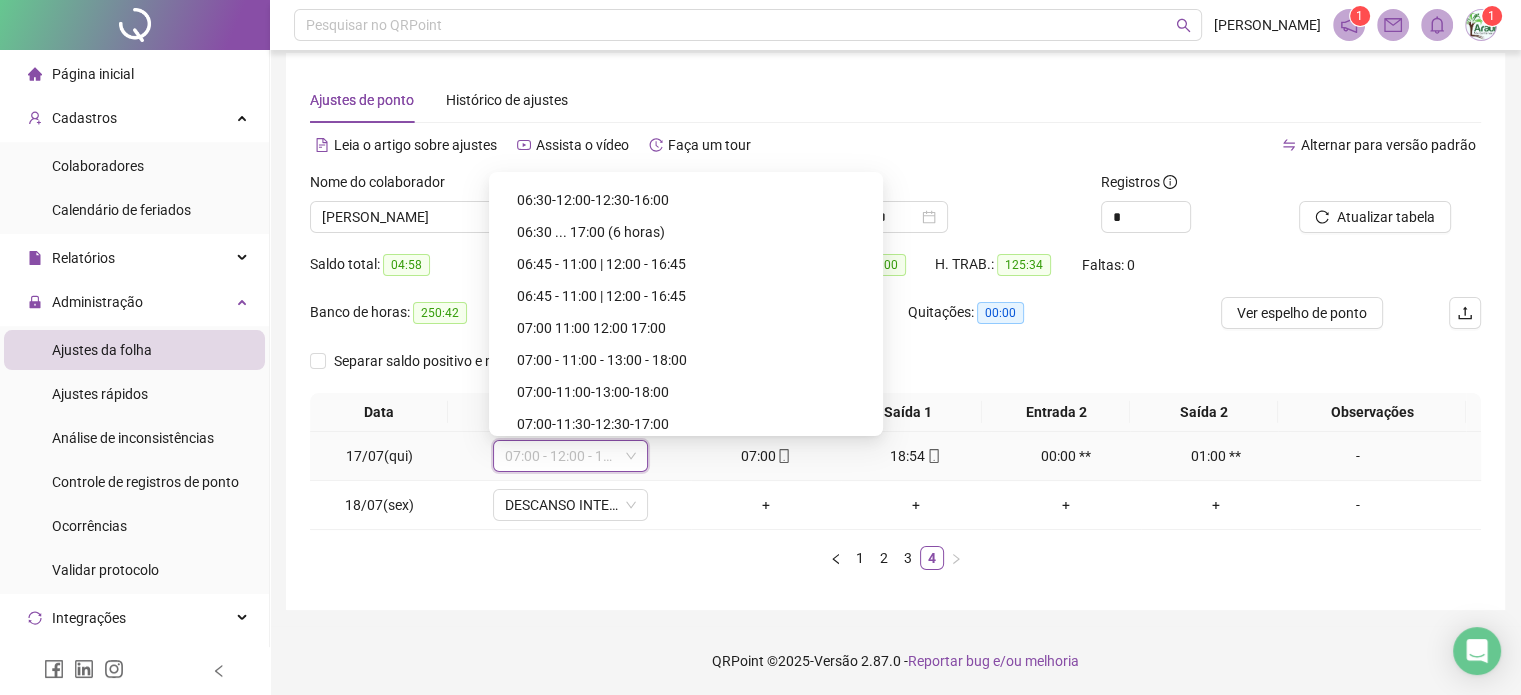 scroll, scrollTop: 4293, scrollLeft: 0, axis: vertical 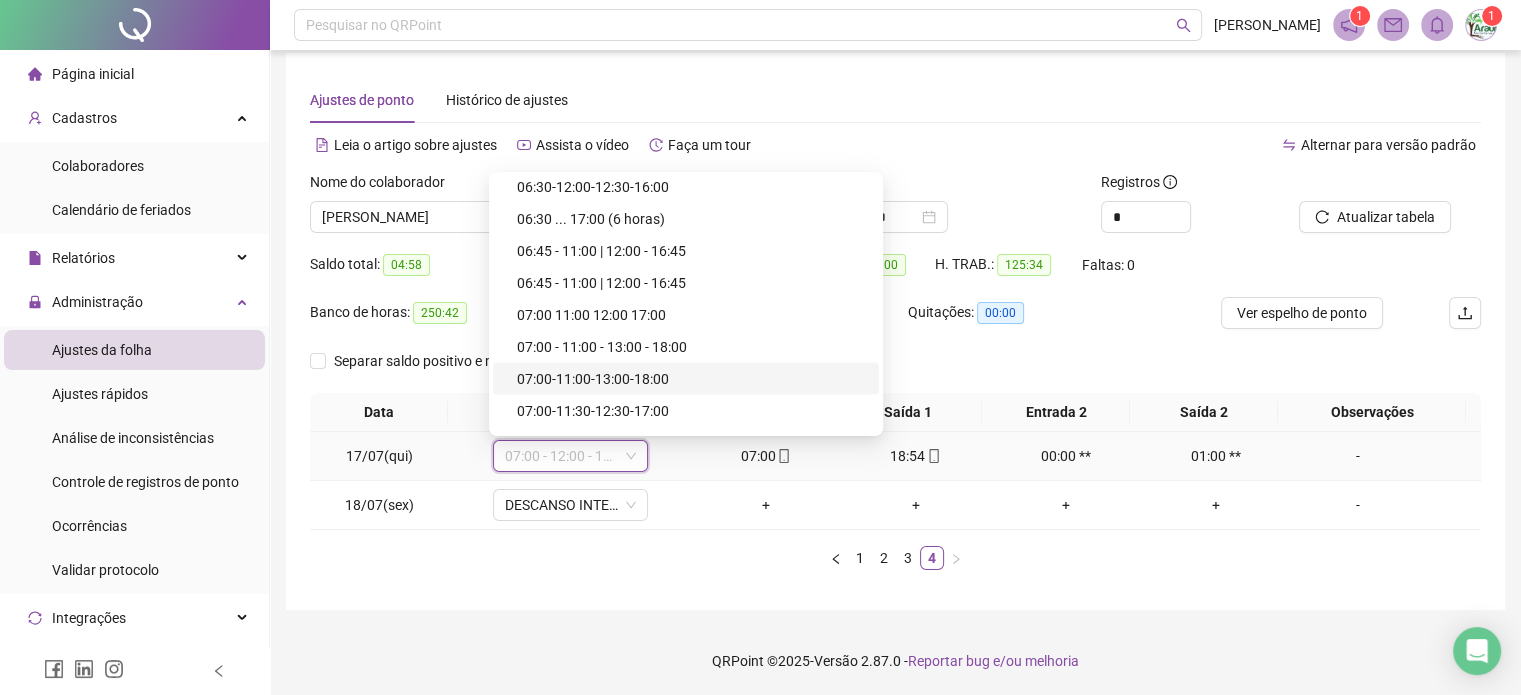 click on "07:00-11:00-13:00-18:00" at bounding box center (692, 379) 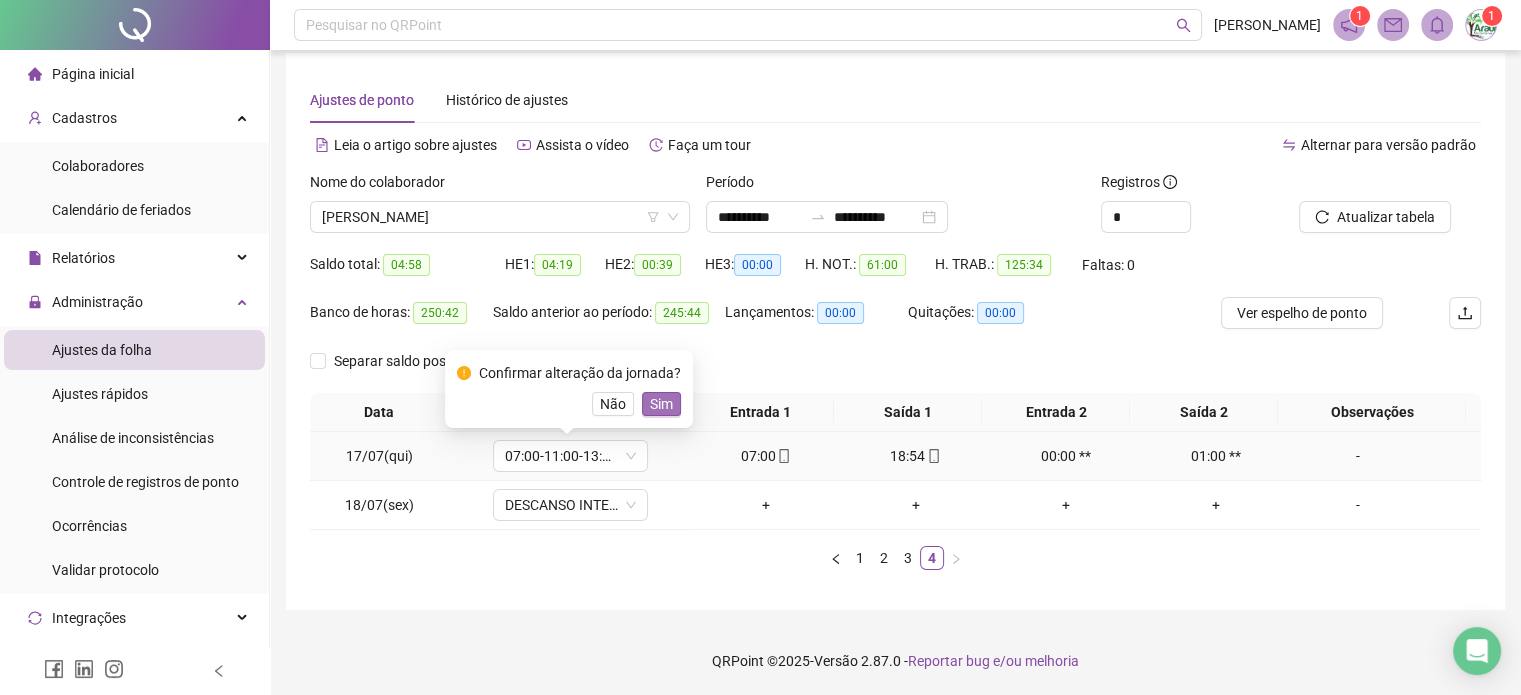click on "Sim" at bounding box center [661, 404] 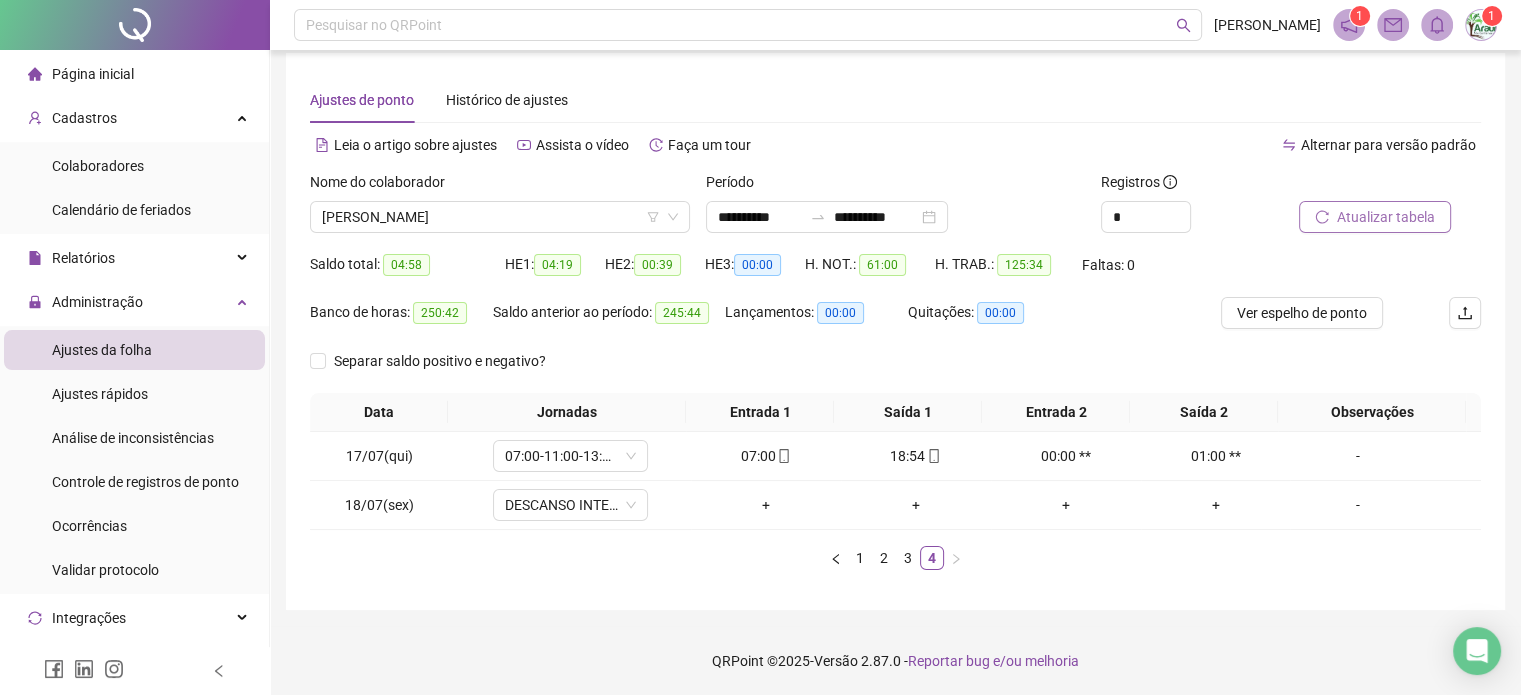 click on "Atualizar tabela" at bounding box center [1386, 217] 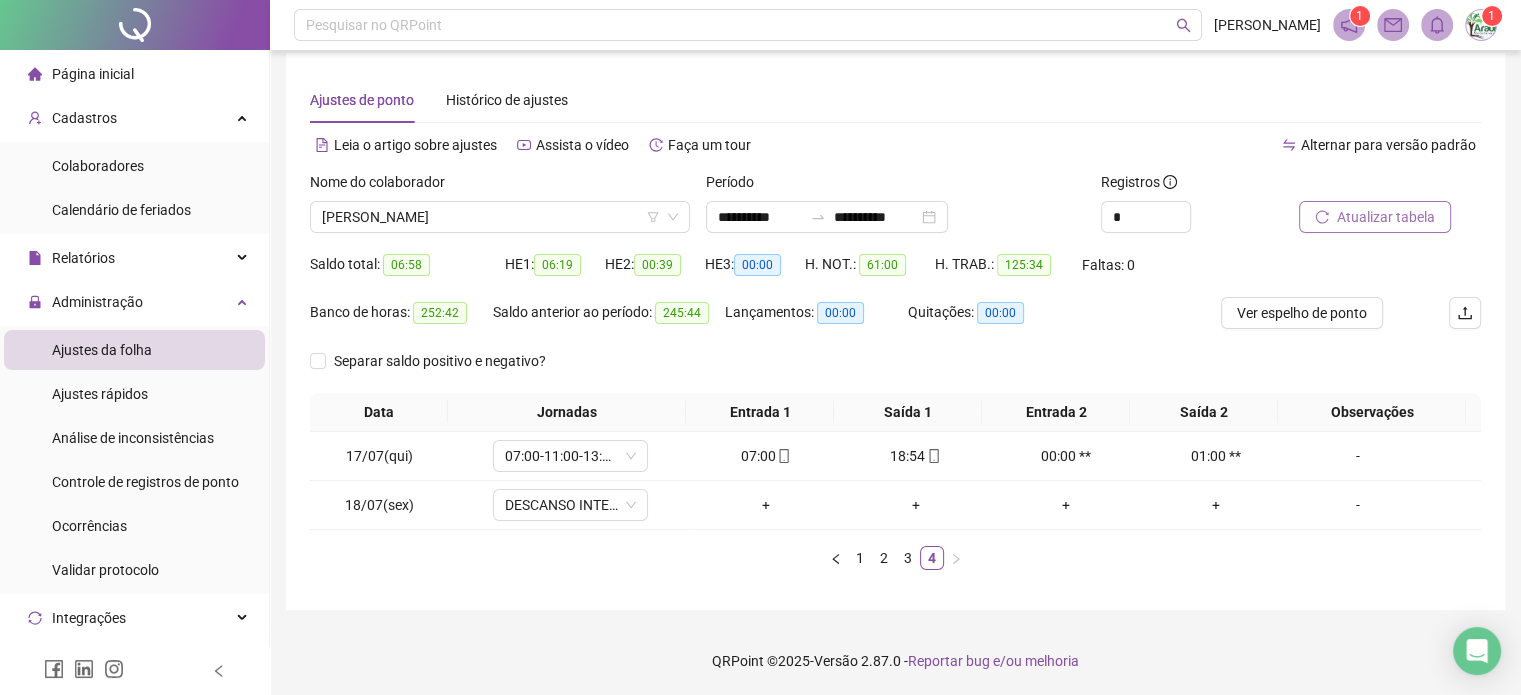 click on "Atualizar tabela" at bounding box center [1386, 217] 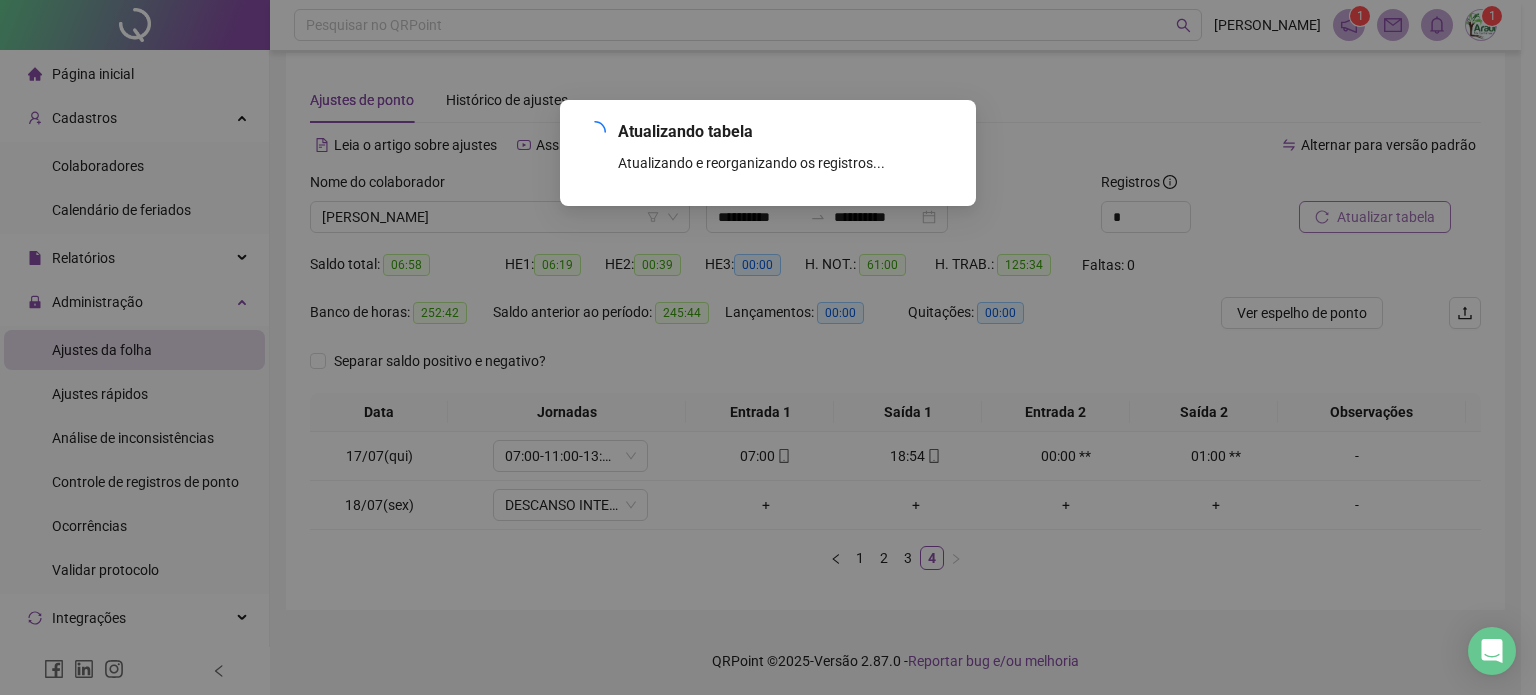 click on "Atualizando tabela Atualizando e reorganizando os registros... OK" at bounding box center (768, 347) 